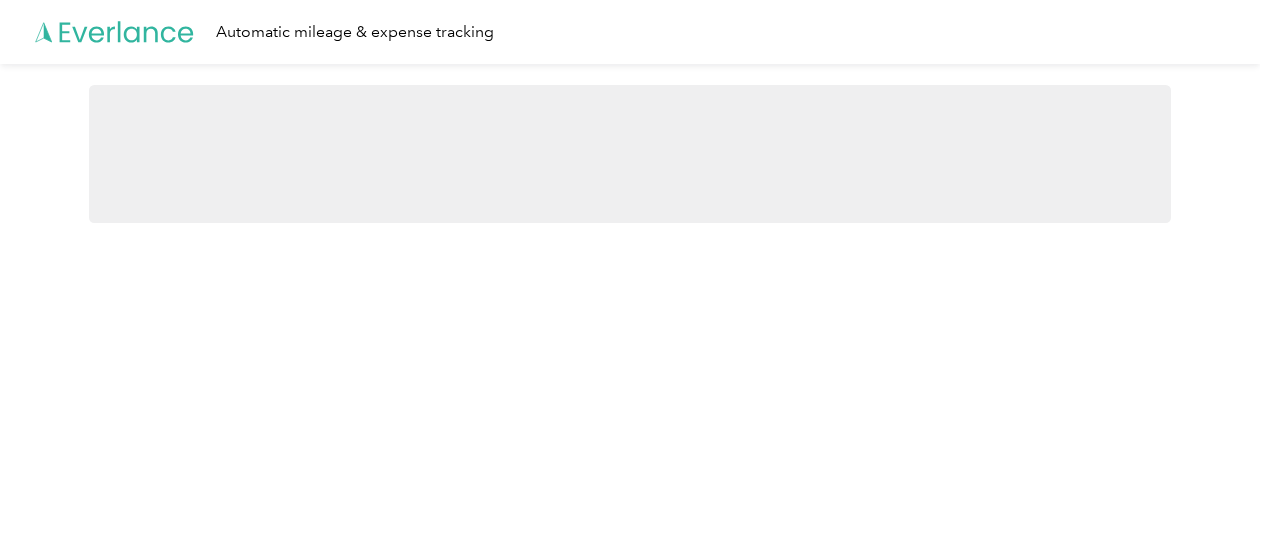 scroll, scrollTop: 0, scrollLeft: 0, axis: both 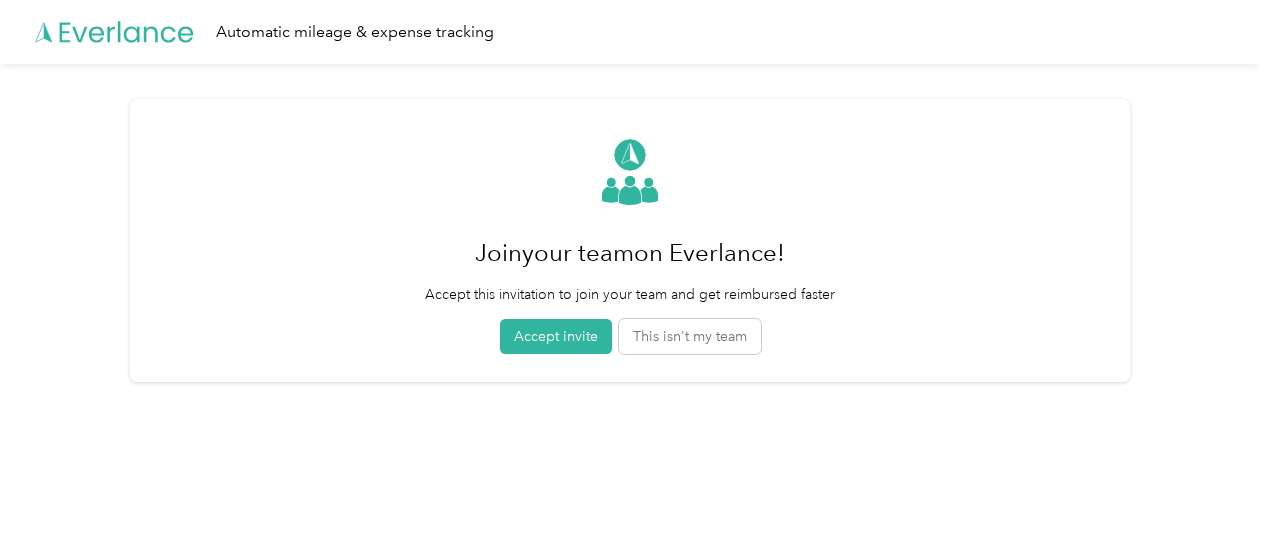 click on "Join  your team  on Everlance! Accept this invitation to join your team and get reimbursed faster Accept invite This isn't my team" at bounding box center (630, 240) 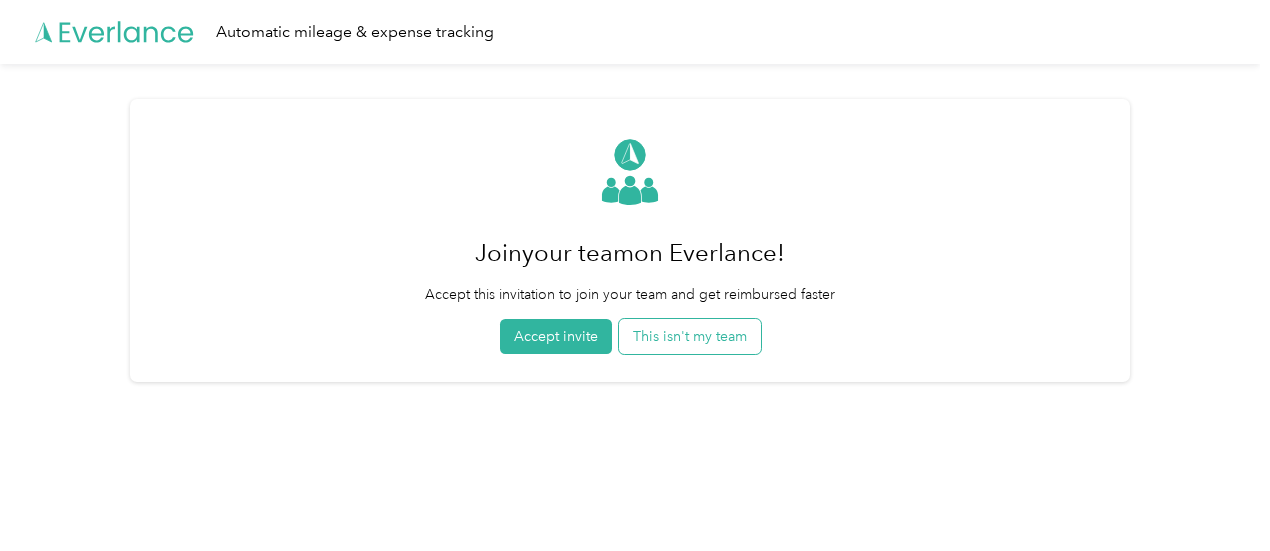 click on "This isn't my team" at bounding box center [690, 336] 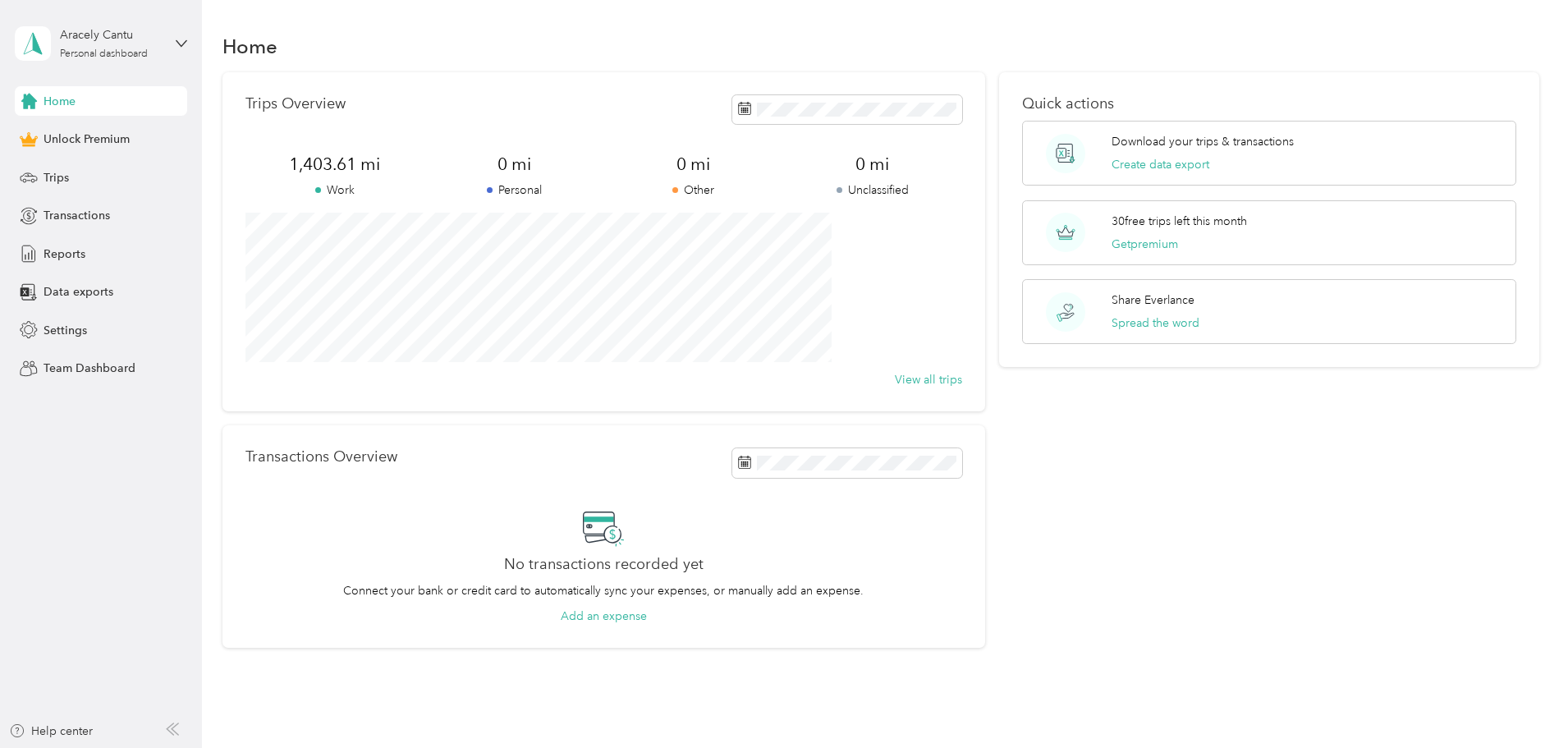 click on "Home" at bounding box center (59, 101) 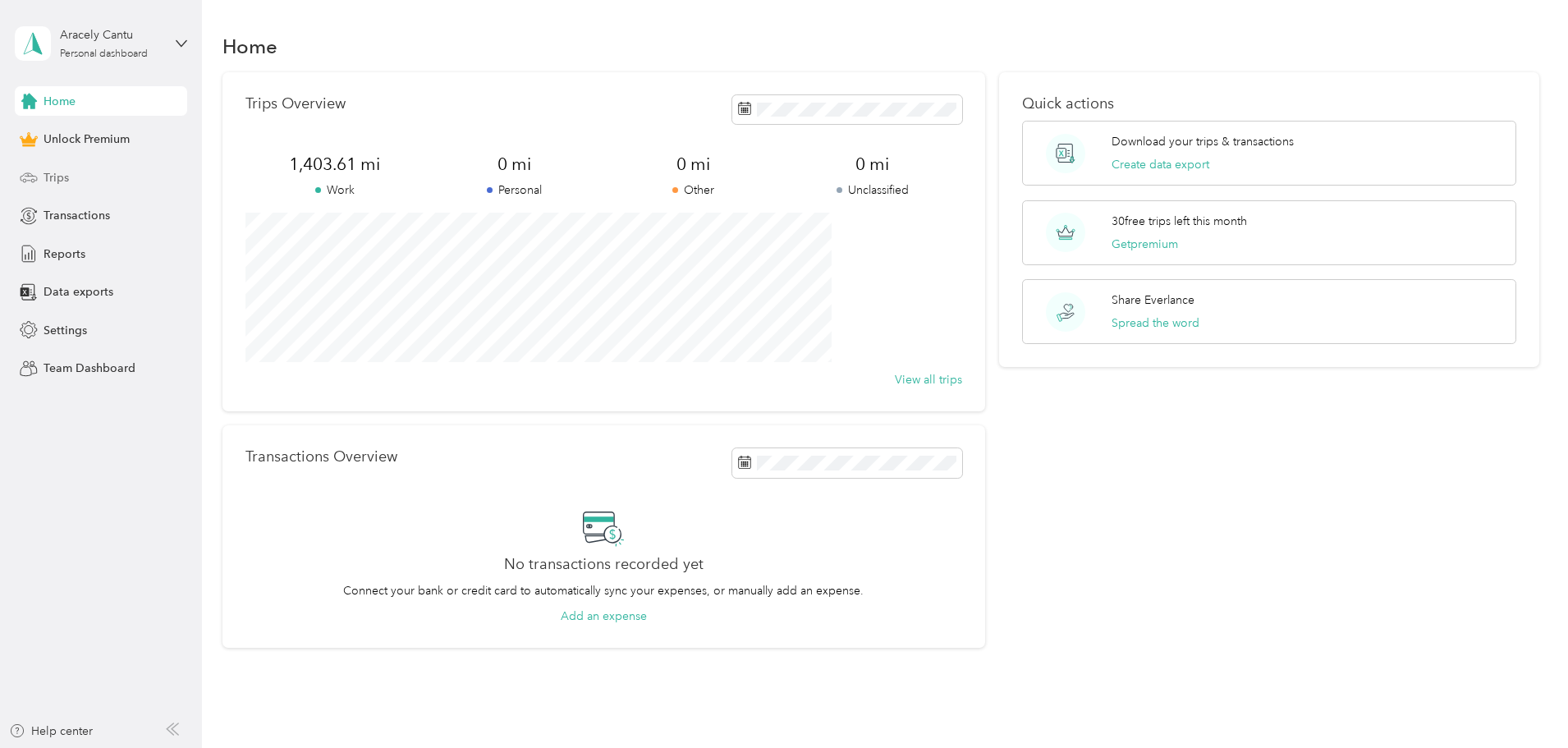 click on "Trips" at bounding box center [101, 177] 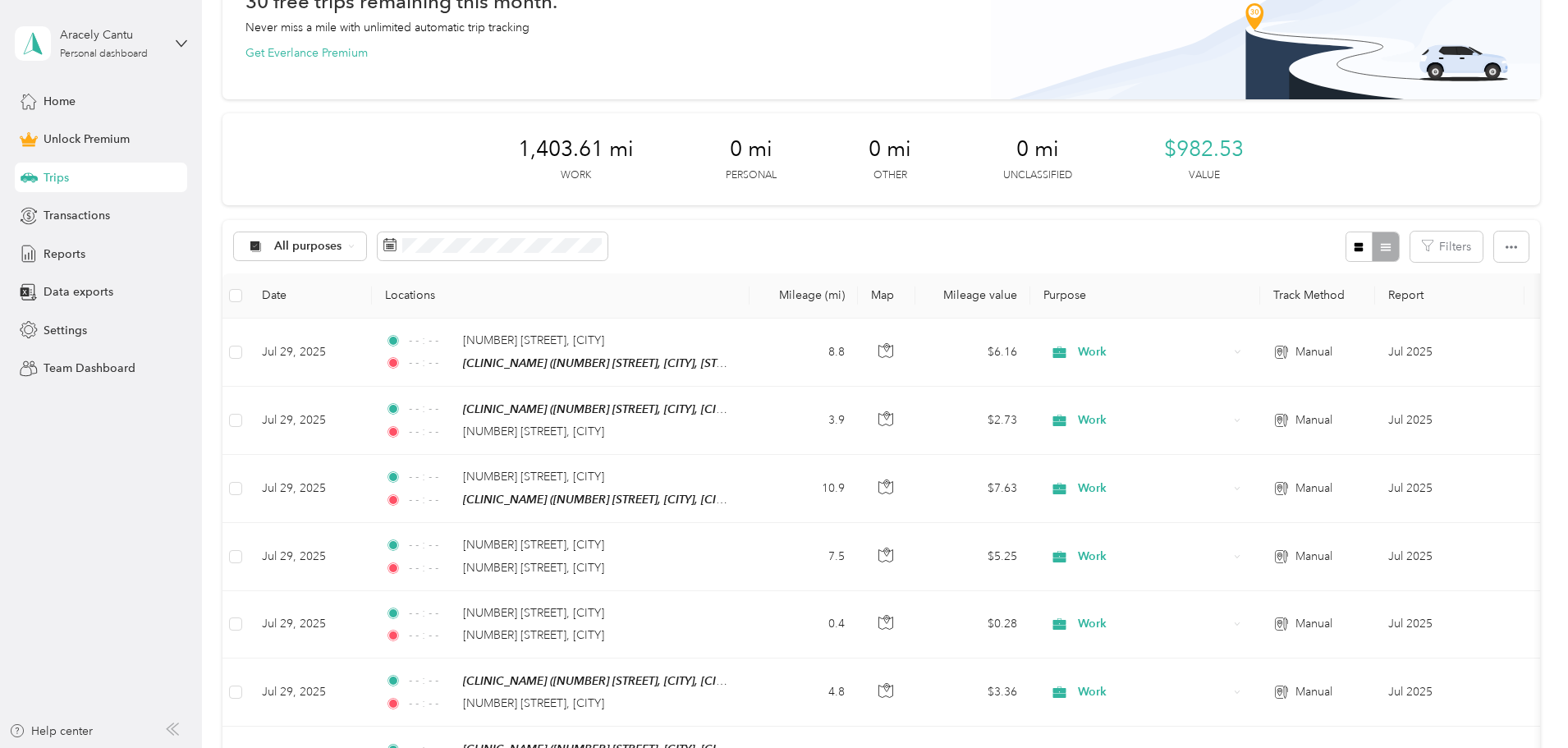 scroll, scrollTop: 0, scrollLeft: 0, axis: both 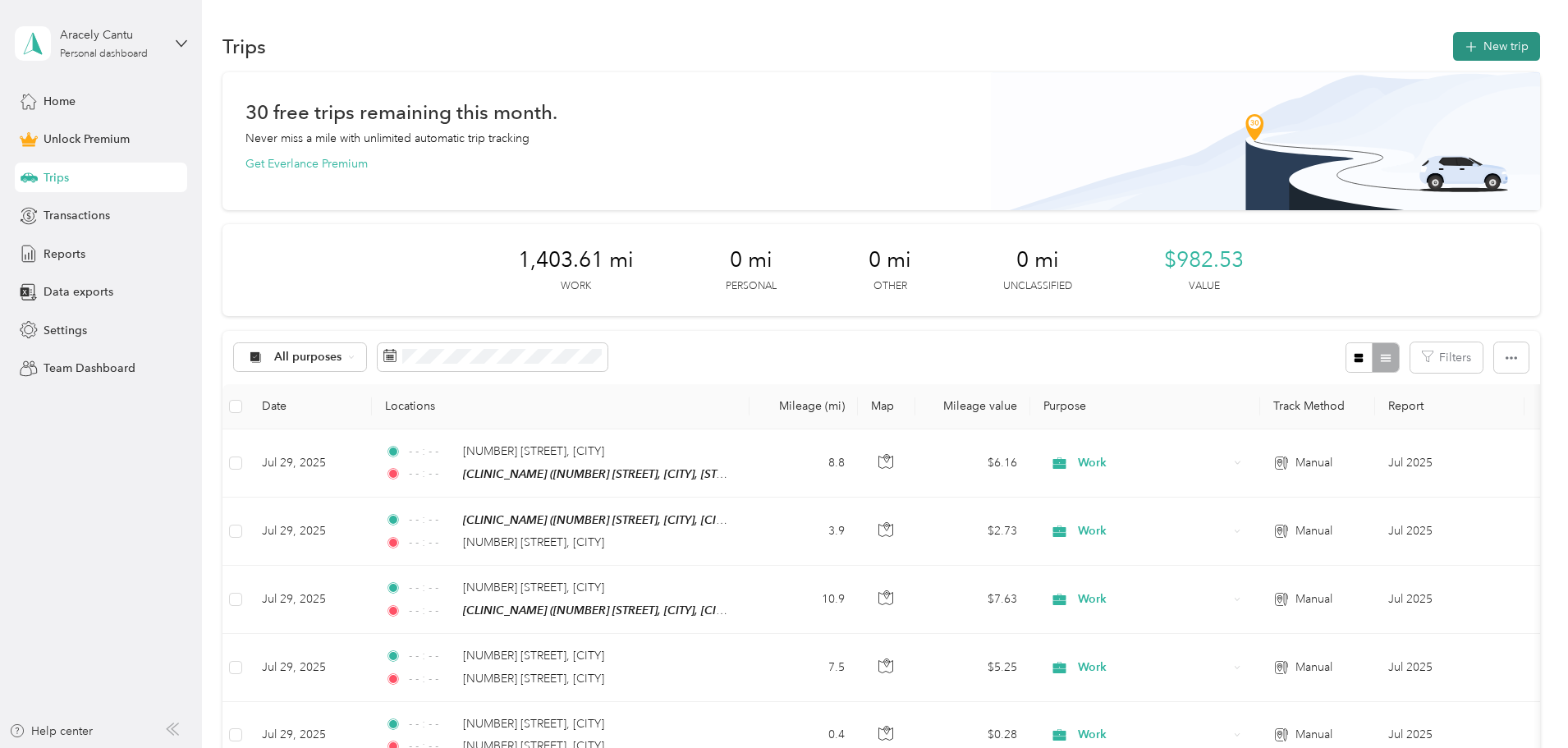 click on "New trip" at bounding box center (1497, 46) 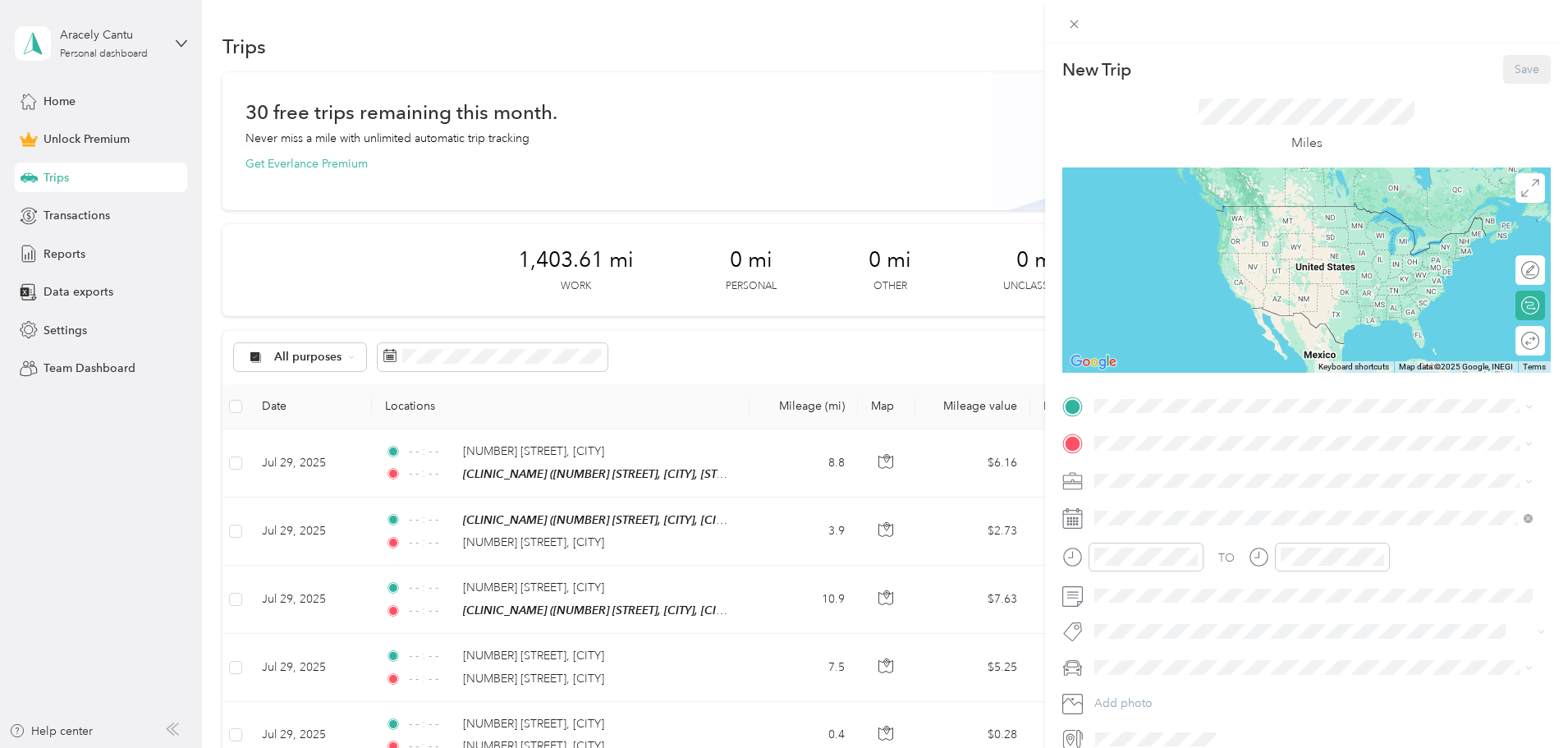 click on "MTC" at bounding box center [1300, 470] 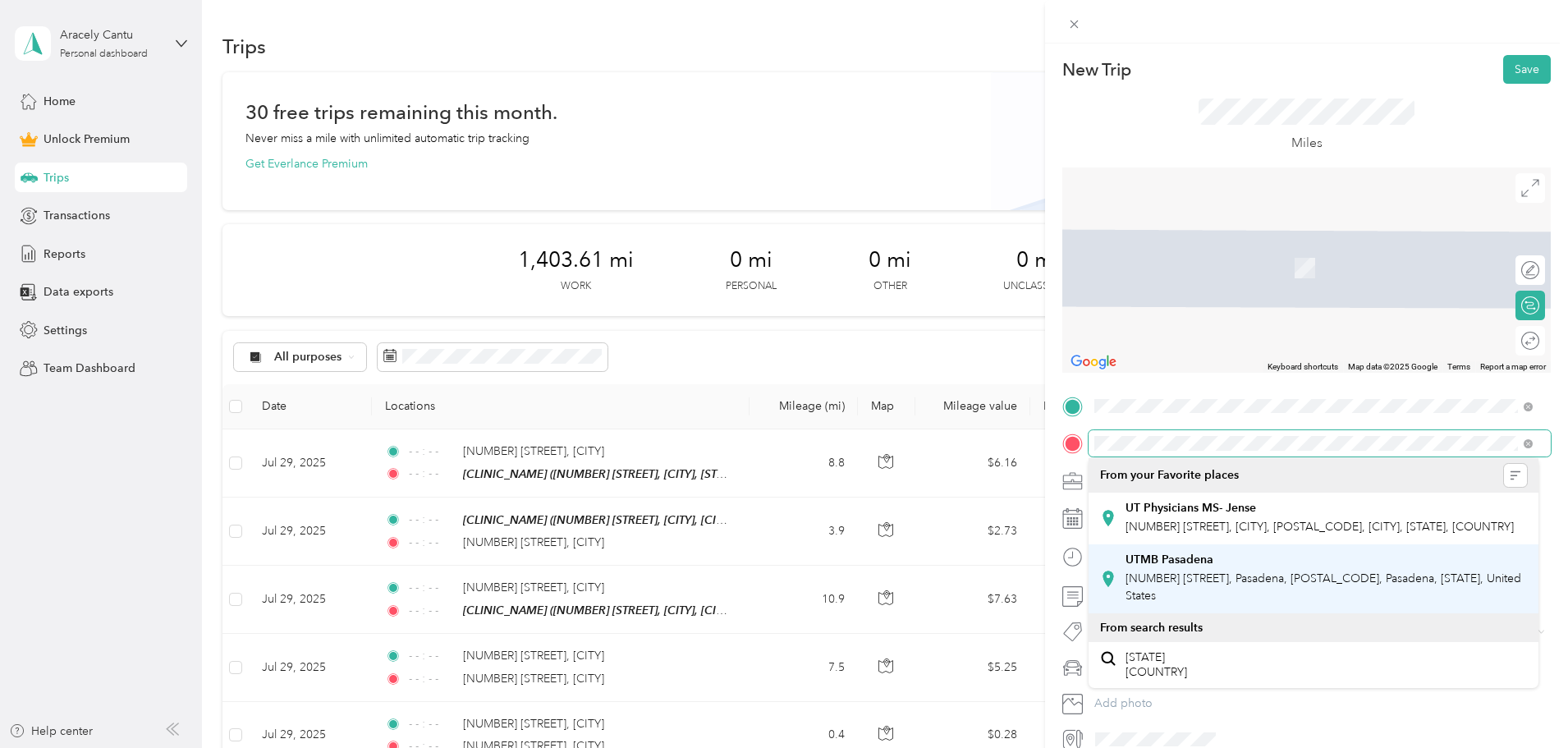 scroll, scrollTop: 82, scrollLeft: 0, axis: vertical 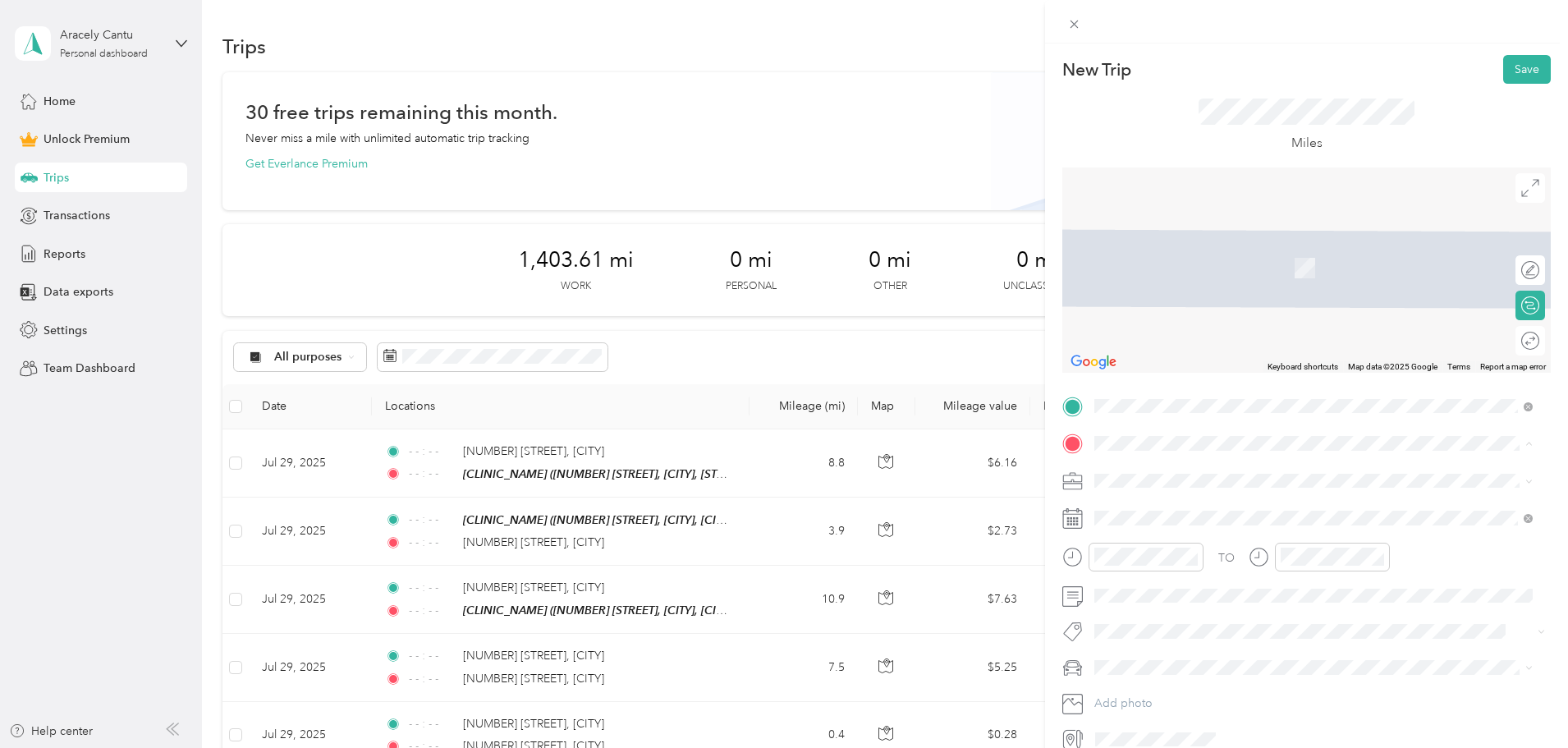 click on "[NUMBER] [STREET]
[CITY], [STATE] [POSTAL_CODE], [COUNTRY]" at bounding box center (1244, 509) 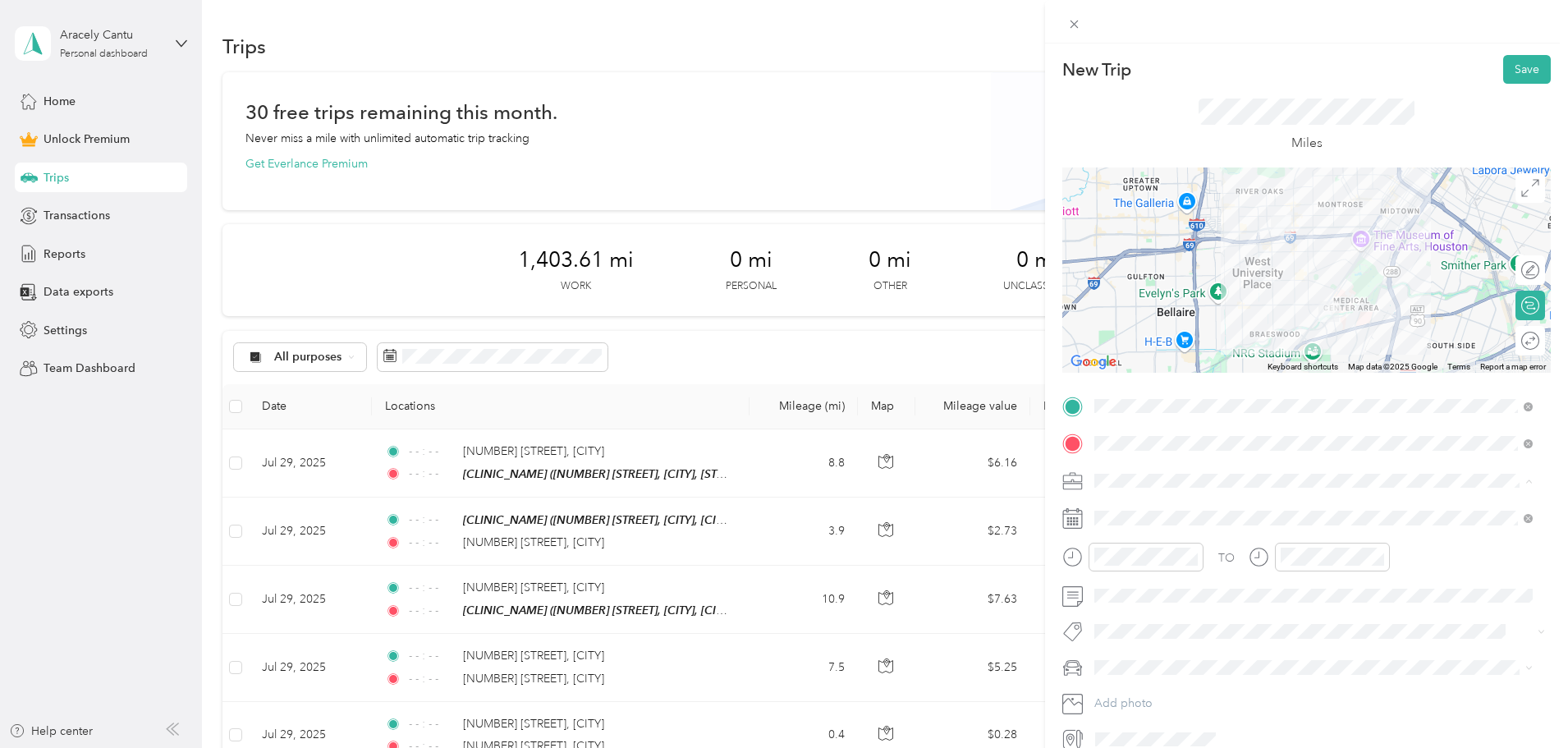 click on "Work" at bounding box center [1314, 509] 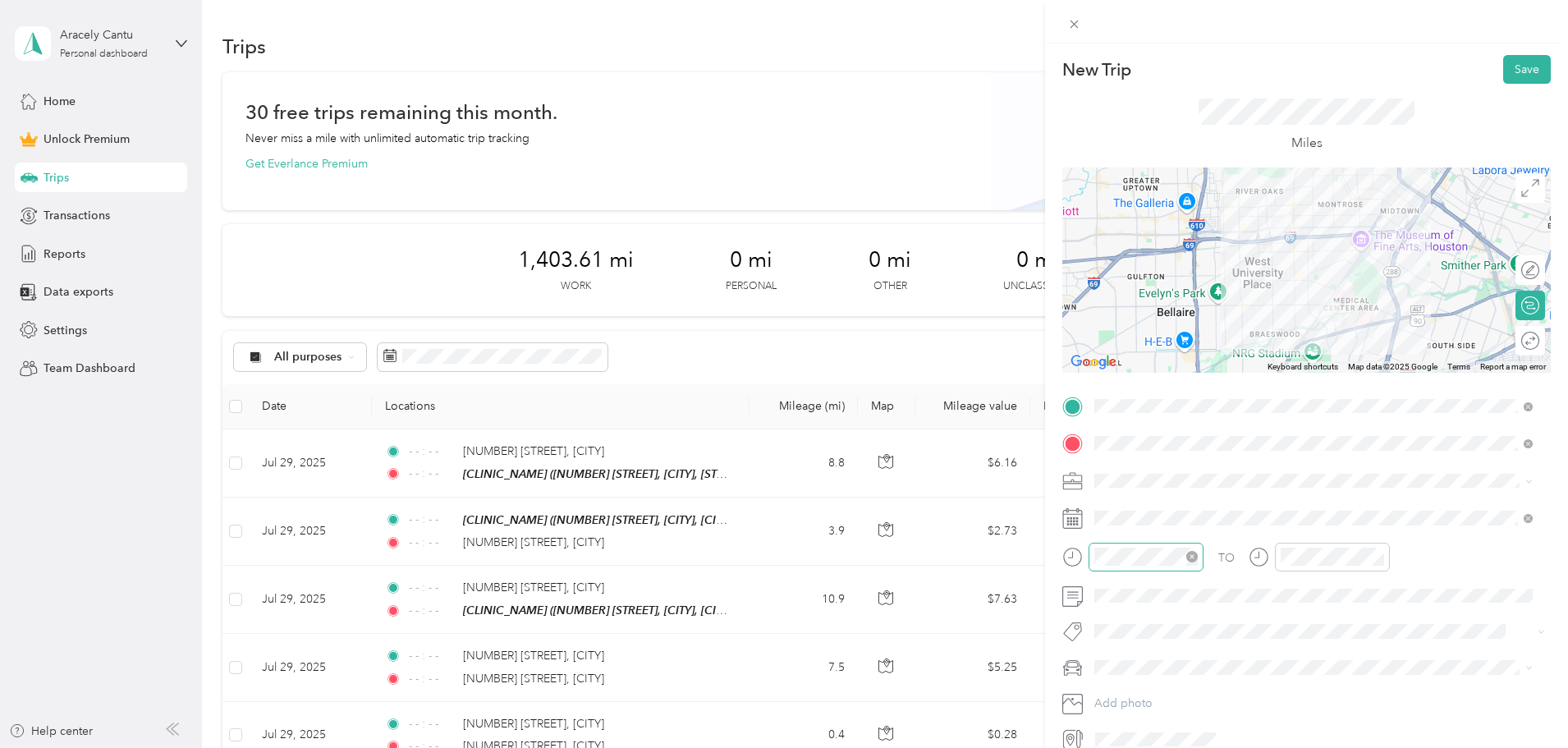 click 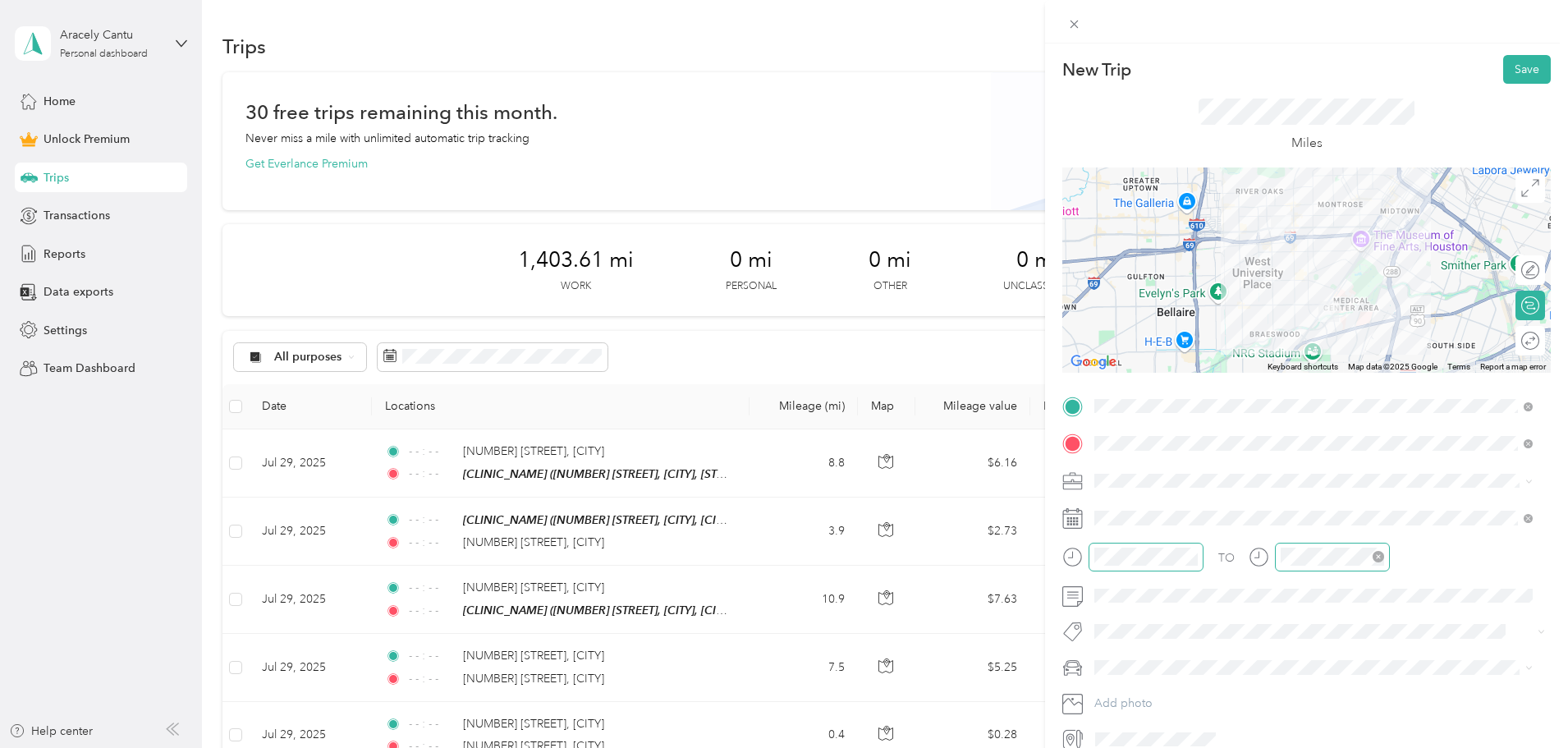 click 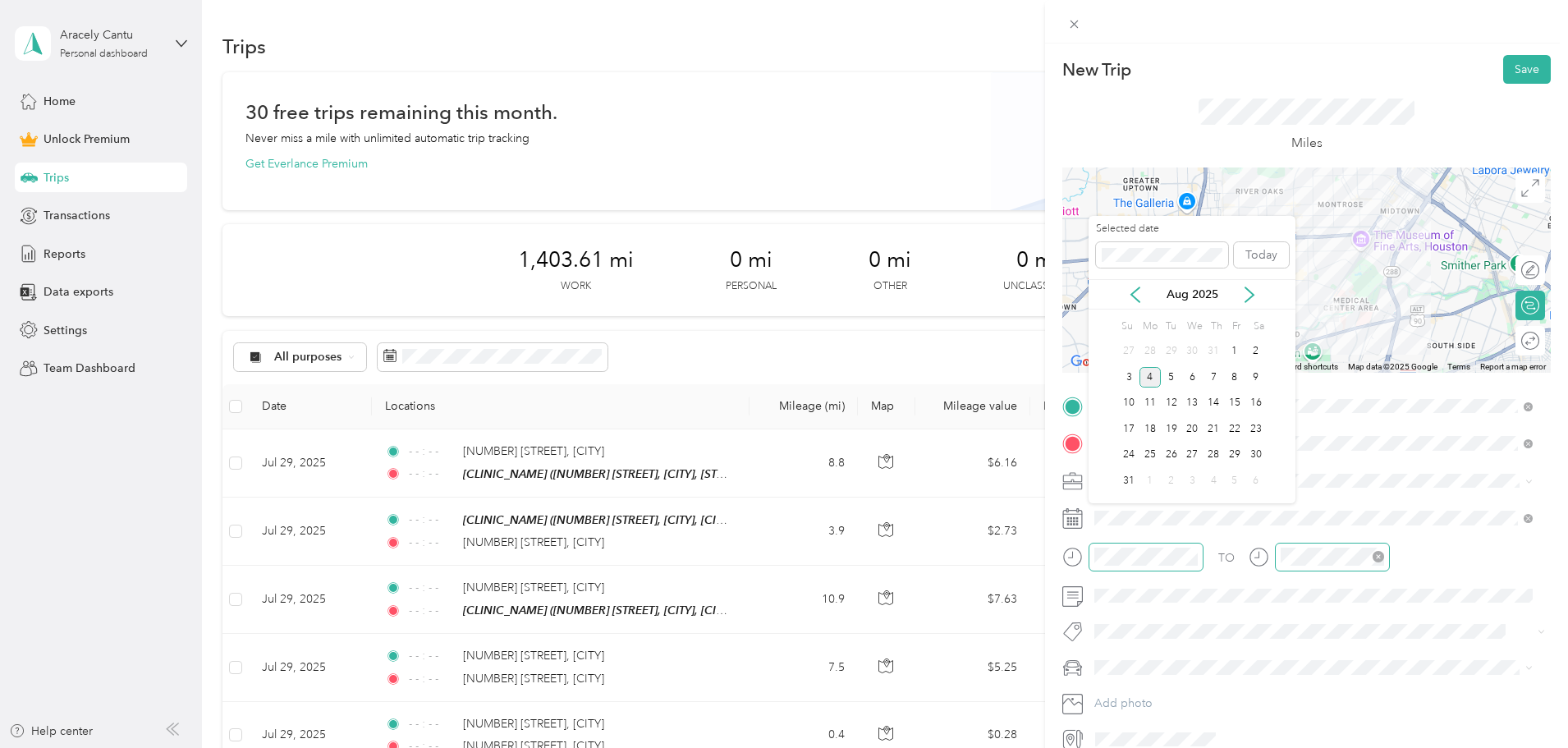 click on "Aug 2025" at bounding box center (1192, 294) 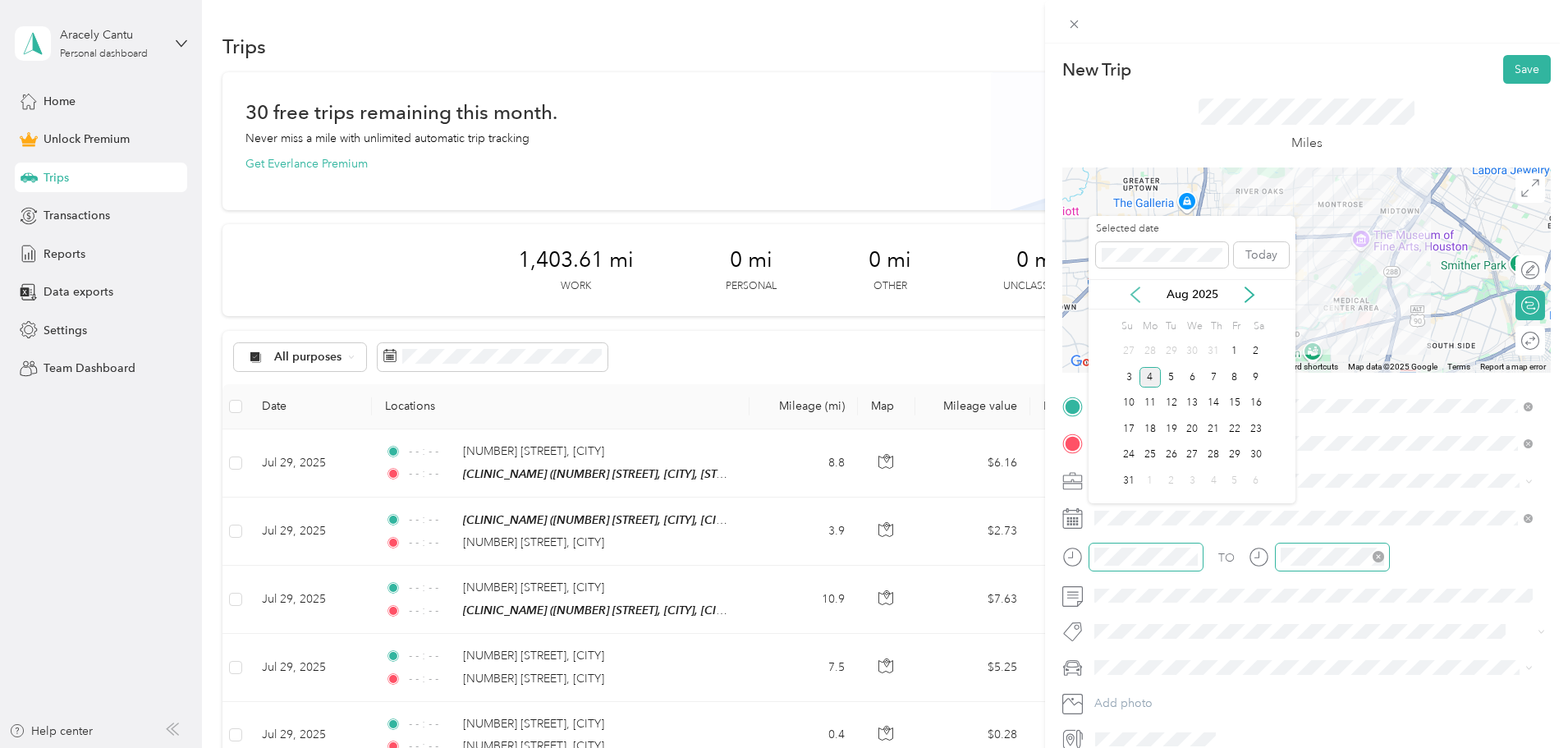 click 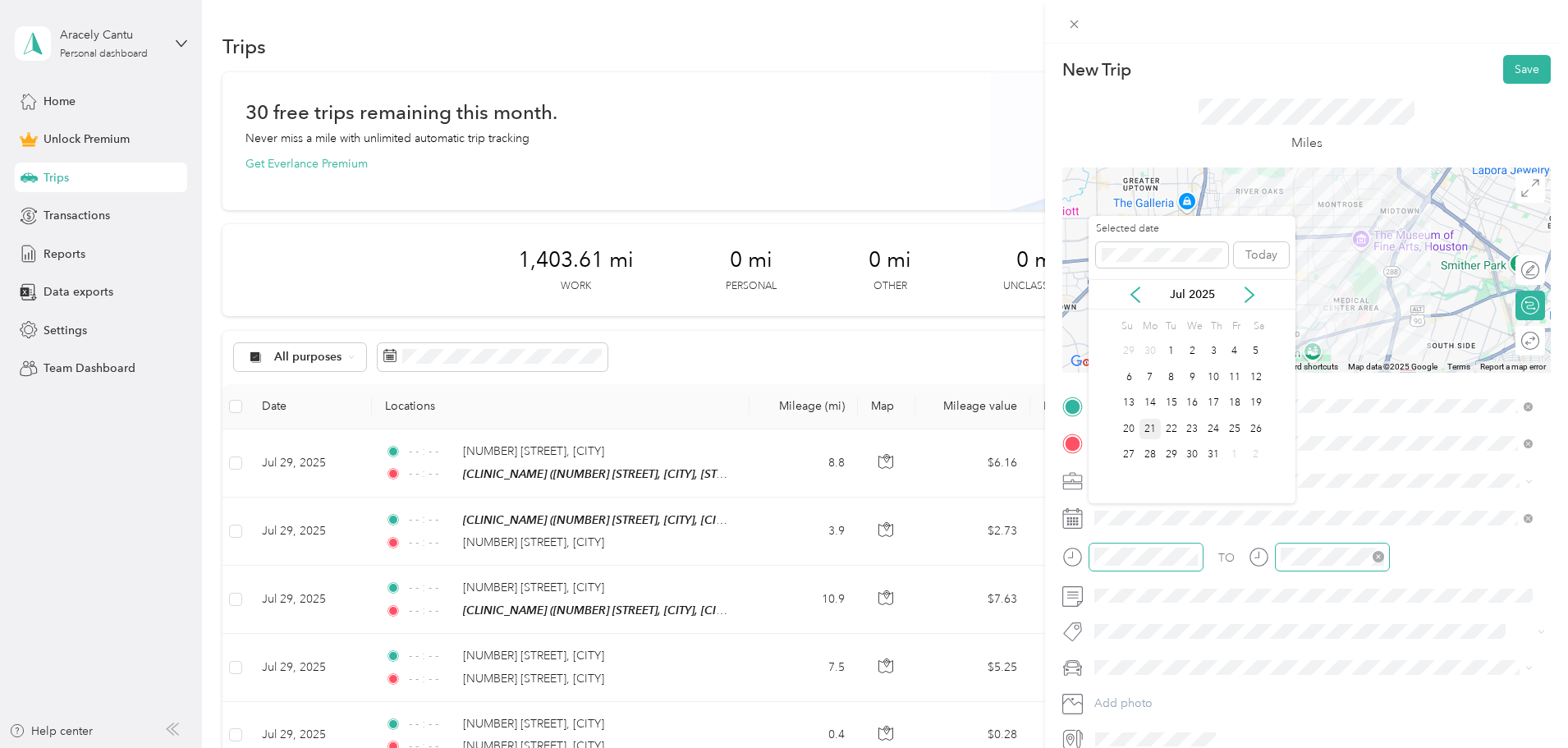 click on "21" at bounding box center [1150, 429] 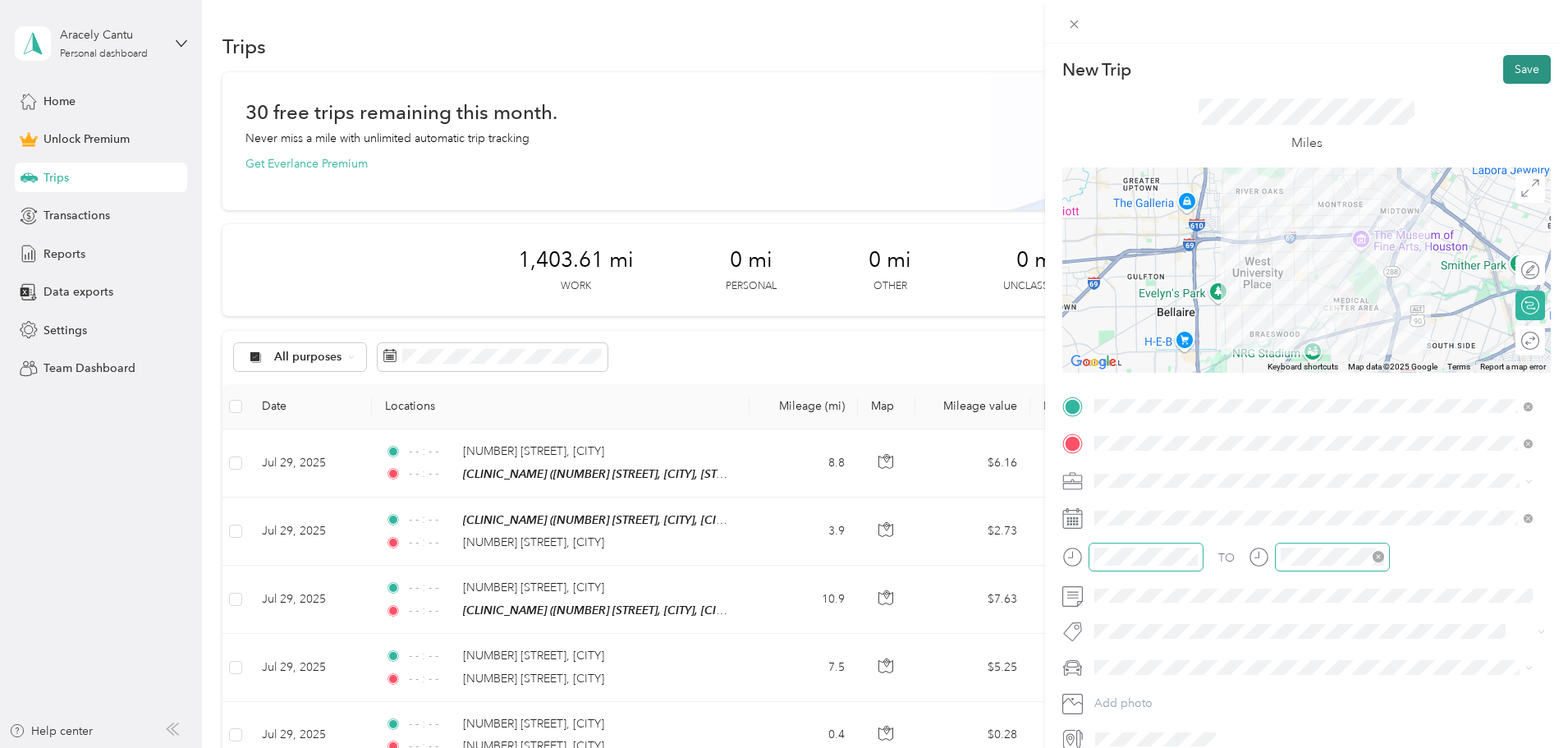 click on "Save" at bounding box center (1527, 69) 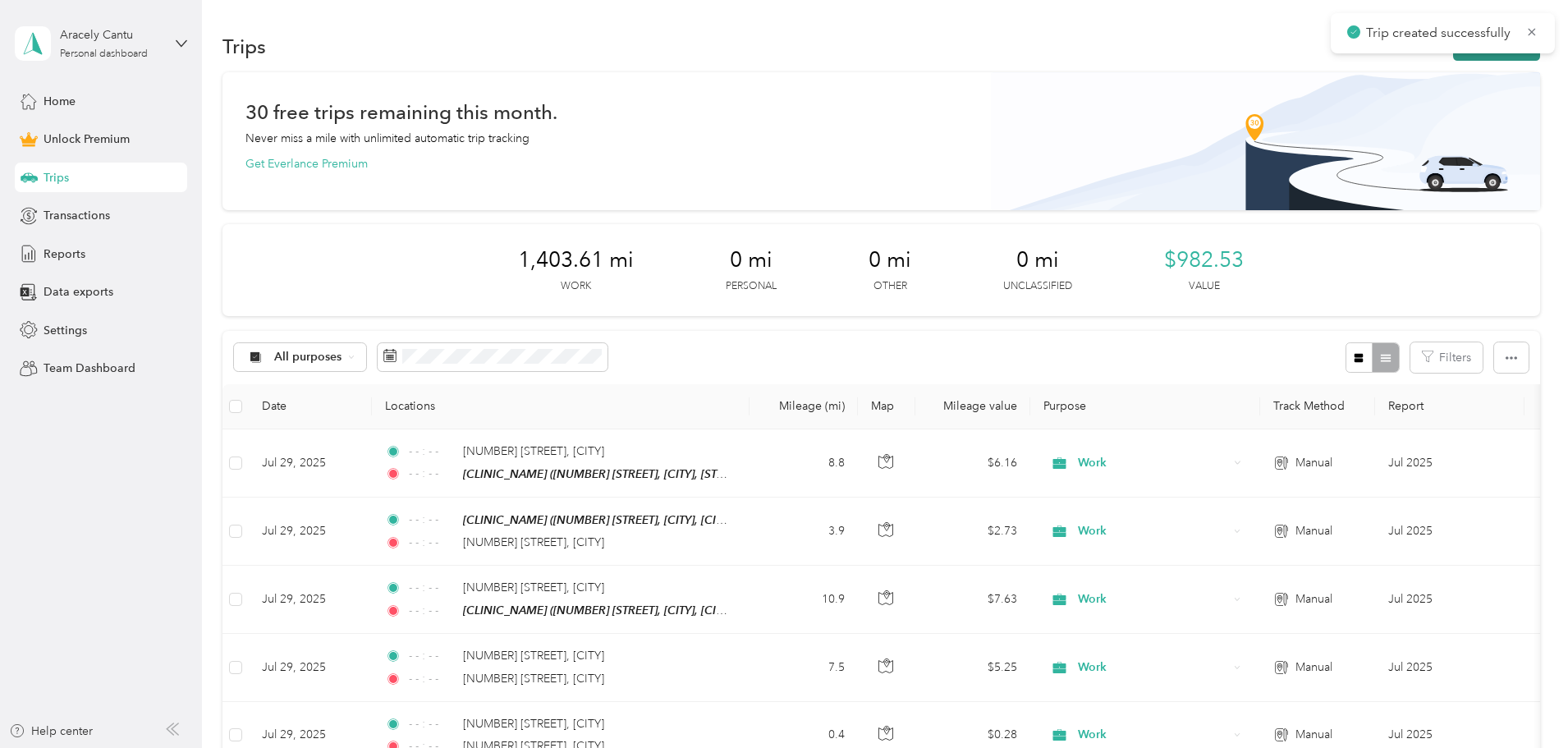 click on "New trip" at bounding box center [1497, 46] 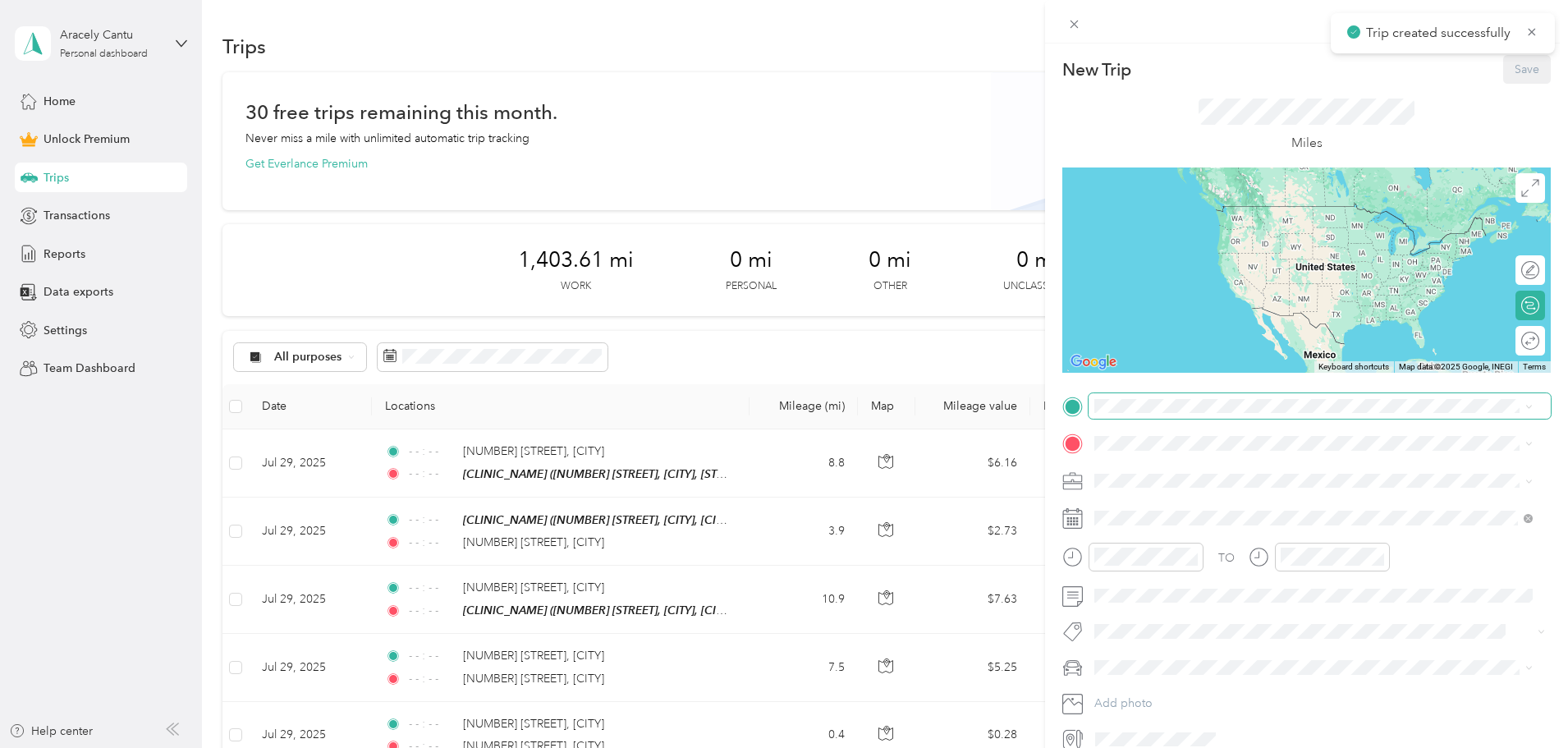 click at bounding box center (1319, 406) 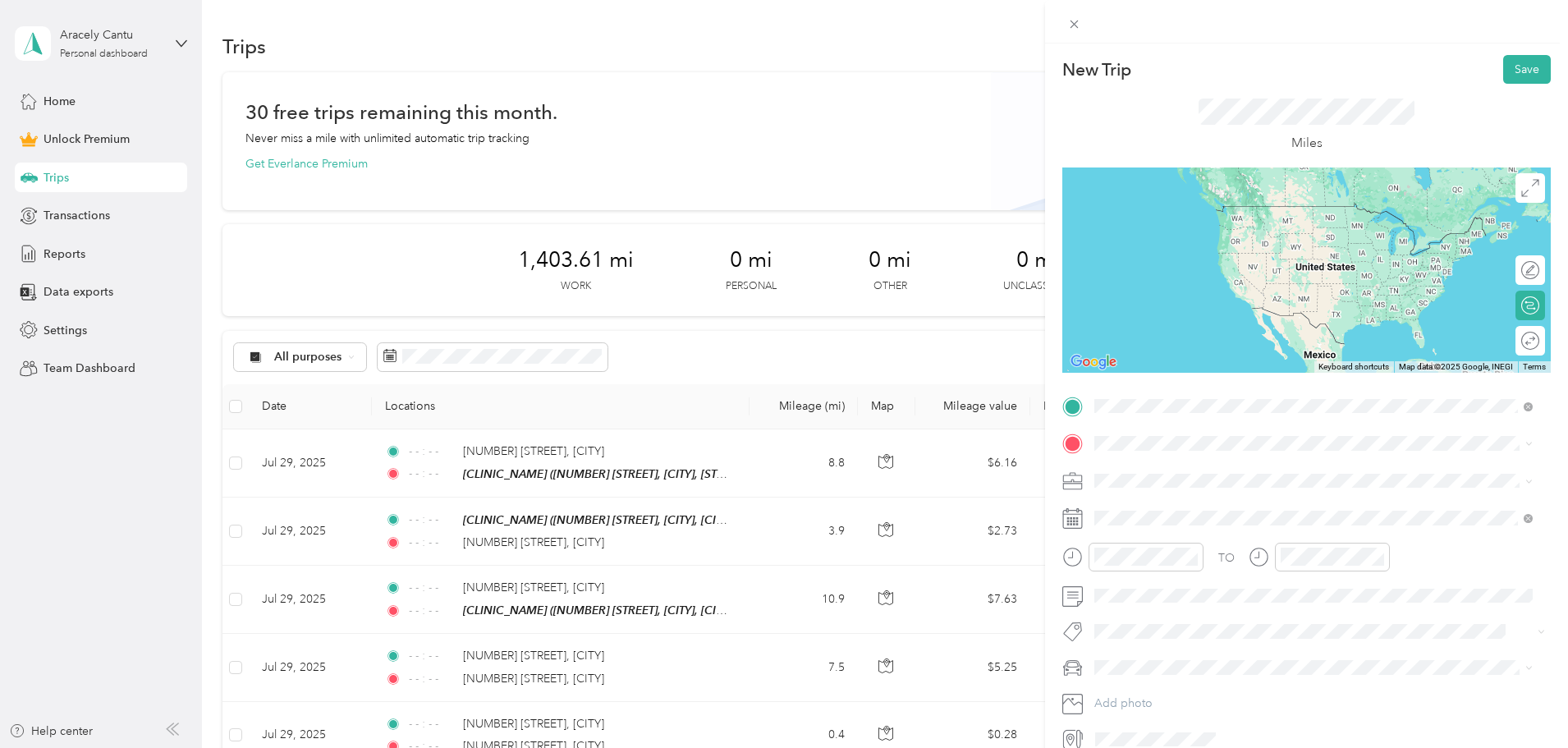 click on "[NUMBER] [STREET]
[CITY], [STATE] [POSTAL_CODE], [COUNTRY]" at bounding box center [1244, 472] 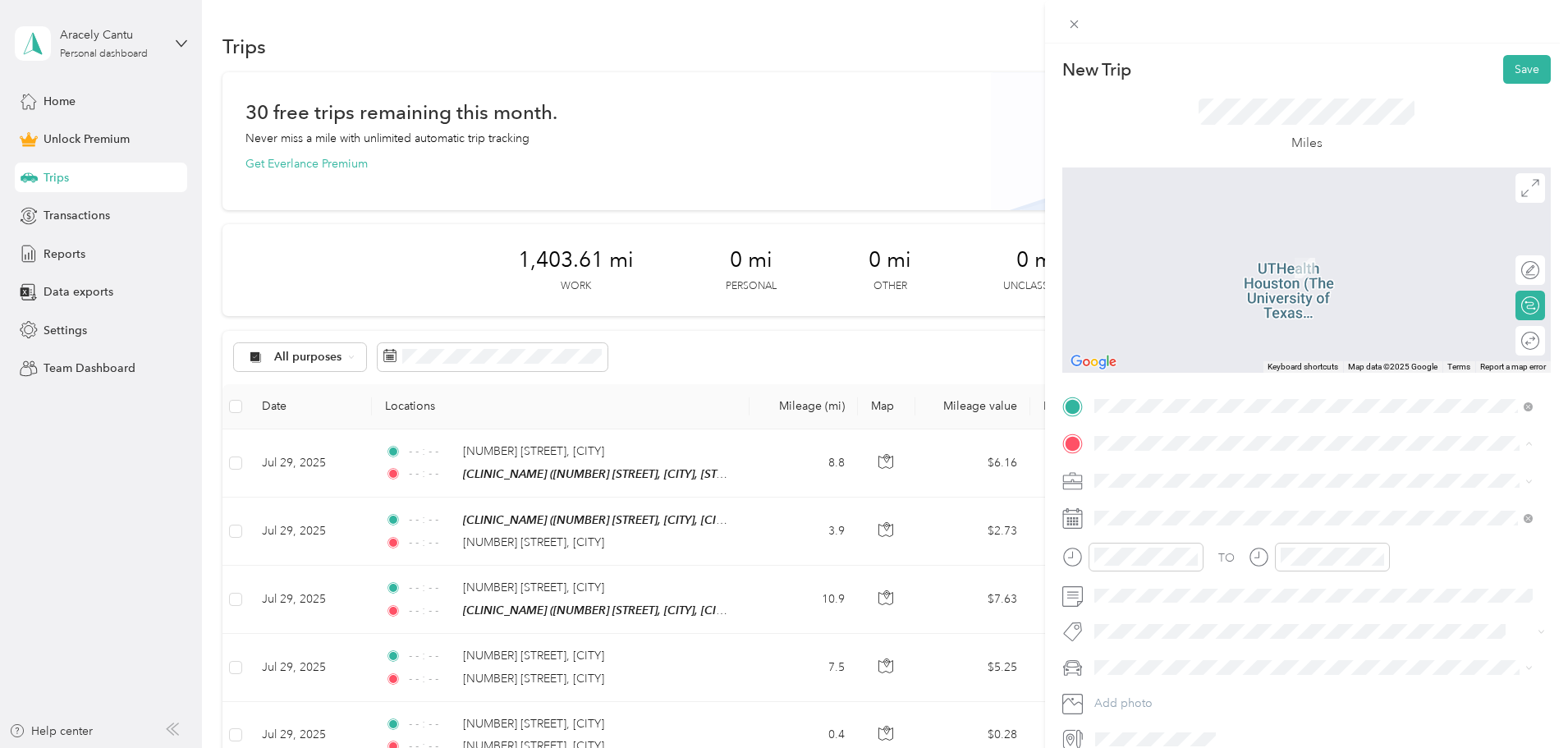 click on "[NUMBER] [STREET], [POSTAL_CODE], [CITY], [STATE], [COUNTRY]" at bounding box center [1300, 526] 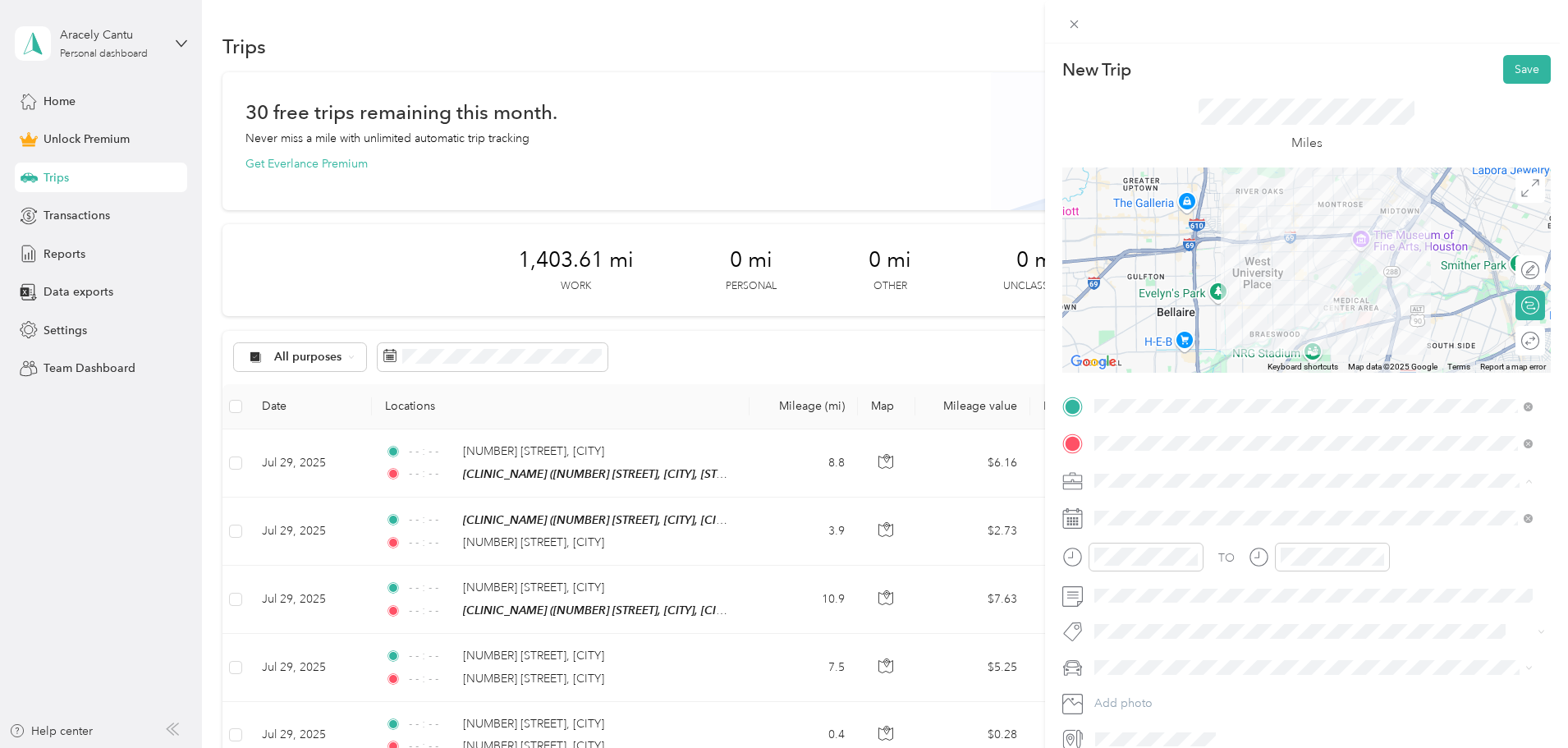 click on "Work" at bounding box center (1314, 509) 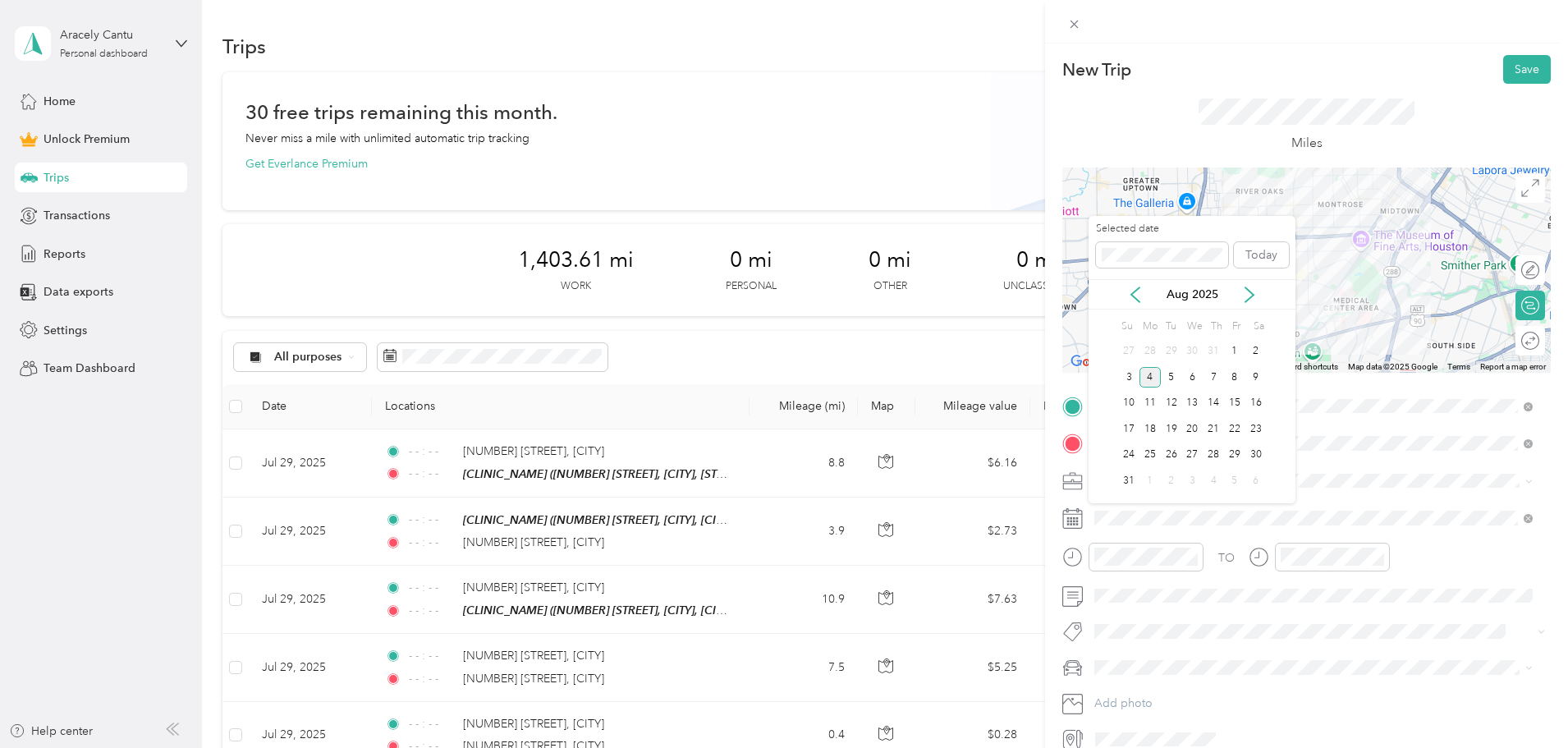 click on "Aug 2025" at bounding box center [1192, 294] 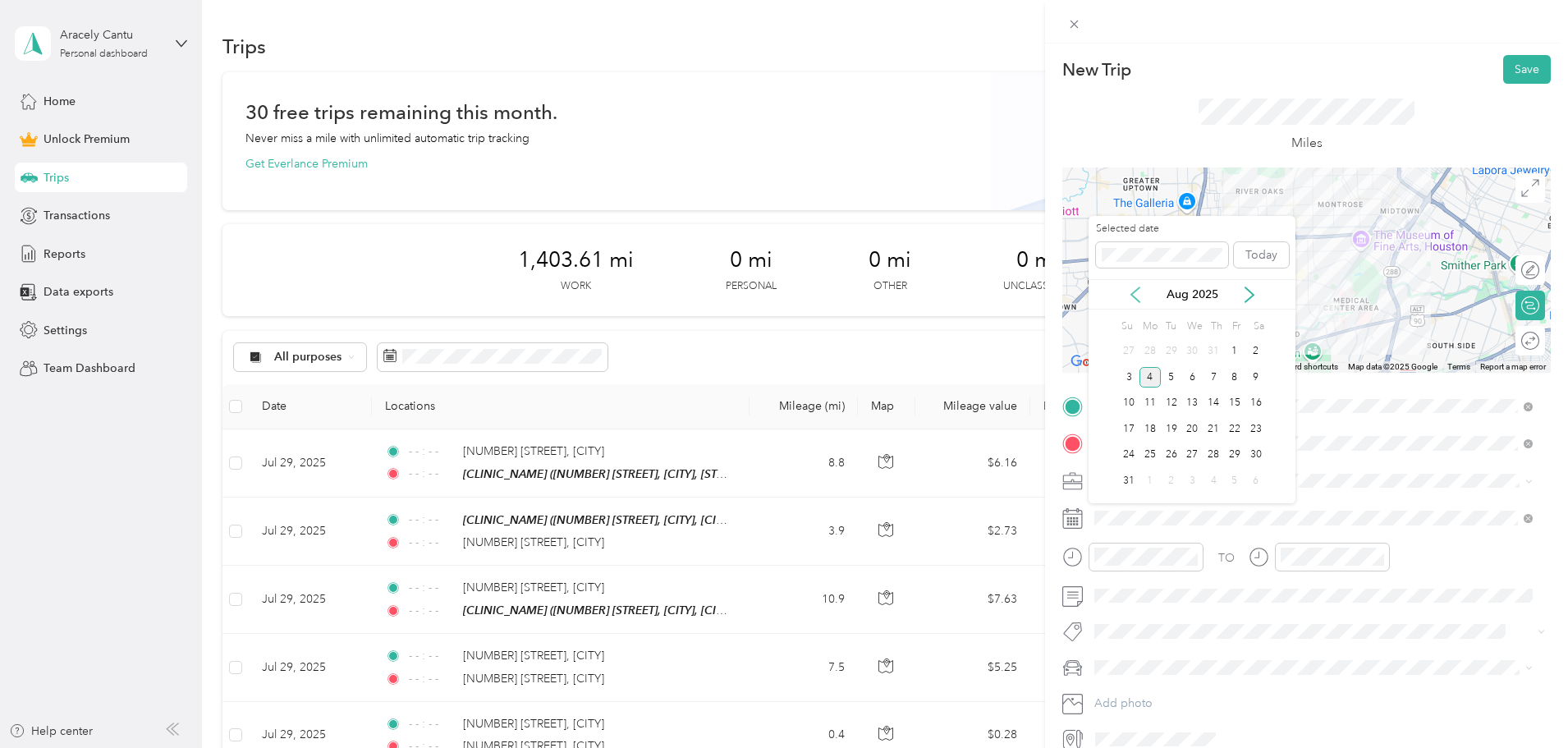click 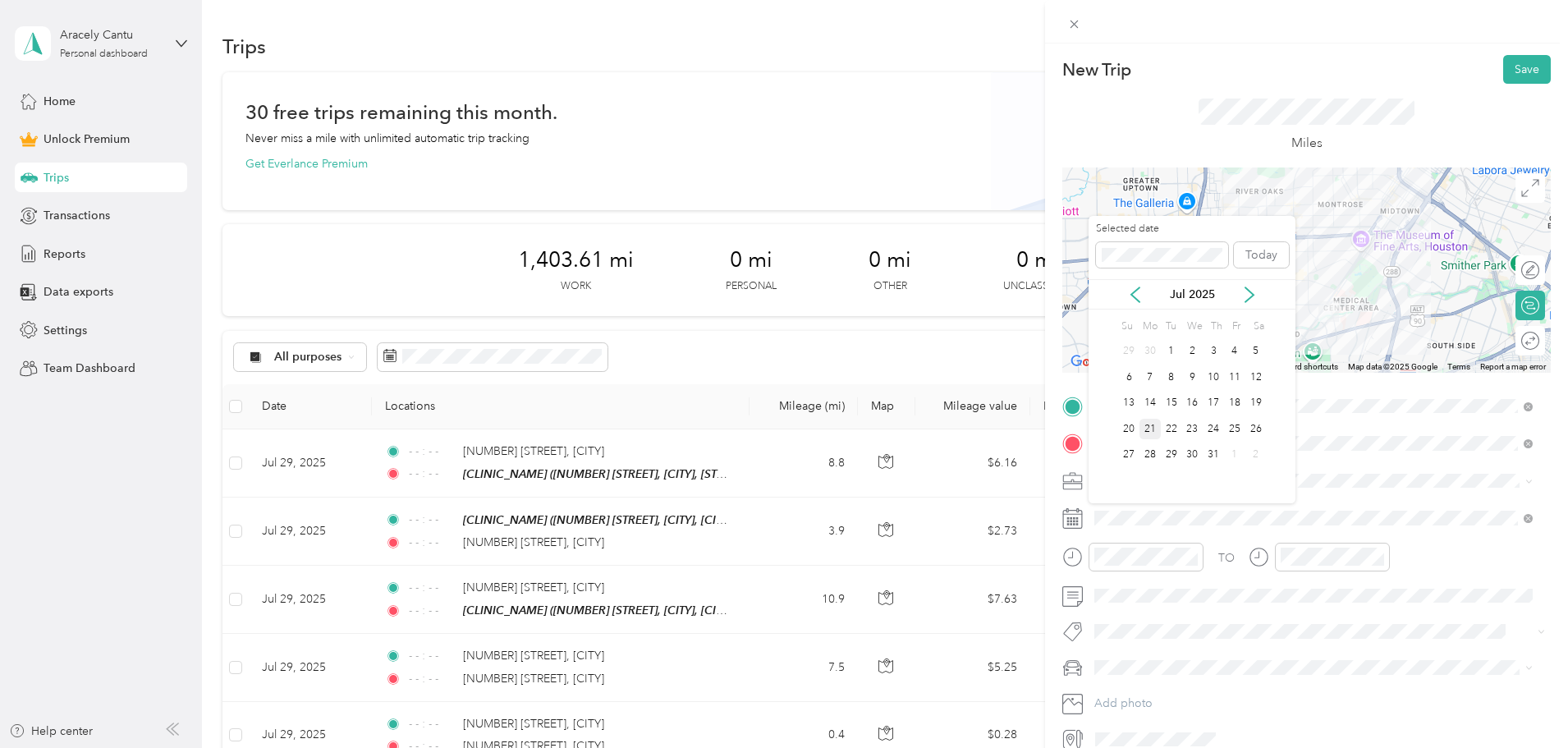 drag, startPoint x: 1156, startPoint y: 425, endPoint x: 1157, endPoint y: 444, distance: 19.026298 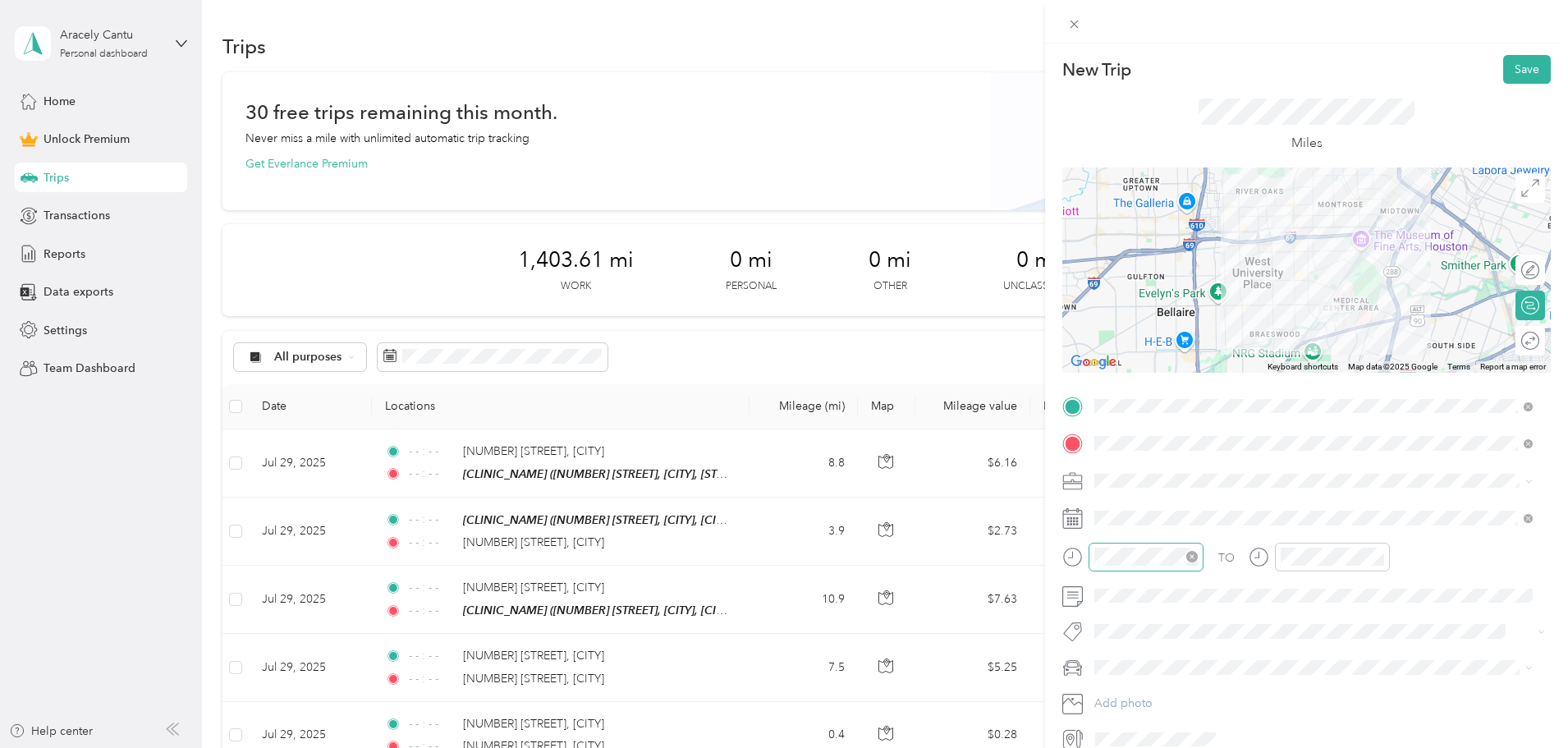 click 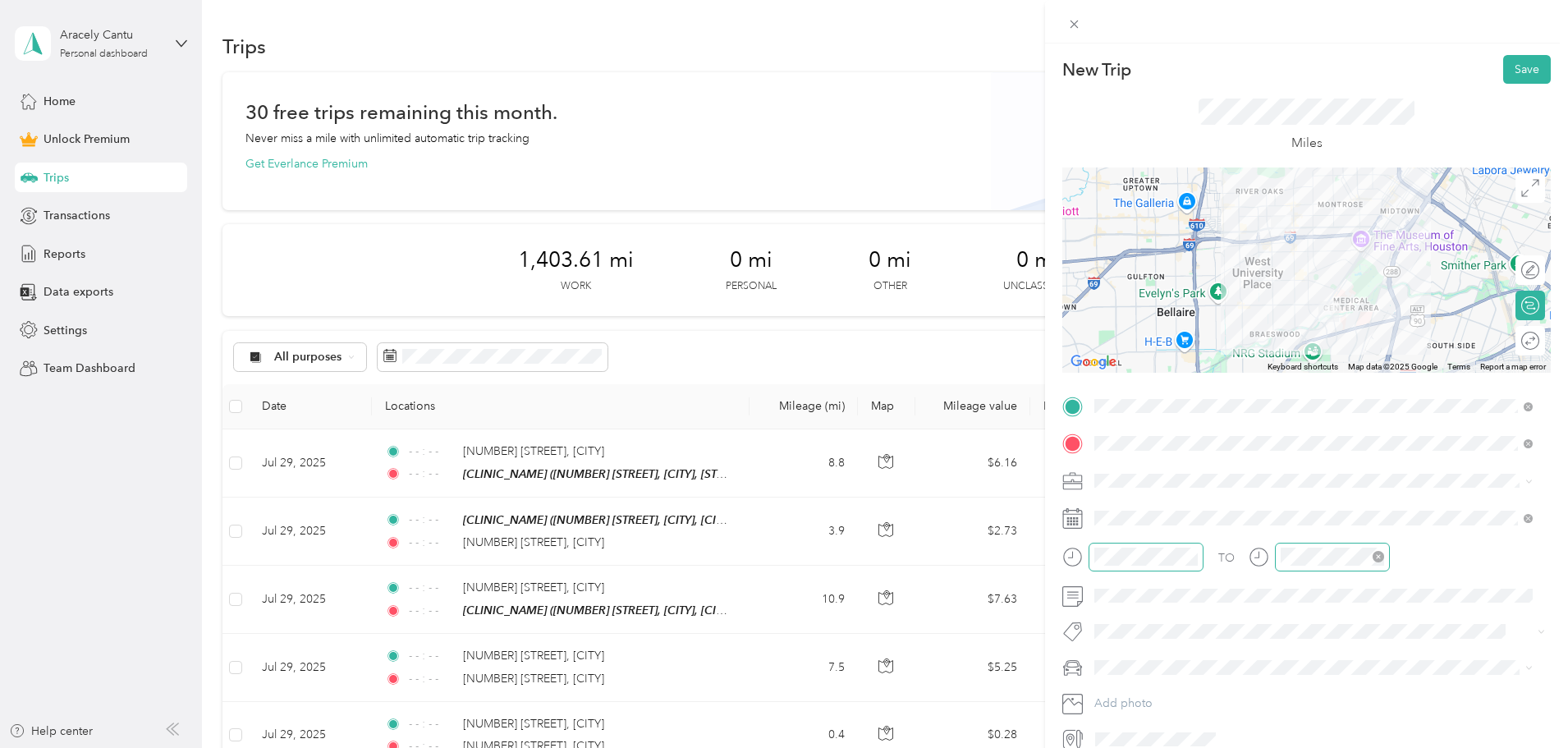 click 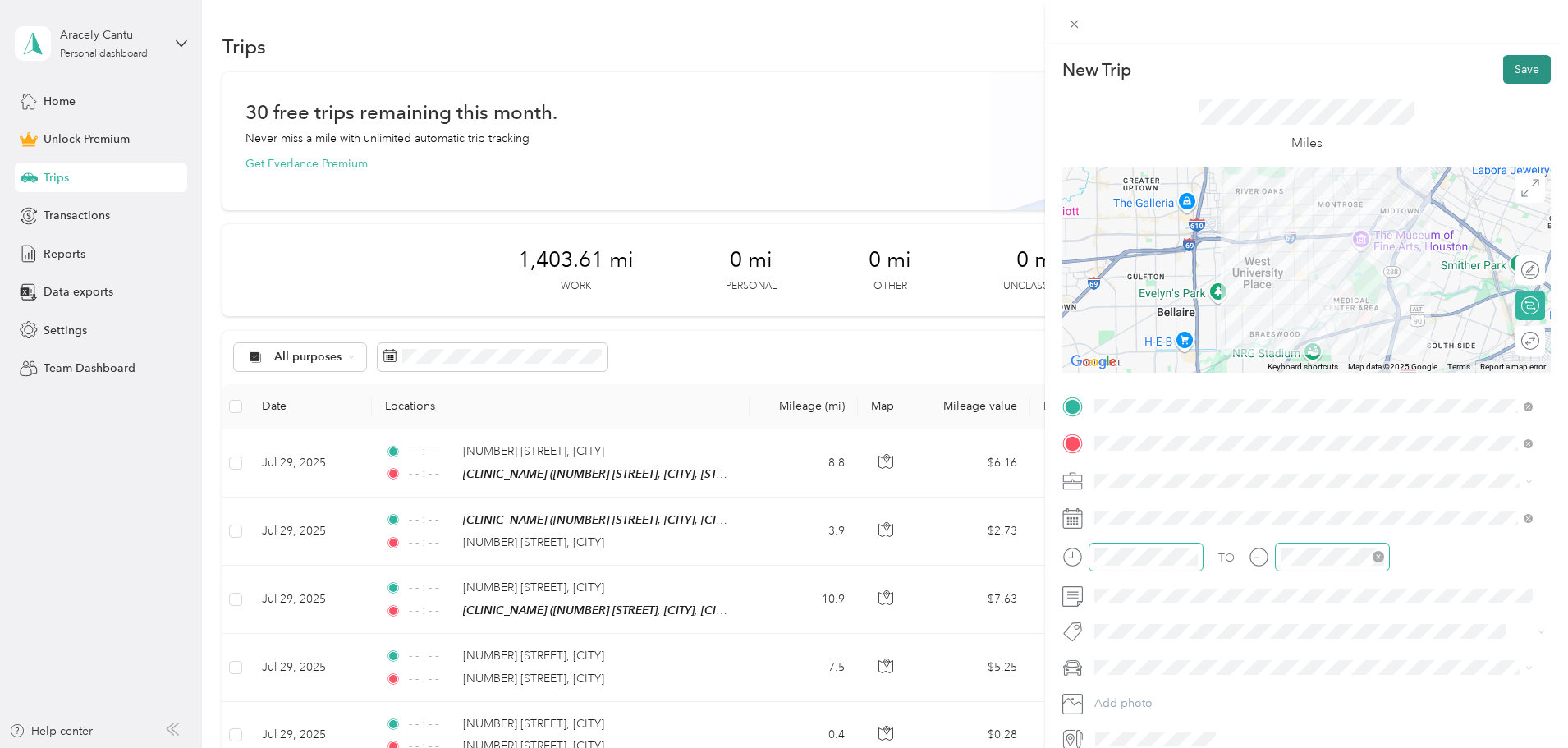 click on "Save" at bounding box center [1527, 69] 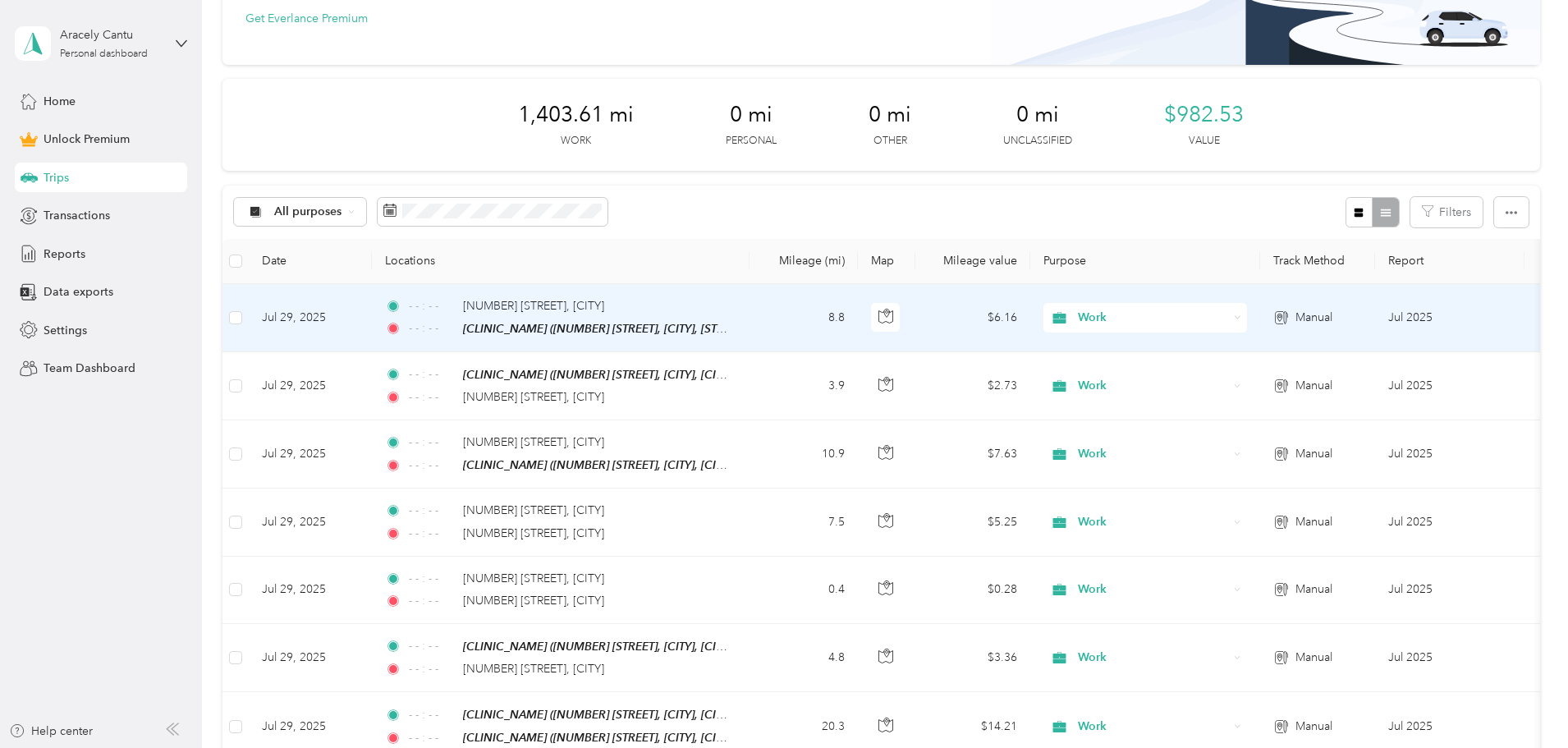 scroll, scrollTop: 0, scrollLeft: 0, axis: both 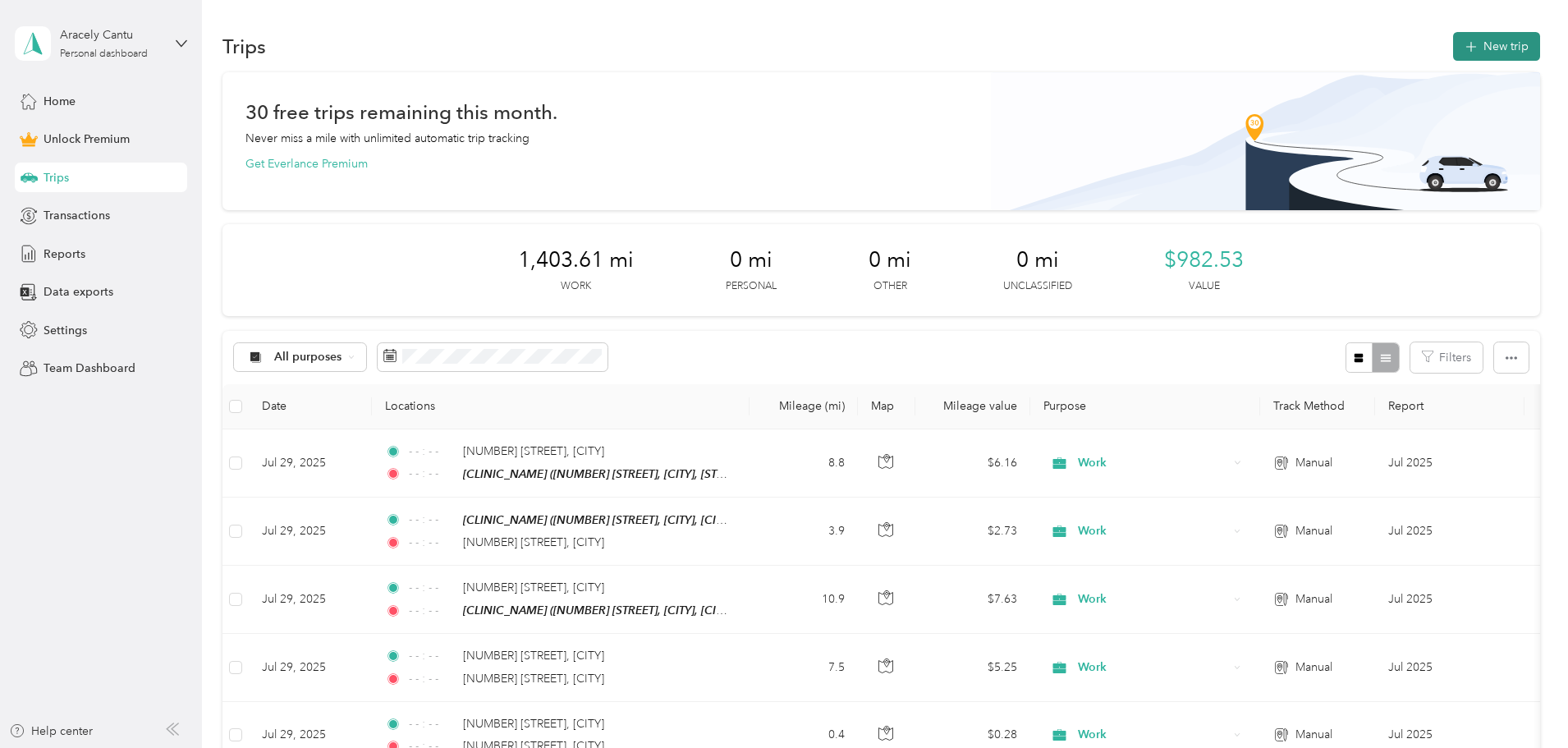 click on "New trip" at bounding box center (1497, 46) 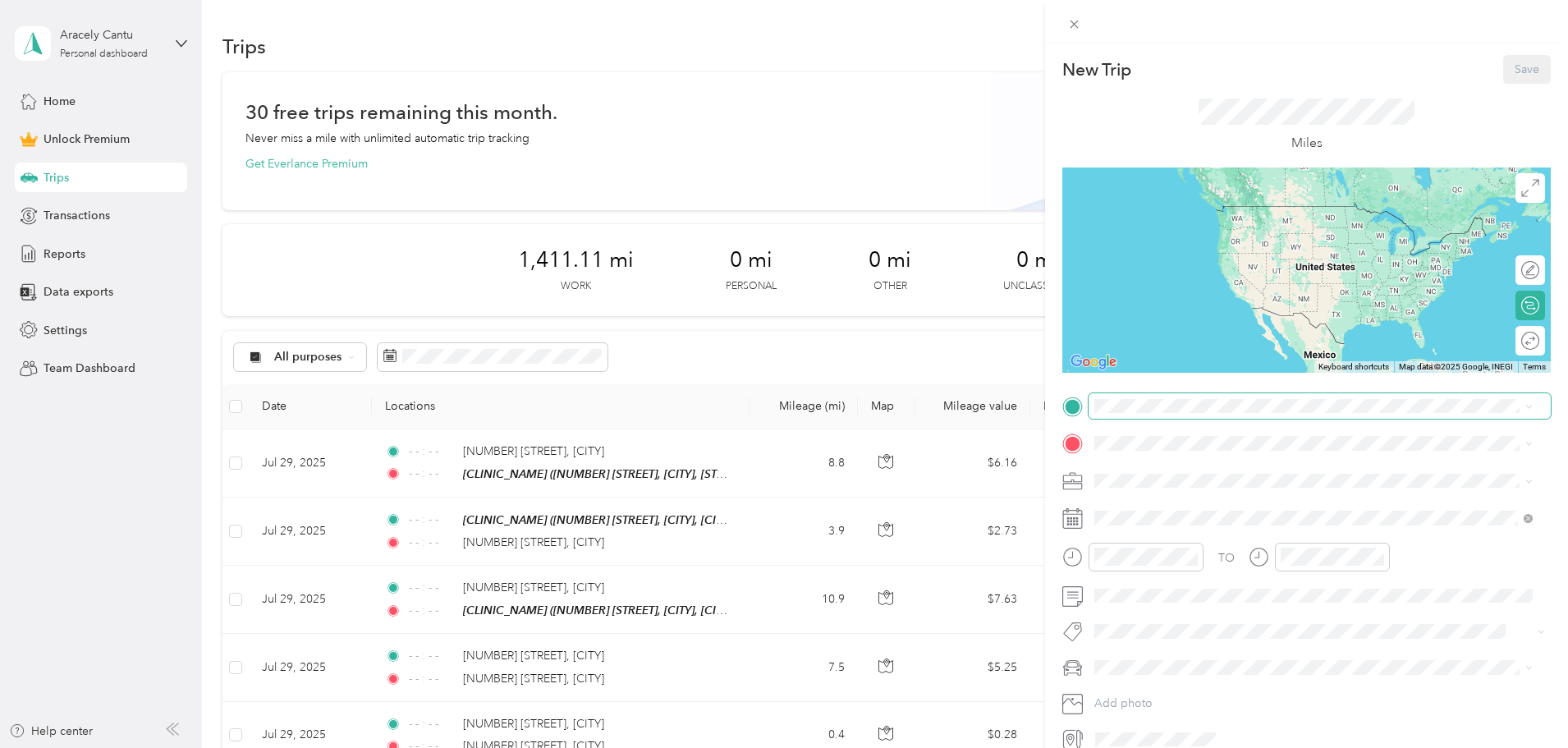 click at bounding box center [1319, 406] 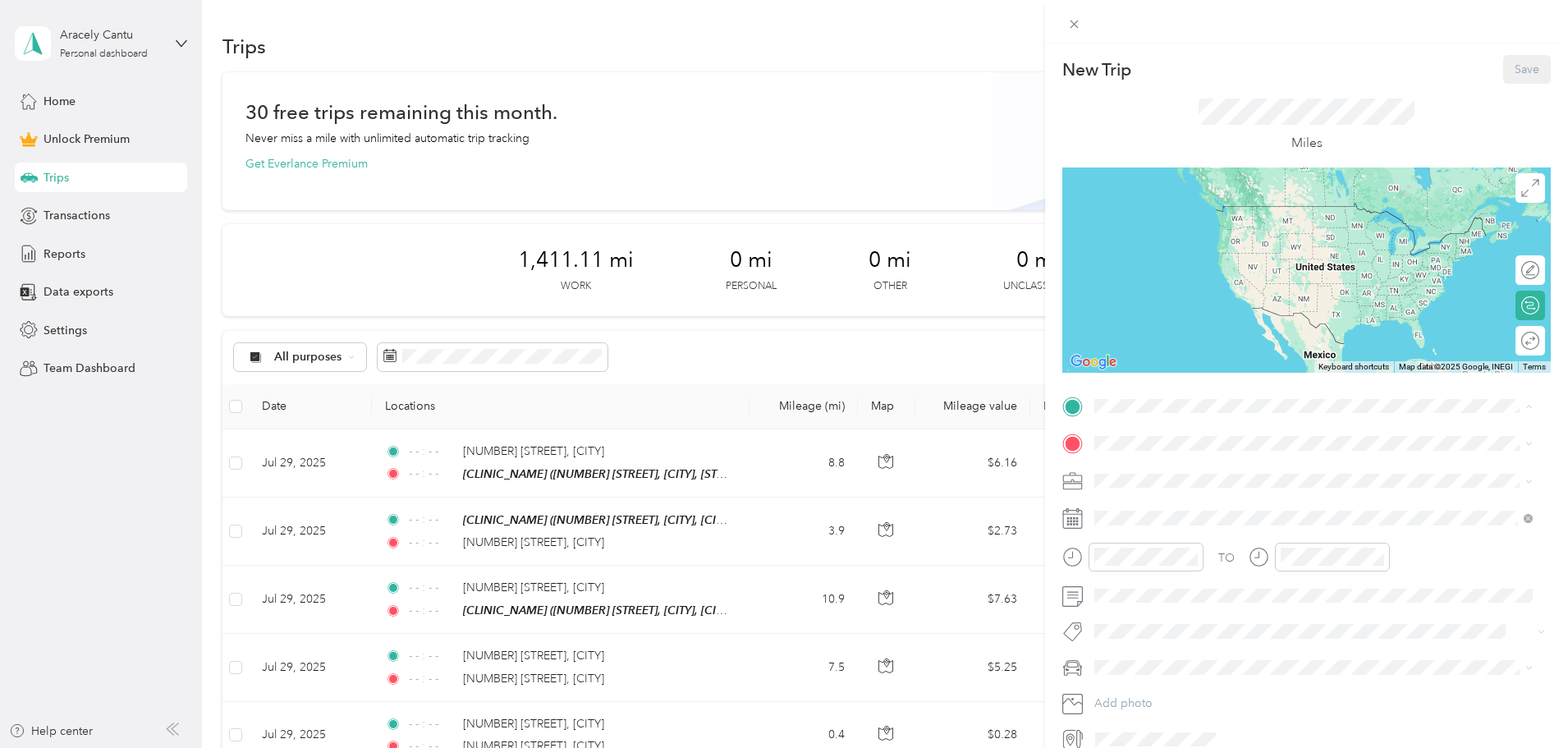 click on "MTC" at bounding box center [1300, 471] 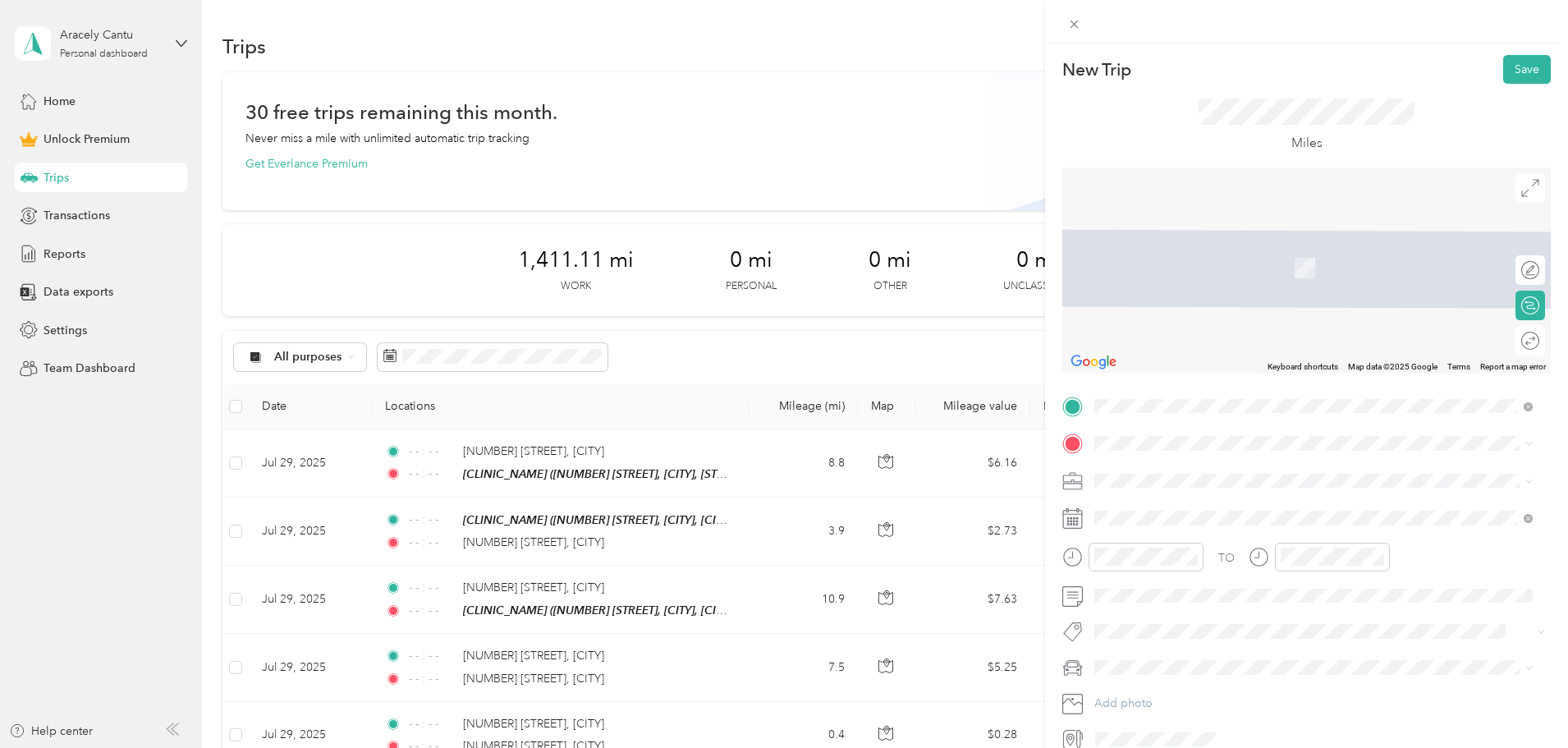 click on "[CLINIC_NAME] [NUMBER] [STREET], [CITY], [POSTAL_CODE], [CITY], [STATE], [COUNTRY]" at bounding box center [1323, 516] 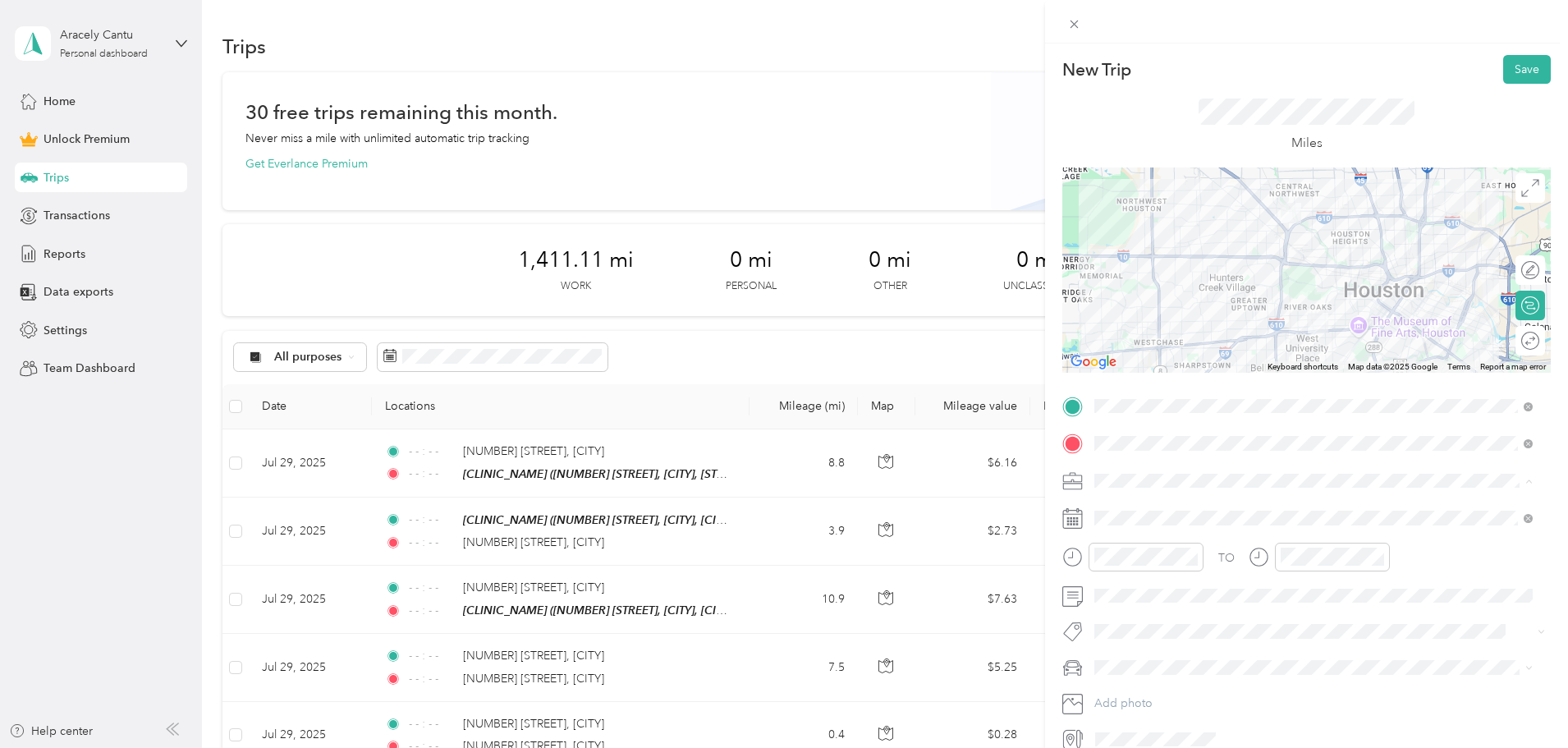 click on "Work" at bounding box center (1314, 509) 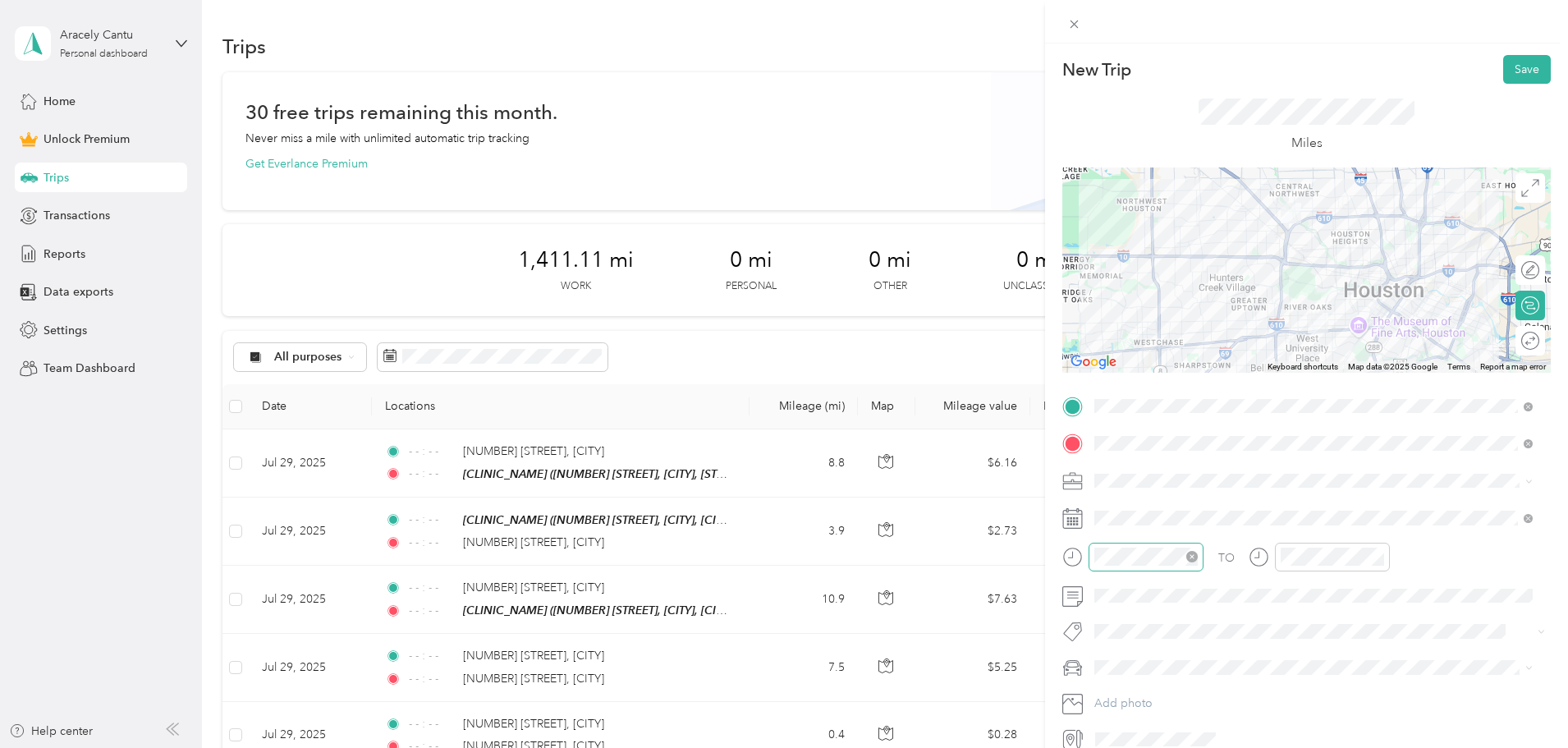 click 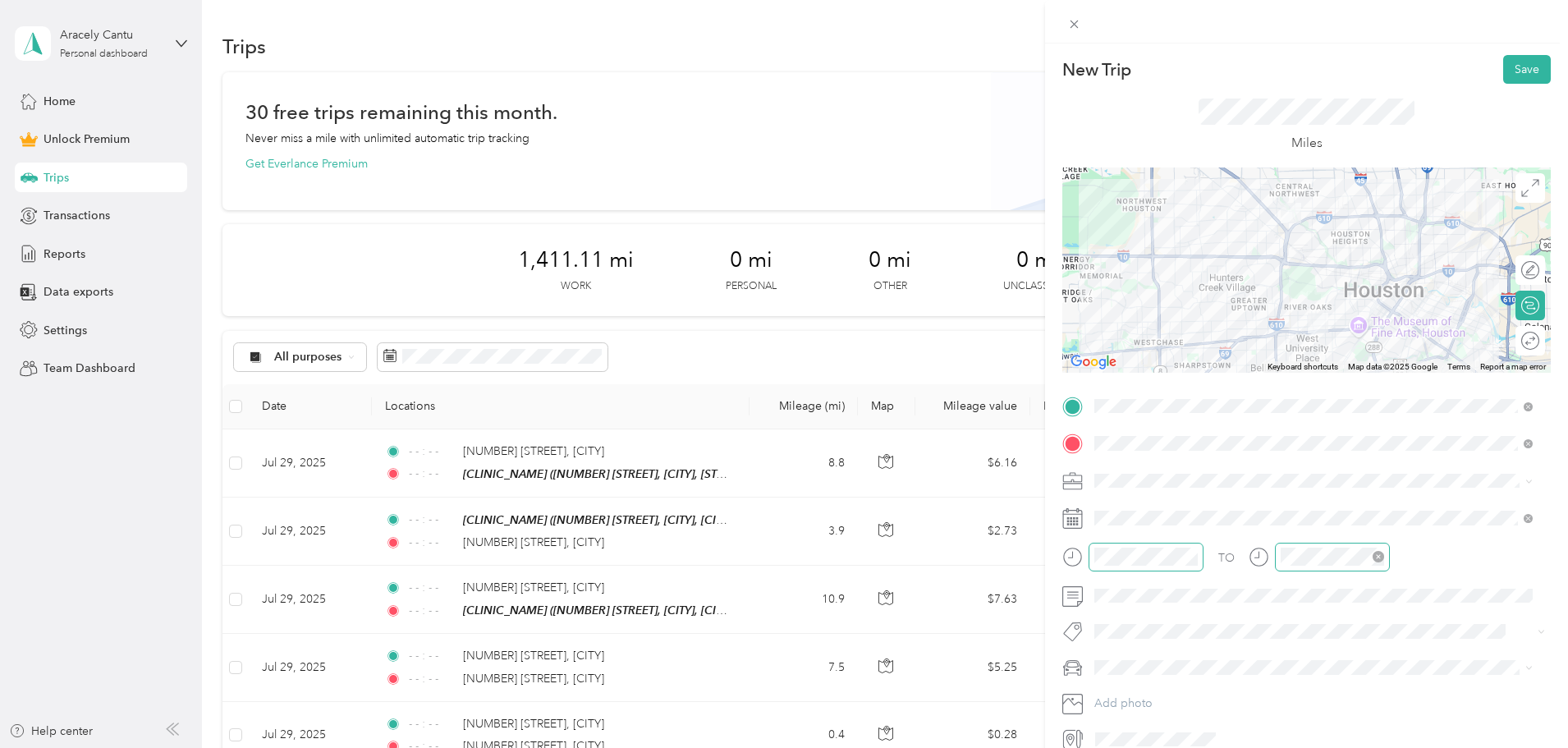 click 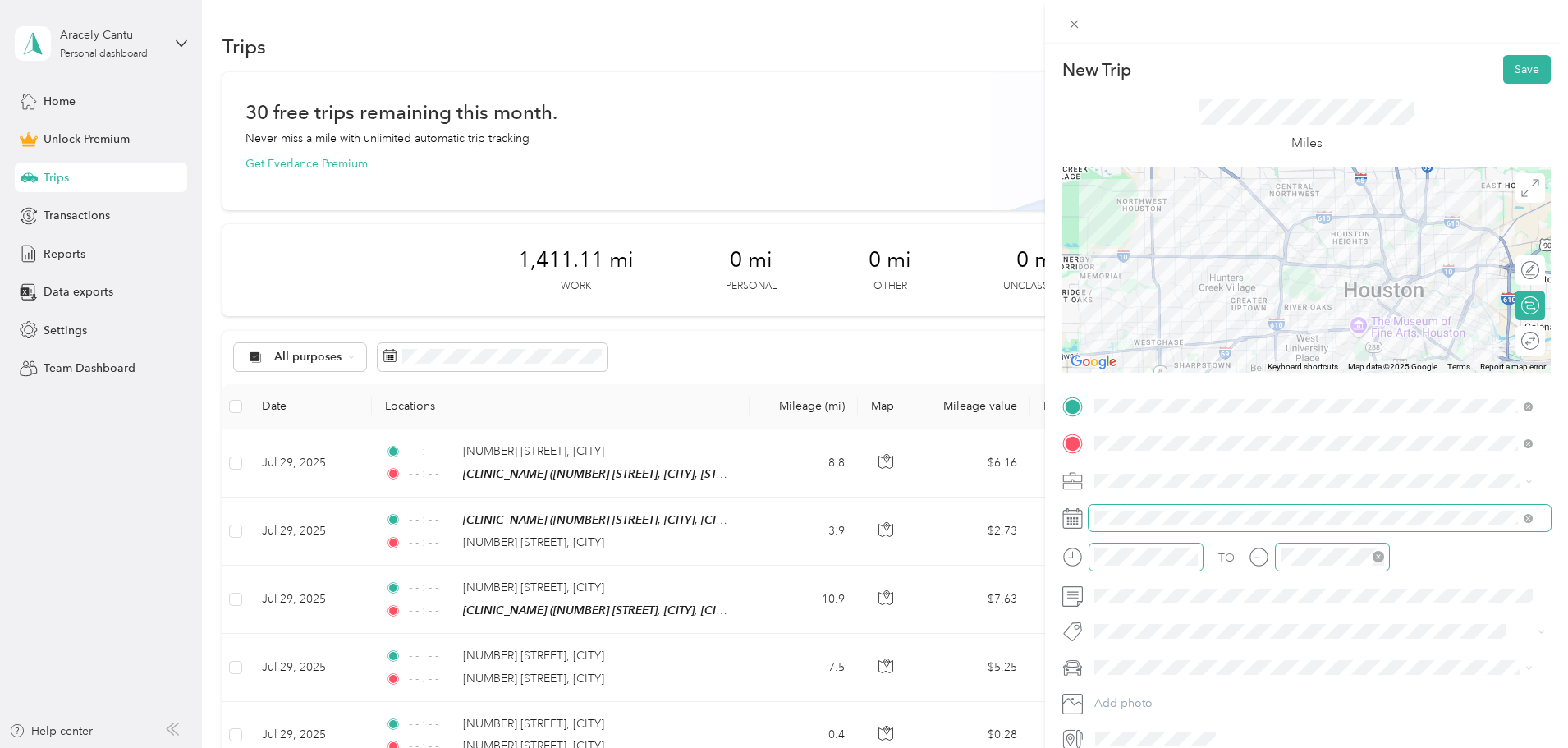 click at bounding box center [1319, 518] 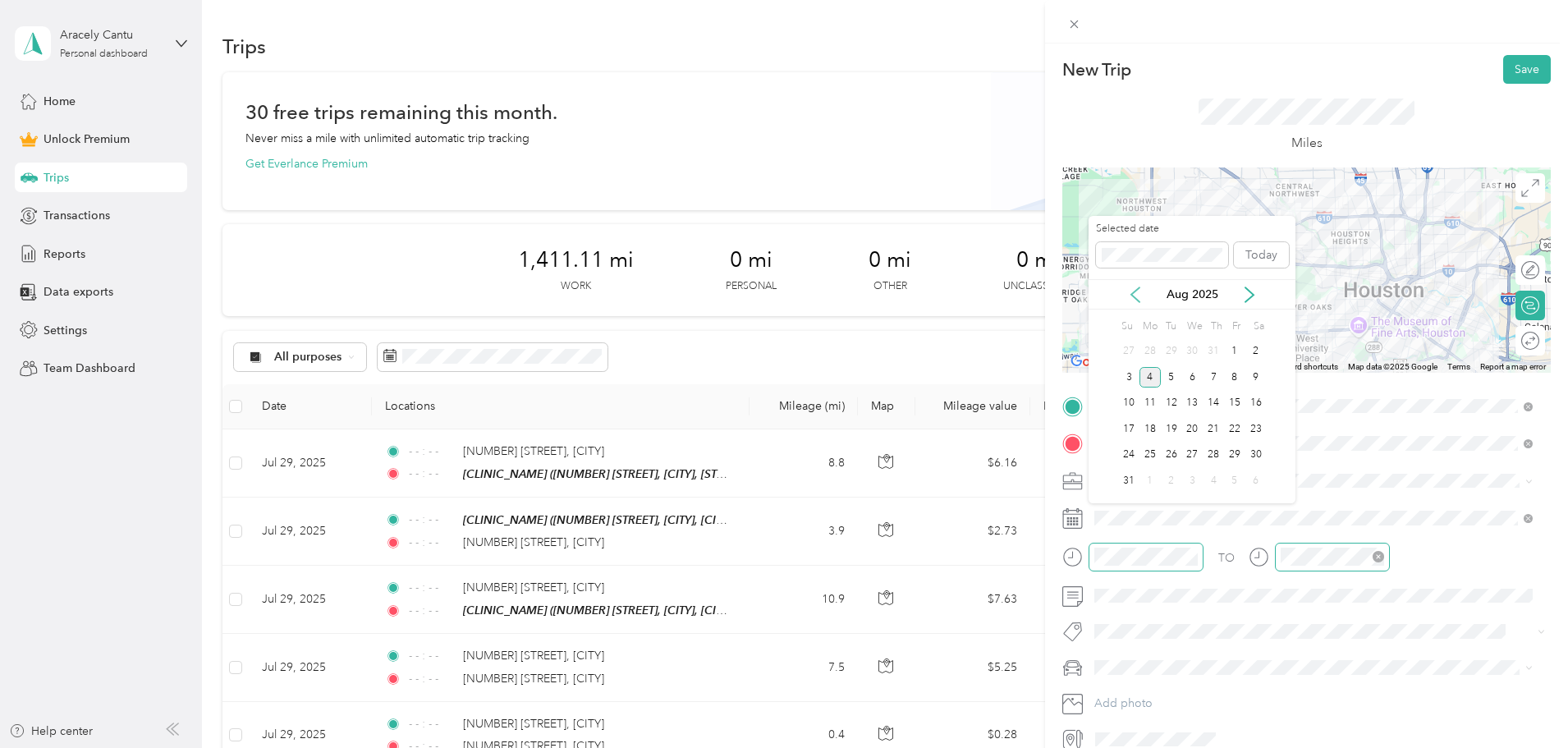 click 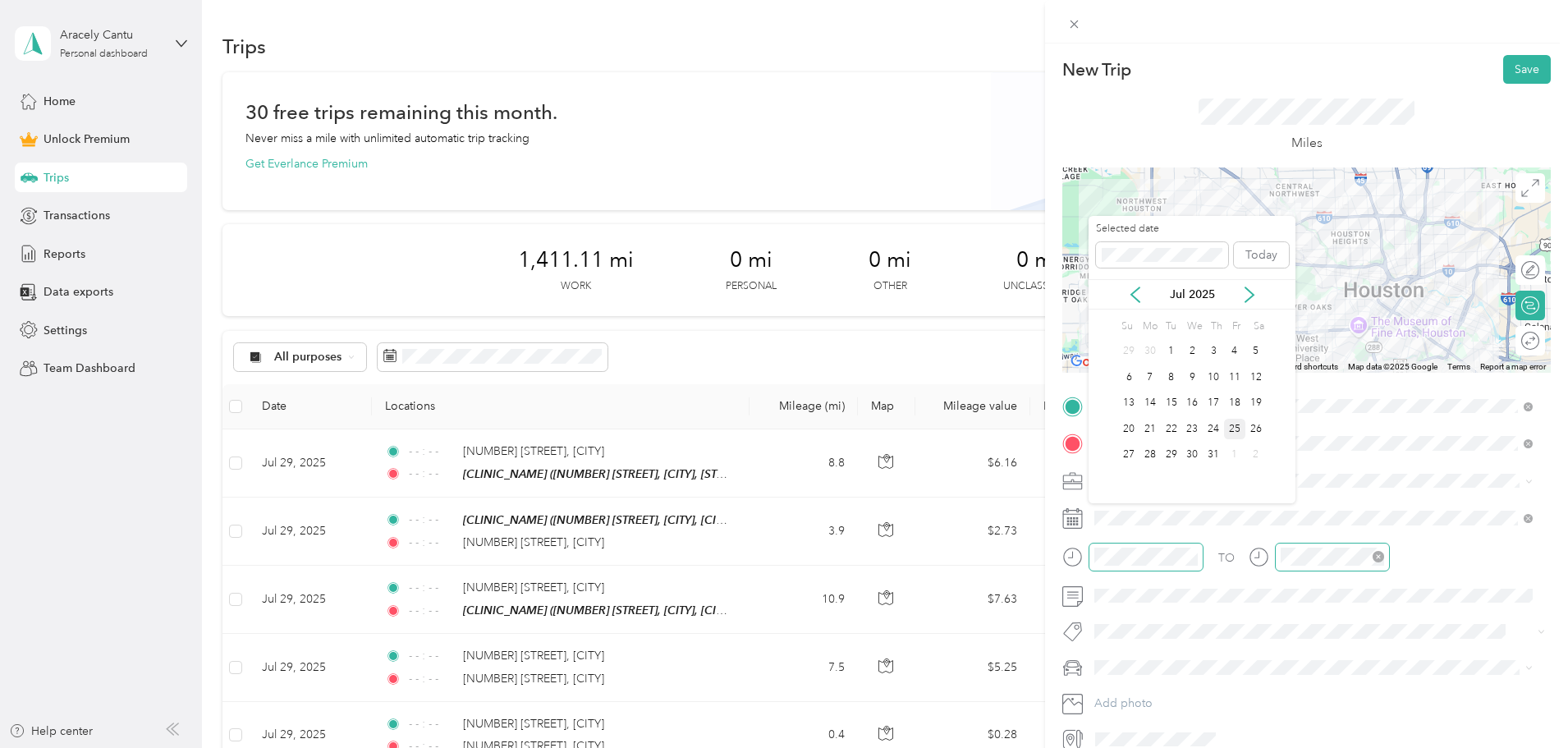 click on "25" at bounding box center [1235, 429] 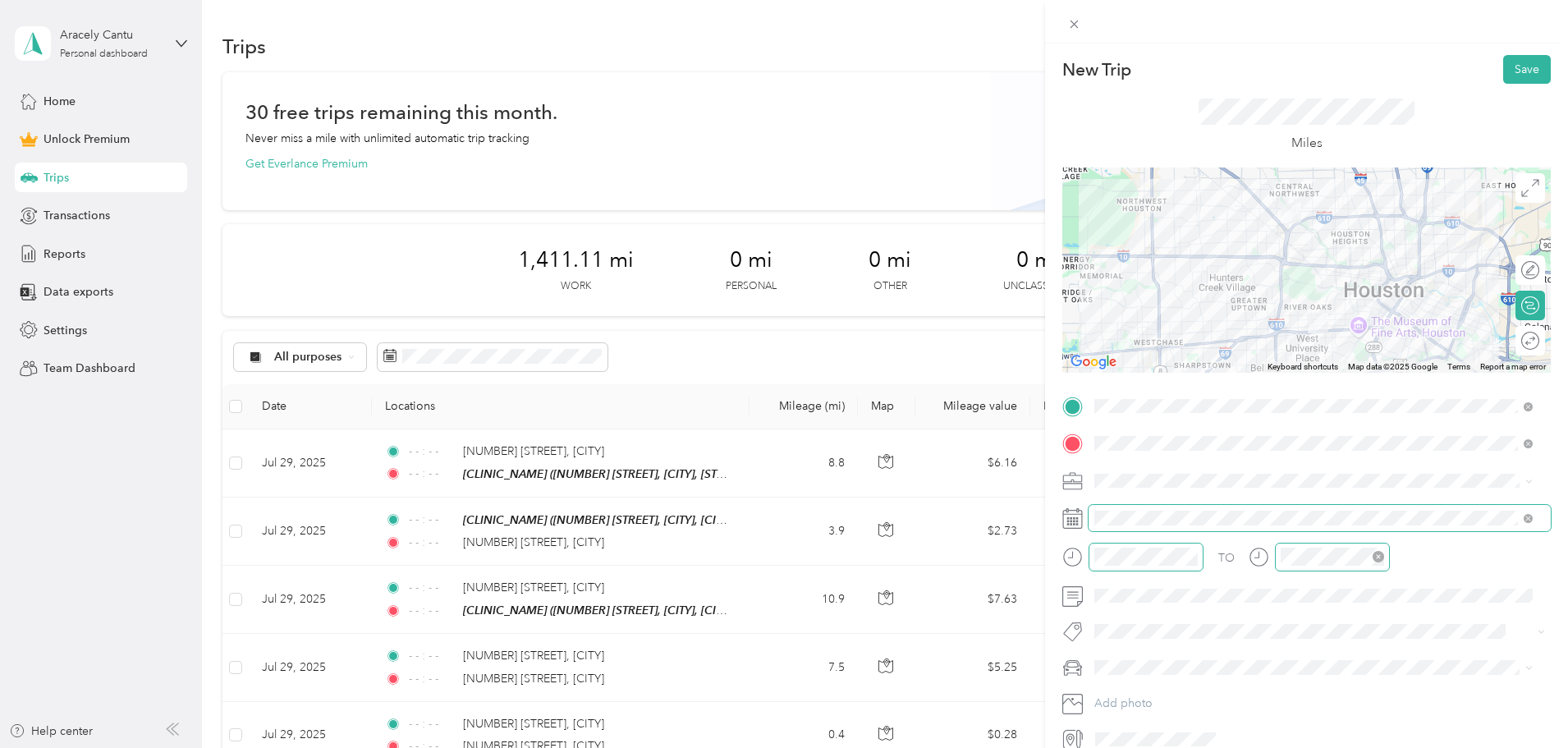 click at bounding box center (1319, 518) 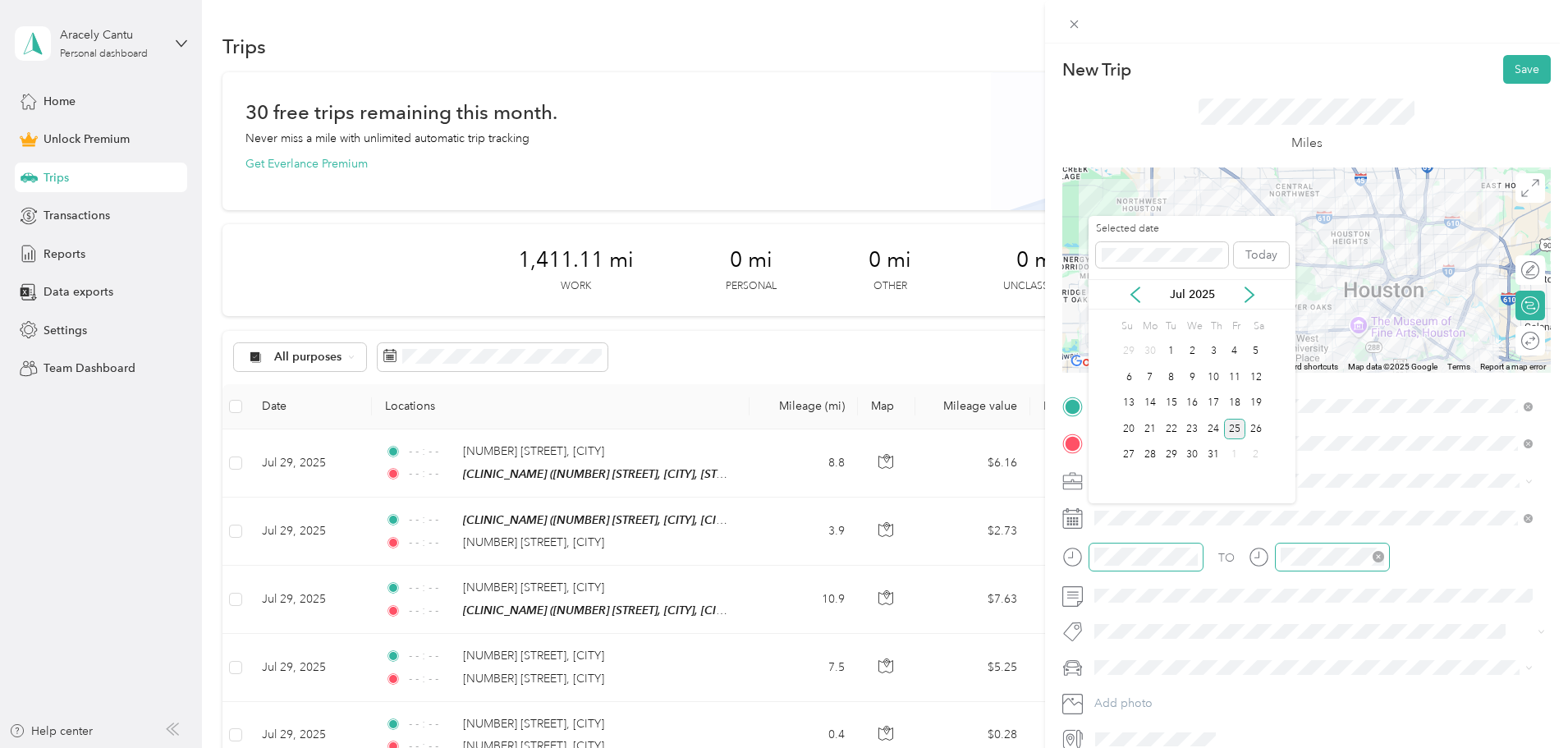 click on "25" at bounding box center (1235, 429) 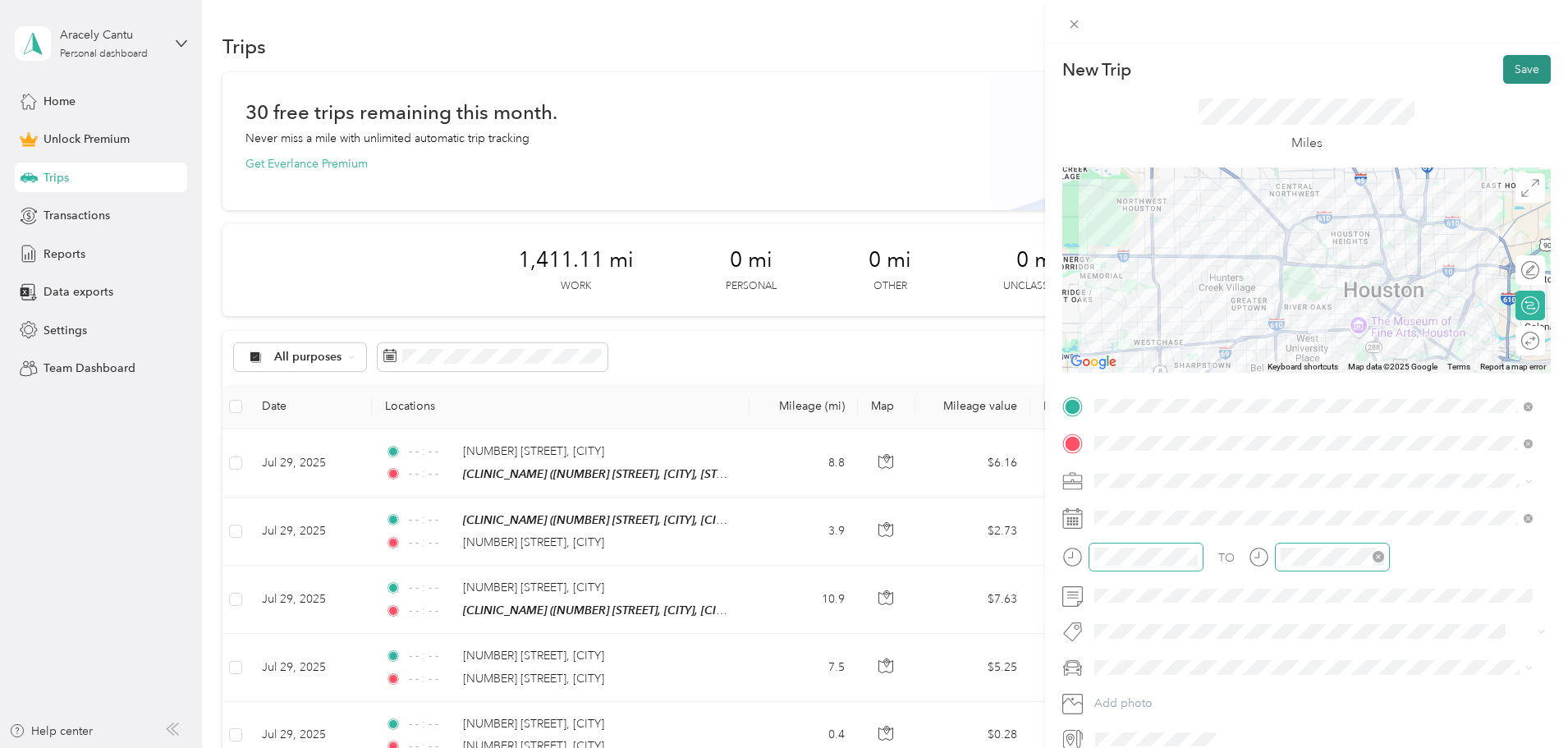 click on "Save" at bounding box center (1527, 69) 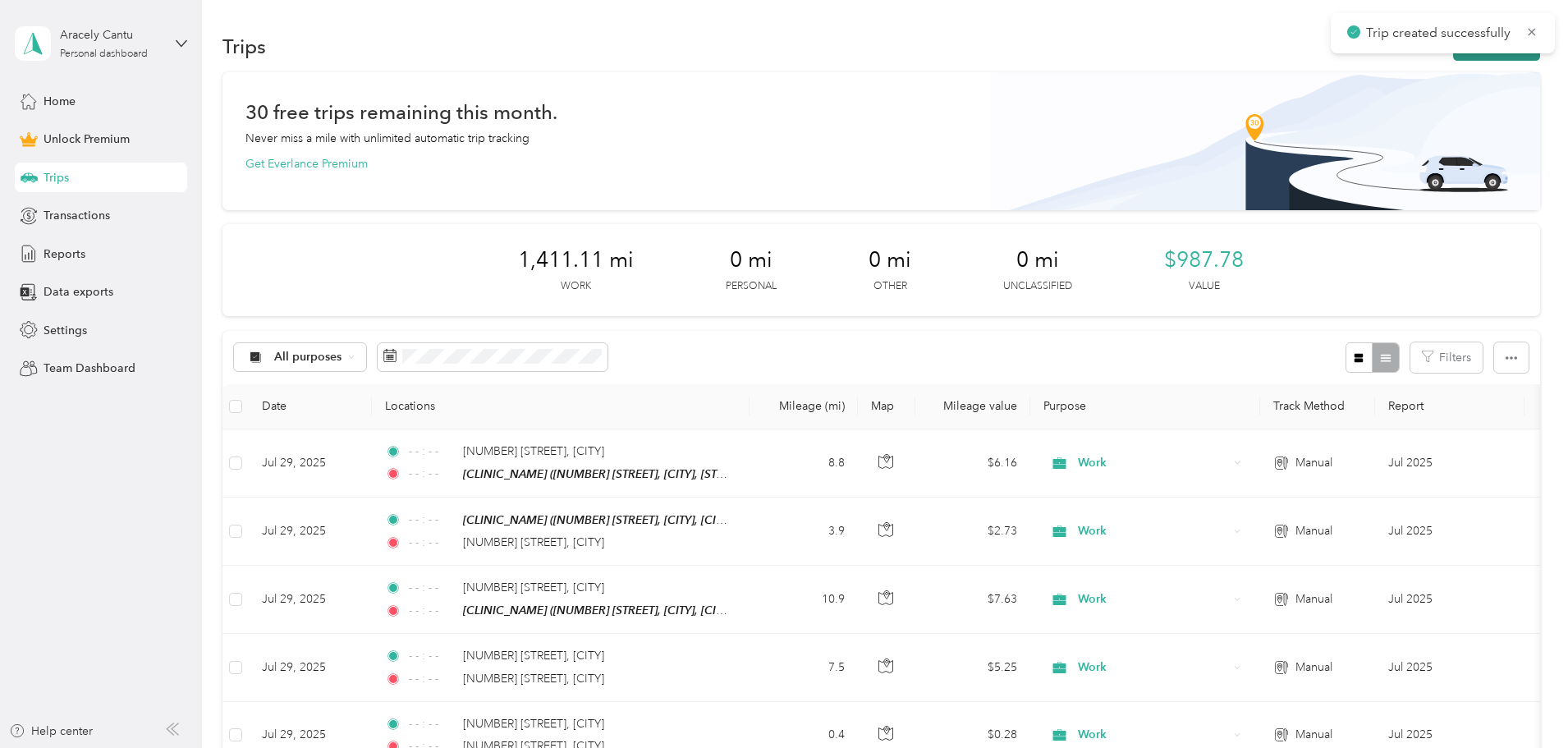 click on "New trip" at bounding box center (1497, 46) 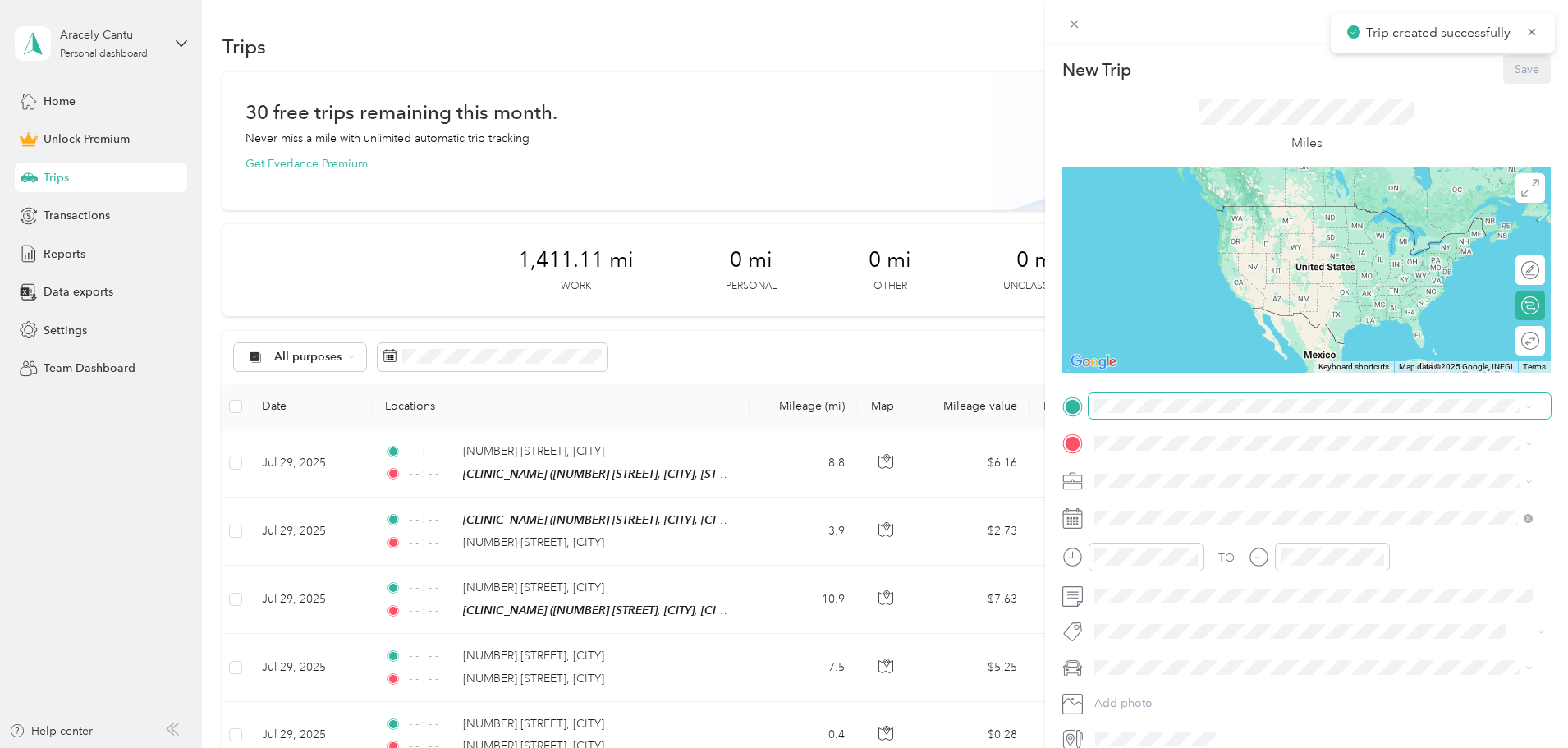 click at bounding box center (1319, 406) 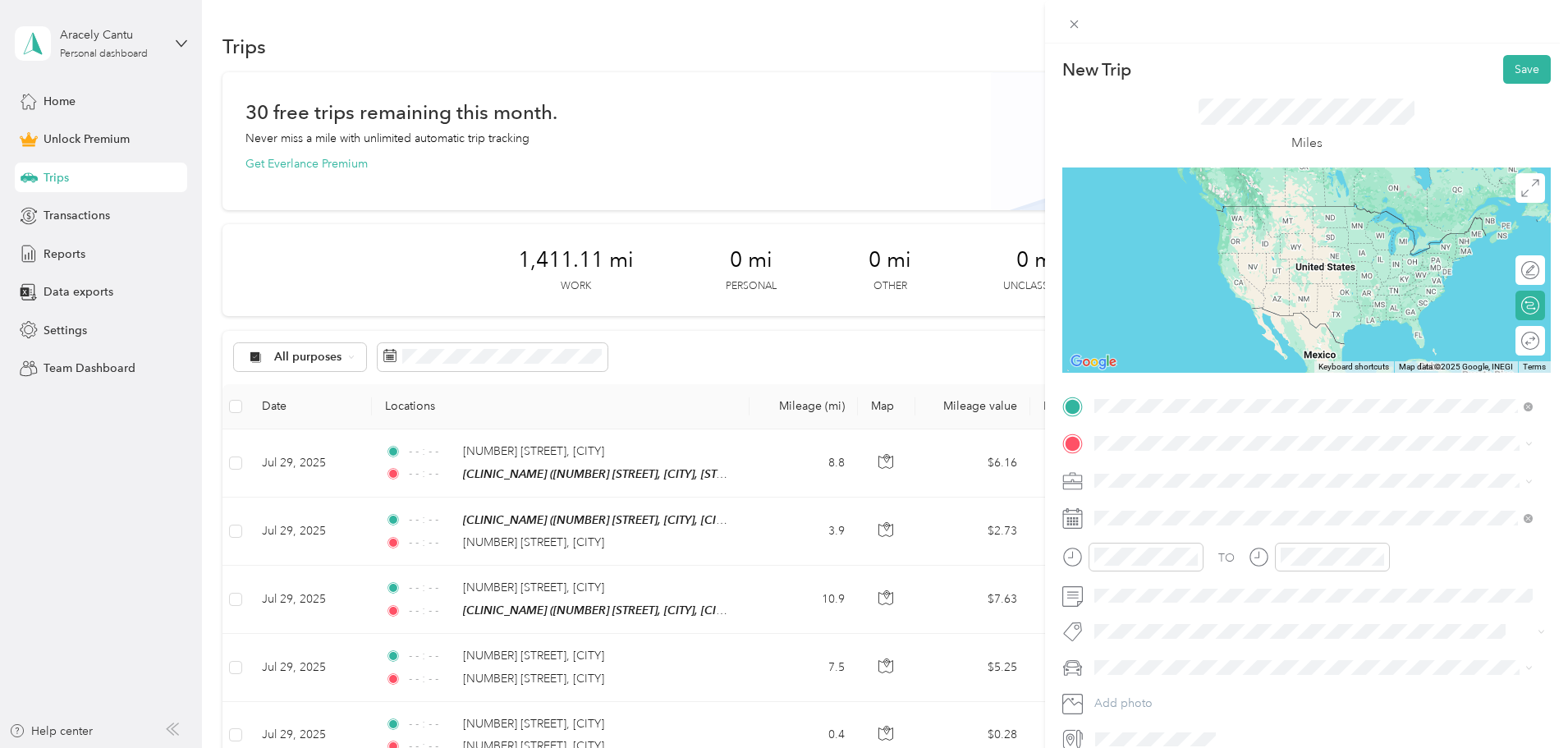 click on "[NUMBER] [STREET], [CITY], [POSTAL_CODE], [CITY], [STATE], United States" at bounding box center (1323, 489) 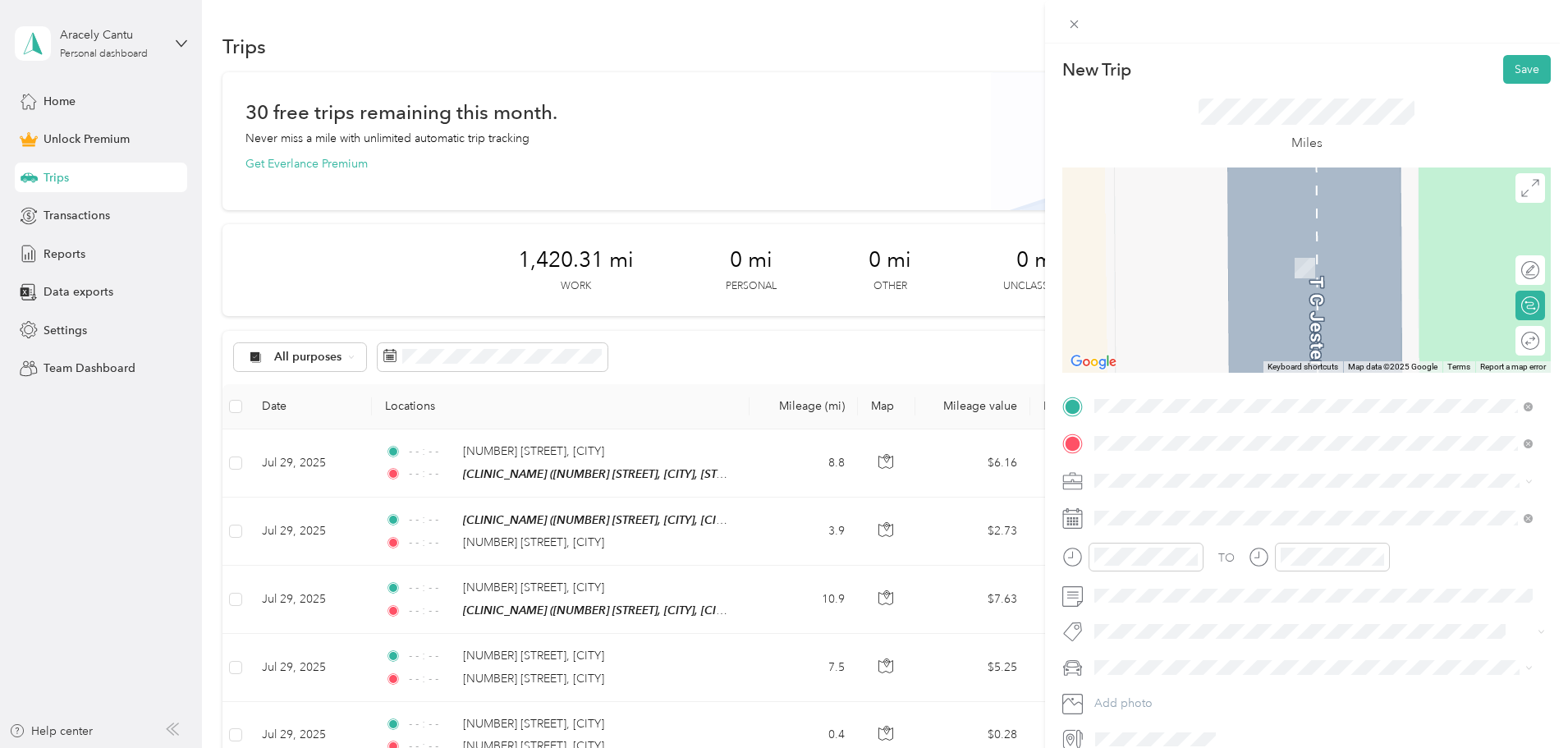 click on "[NUMBER] [STREET]
[CITY], [STATE] [POSTAL_CODE], [COUNTRY]" at bounding box center [1244, 509] 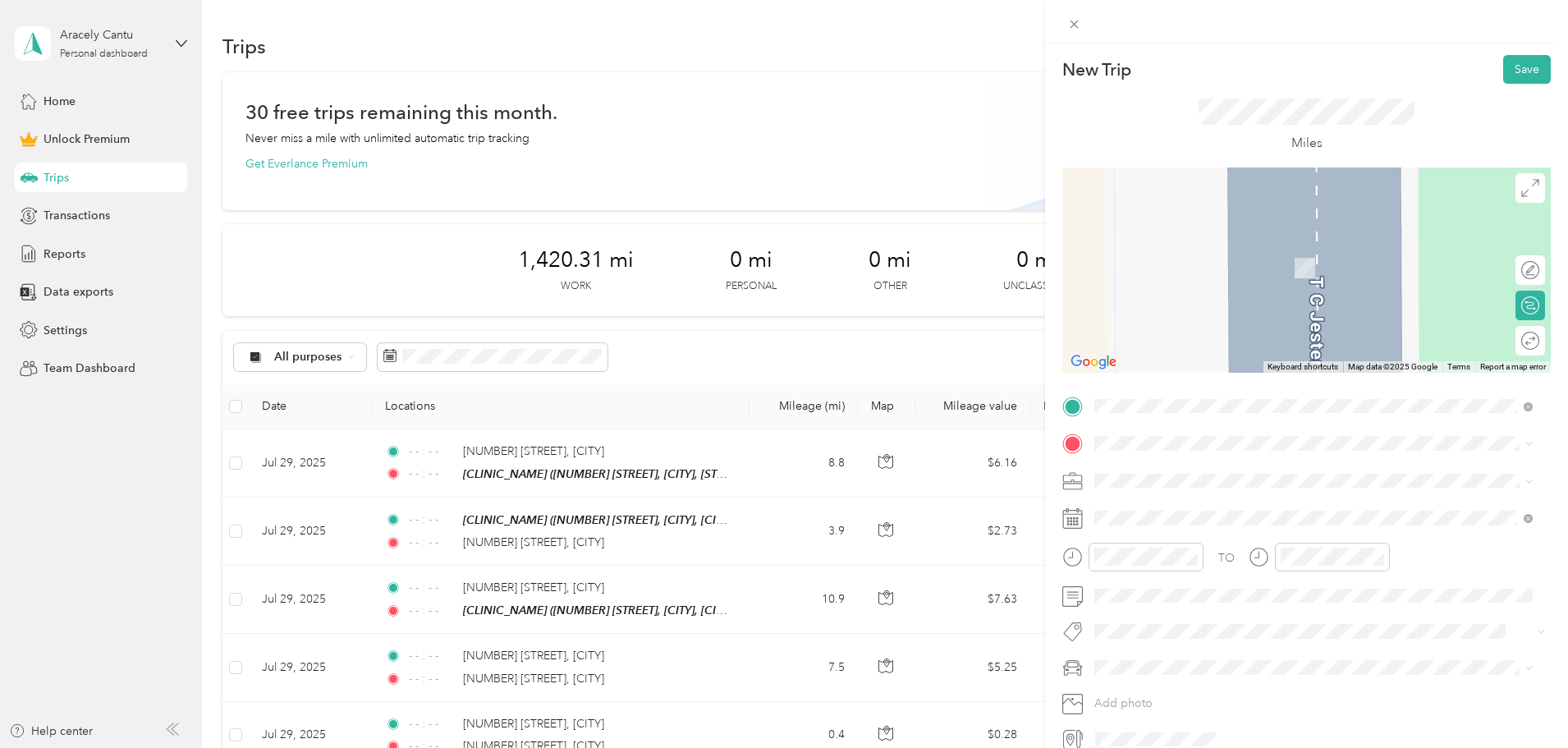 click on "[NUMBER] [STREET]
[CITY], [STATE] [POSTAL_CODE], United States" at bounding box center [1247, 507] 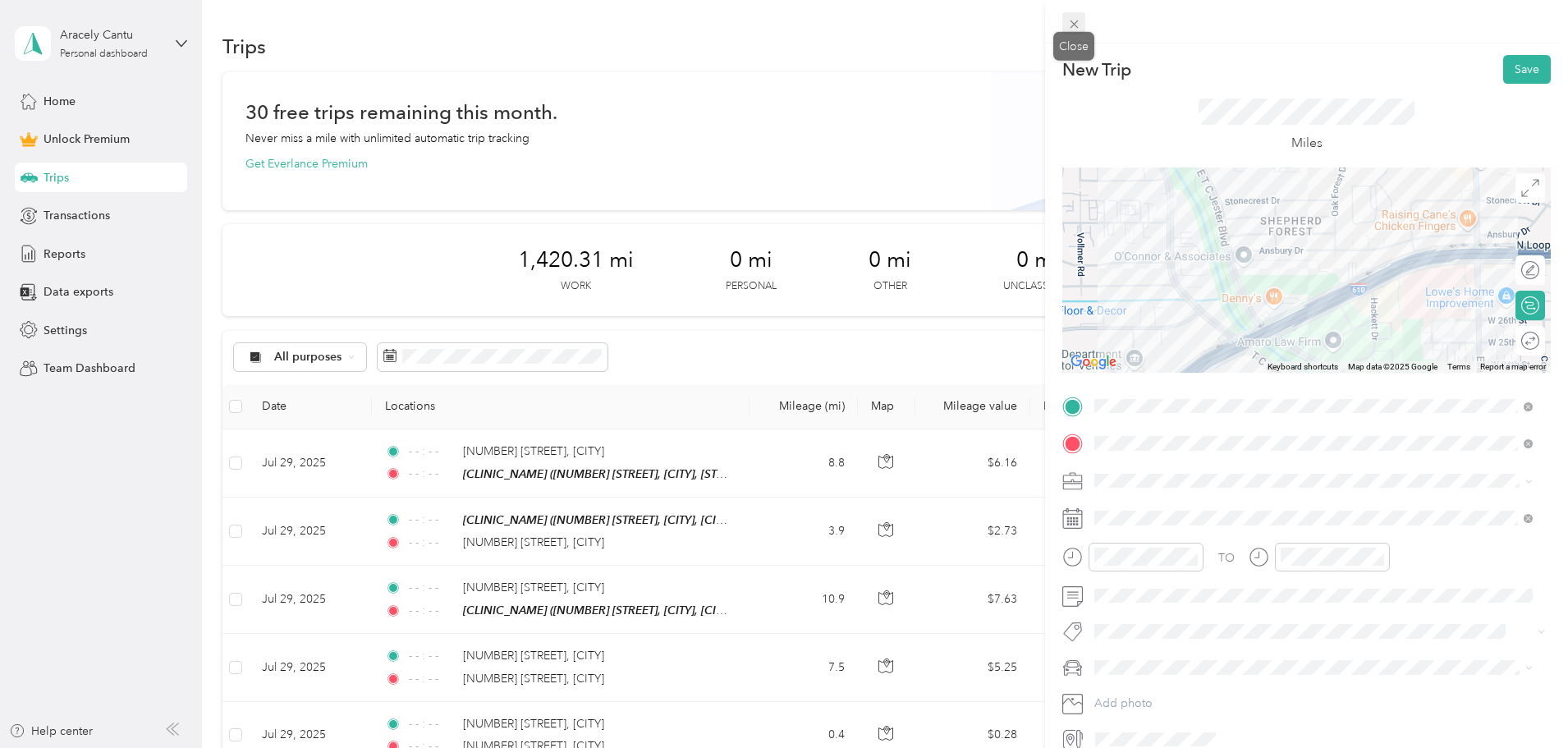 click 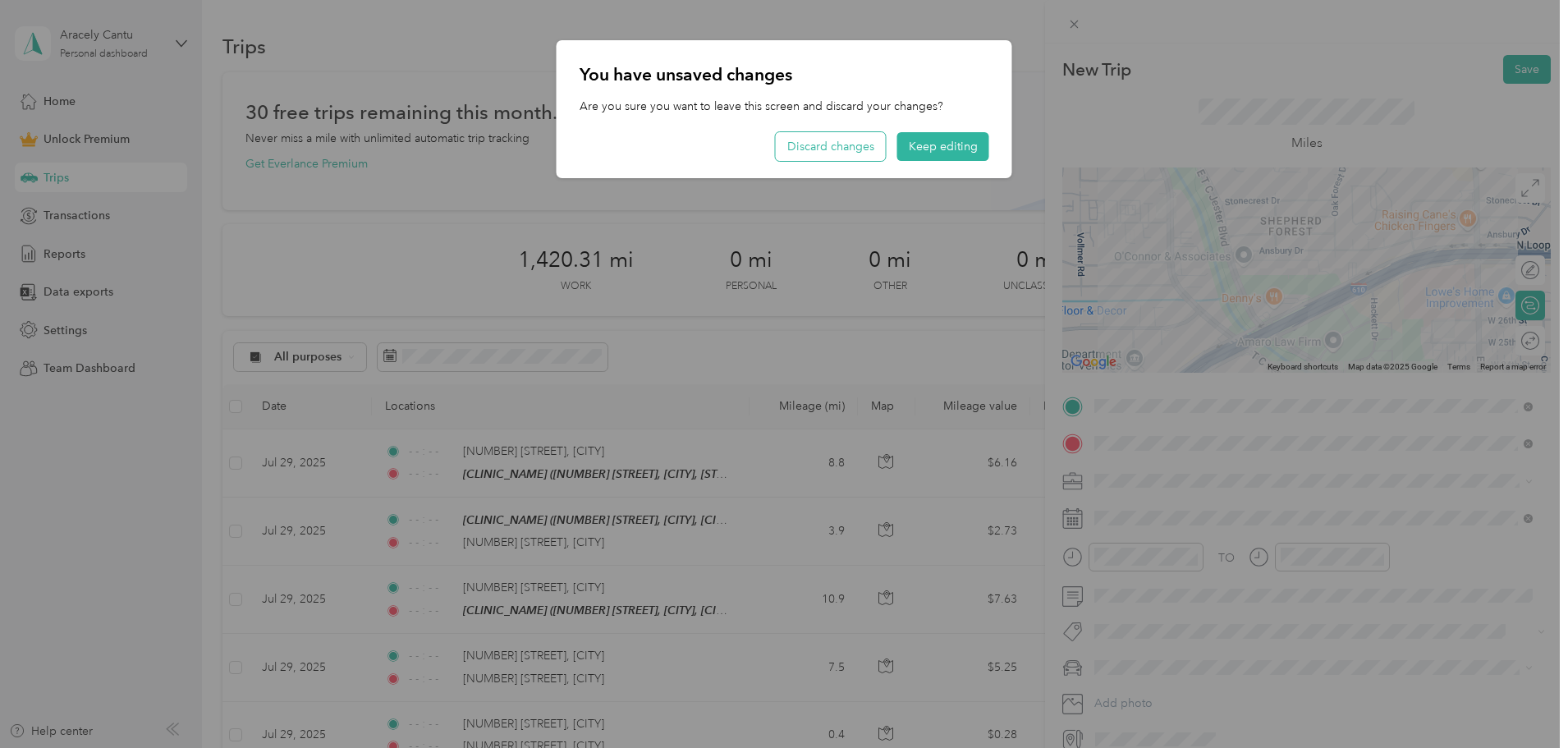 click on "Discard changes" at bounding box center (831, 146) 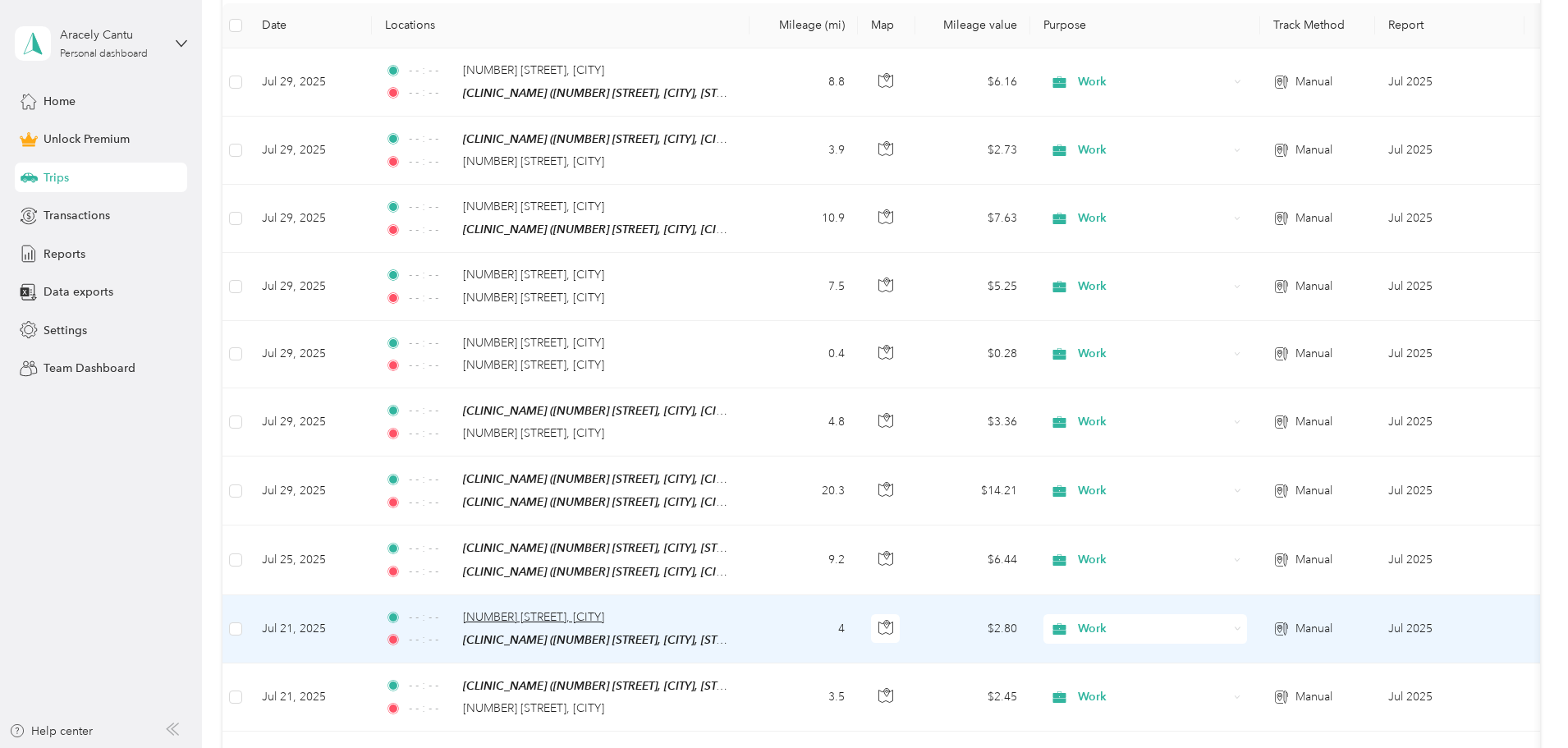 scroll, scrollTop: 411, scrollLeft: 0, axis: vertical 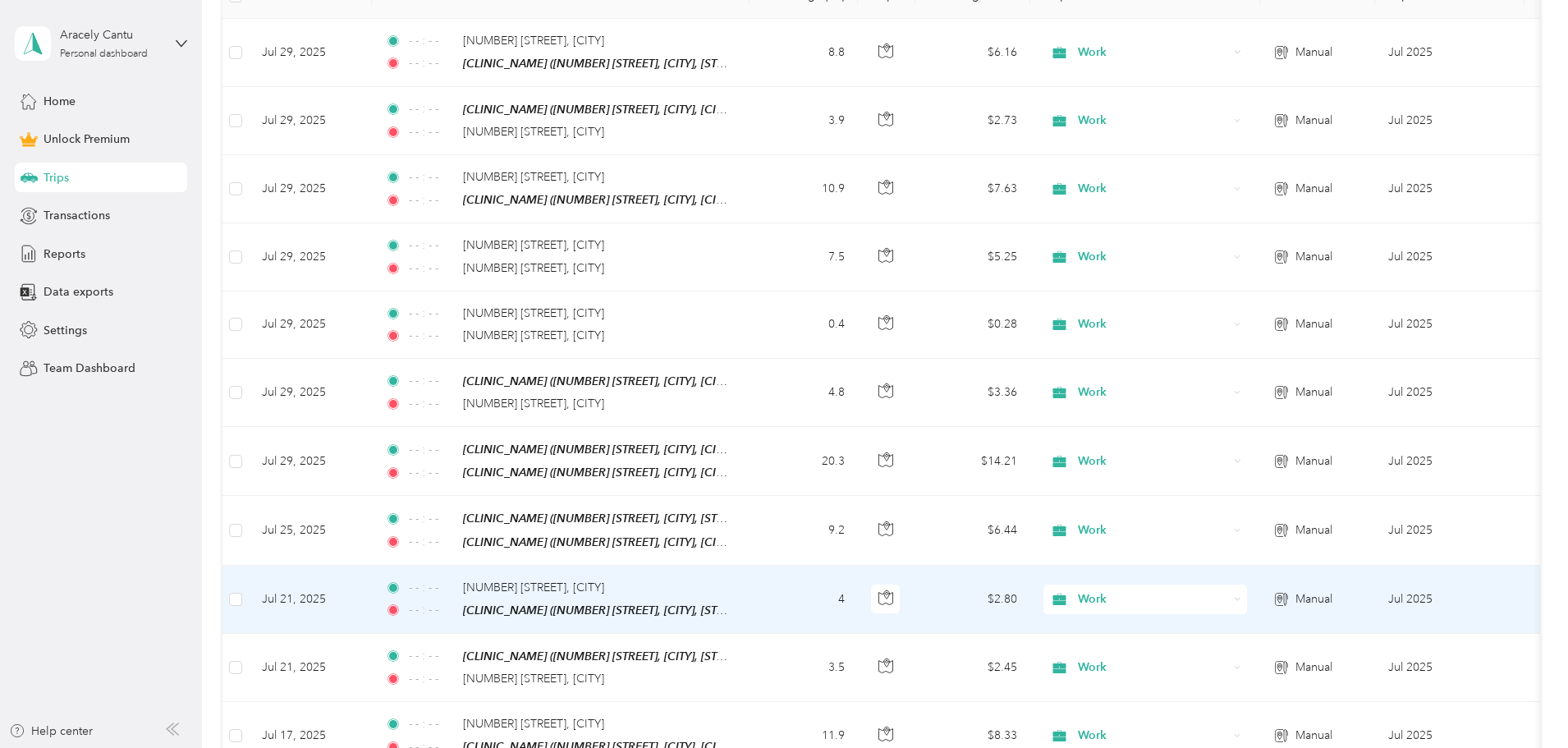 click on "Click to name as a Favorite Place" at bounding box center (645, 545) 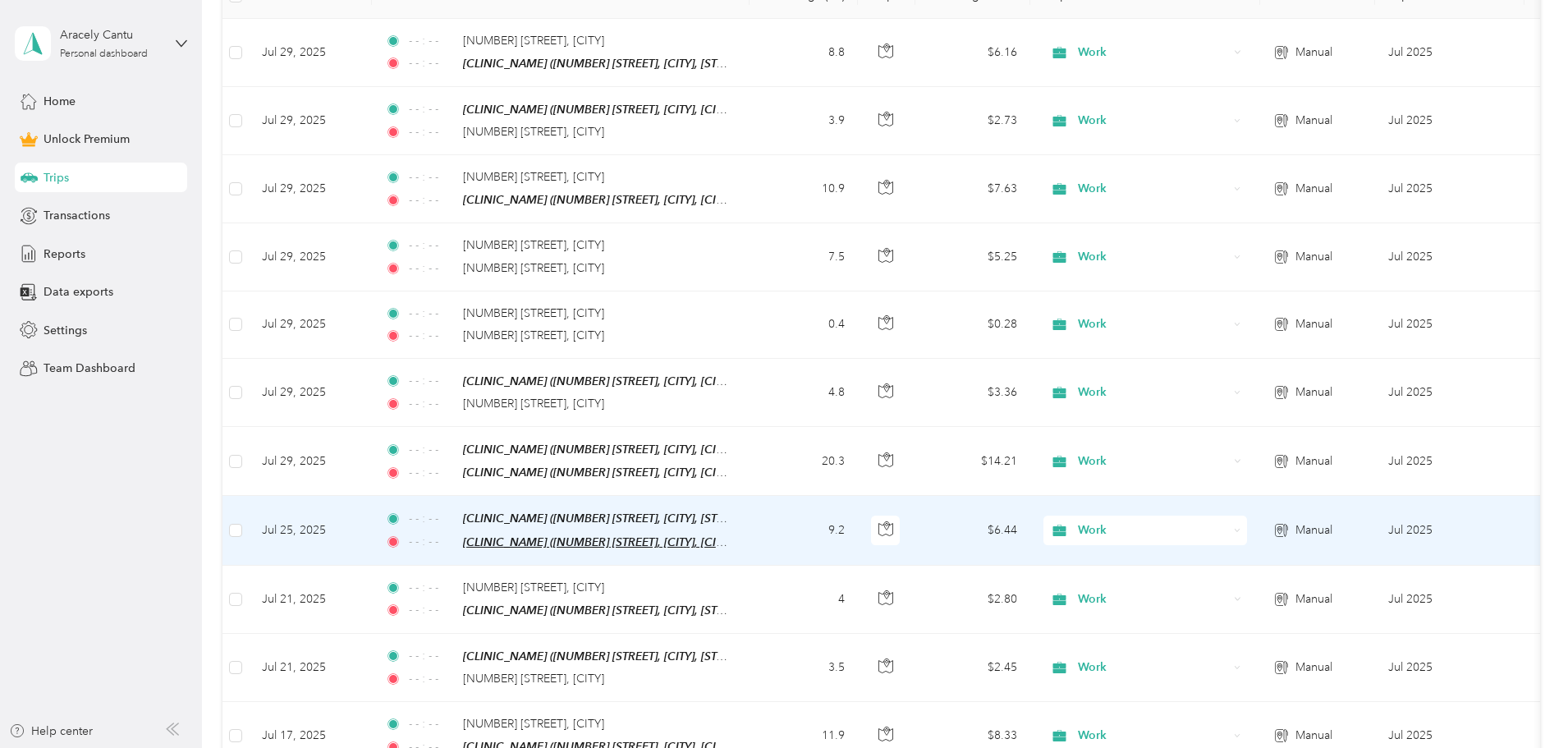 click on "[CLINIC_NAME] ([NUMBER] [STREET], [CITY], [CITY], [STATE])" at bounding box center [621, 542] 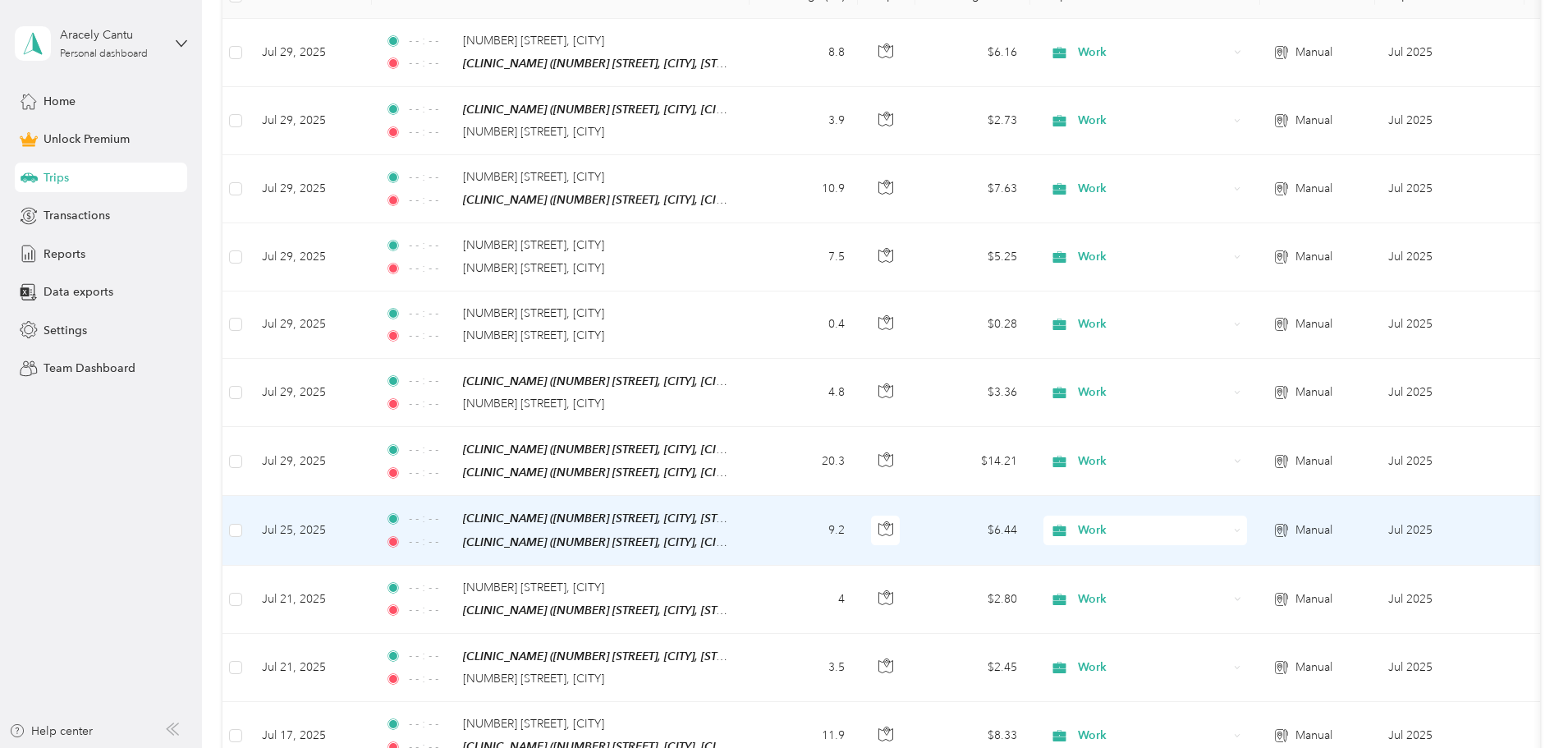 click on "[CLINIC_NAME] ([NUMBER] [STREET], [CITY], [STATE]) Auto detected as a  Favorite Place Edit Place" at bounding box center (736, 472) 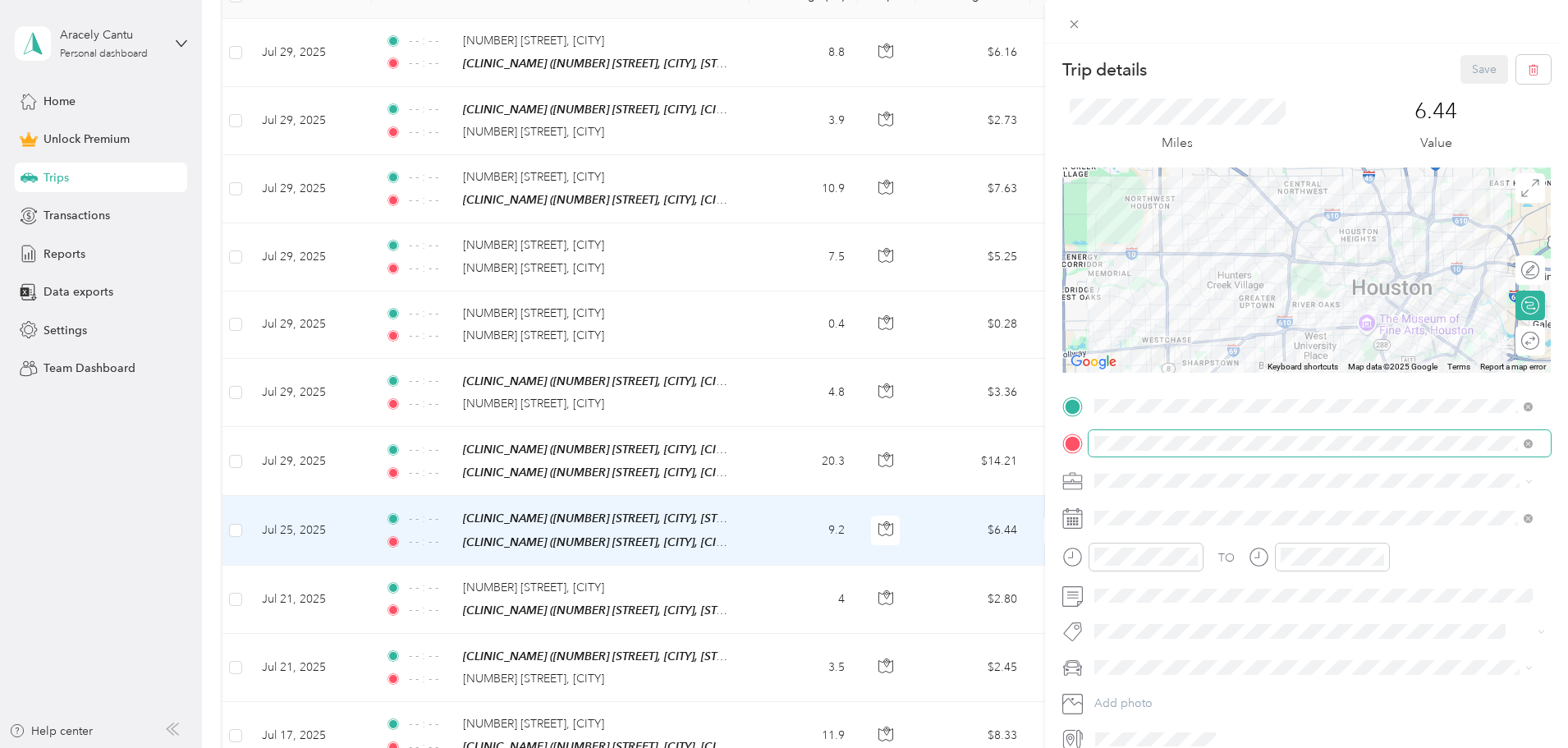 click at bounding box center [1319, 443] 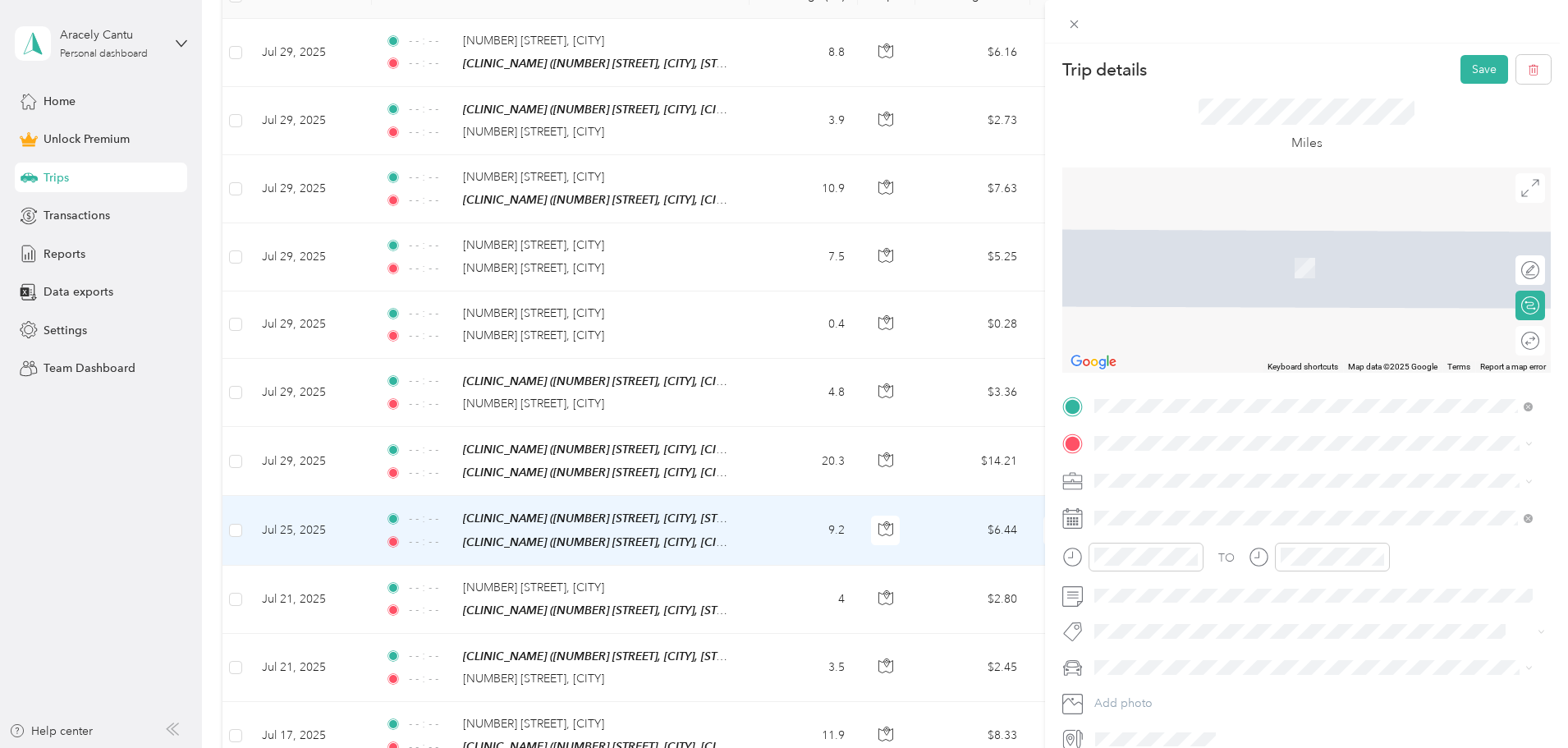 click on "[NUMBER] [STREET]
[CITY], [STATE] [POSTAL_CODE], United States" at bounding box center (1247, 508) 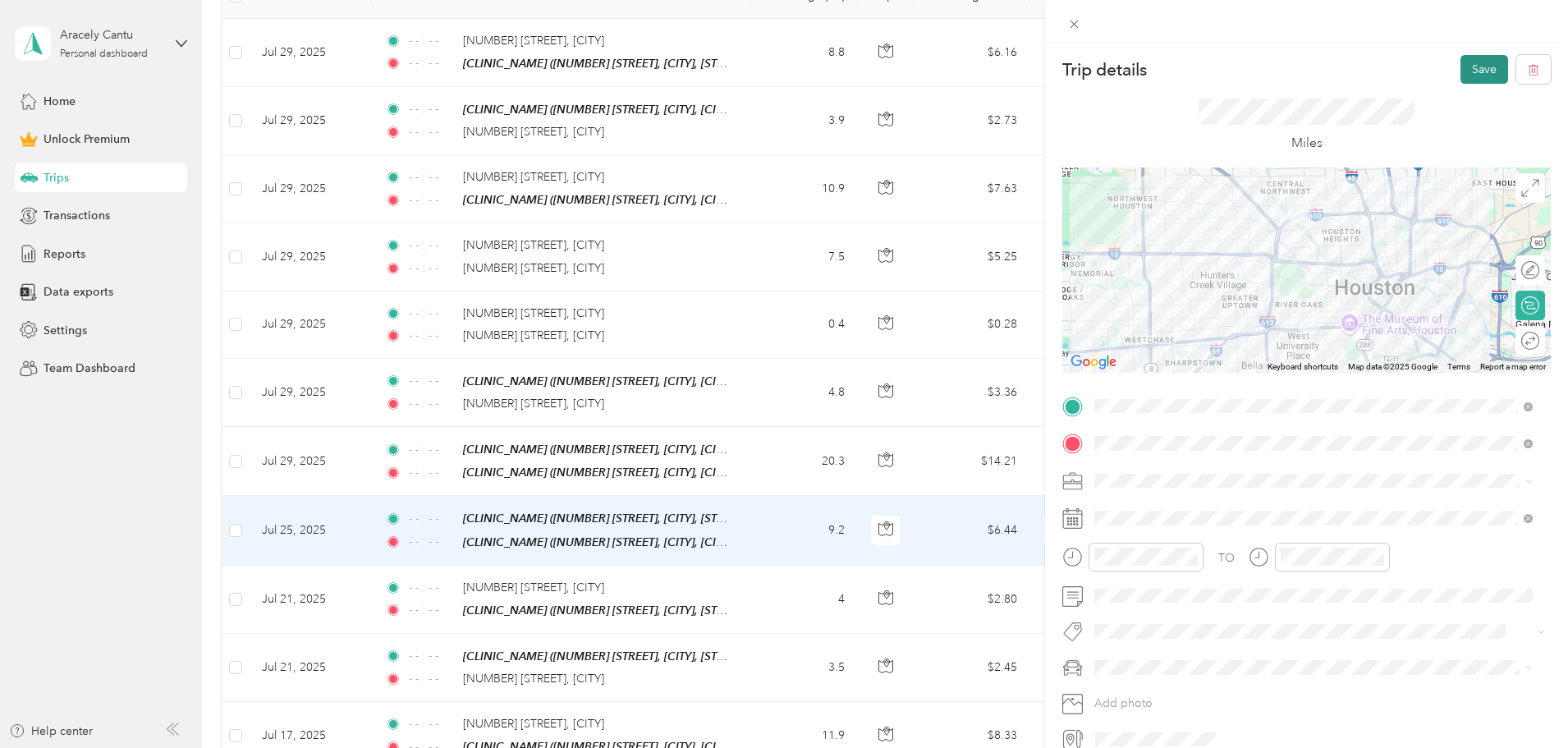 click on "Save" at bounding box center [1484, 69] 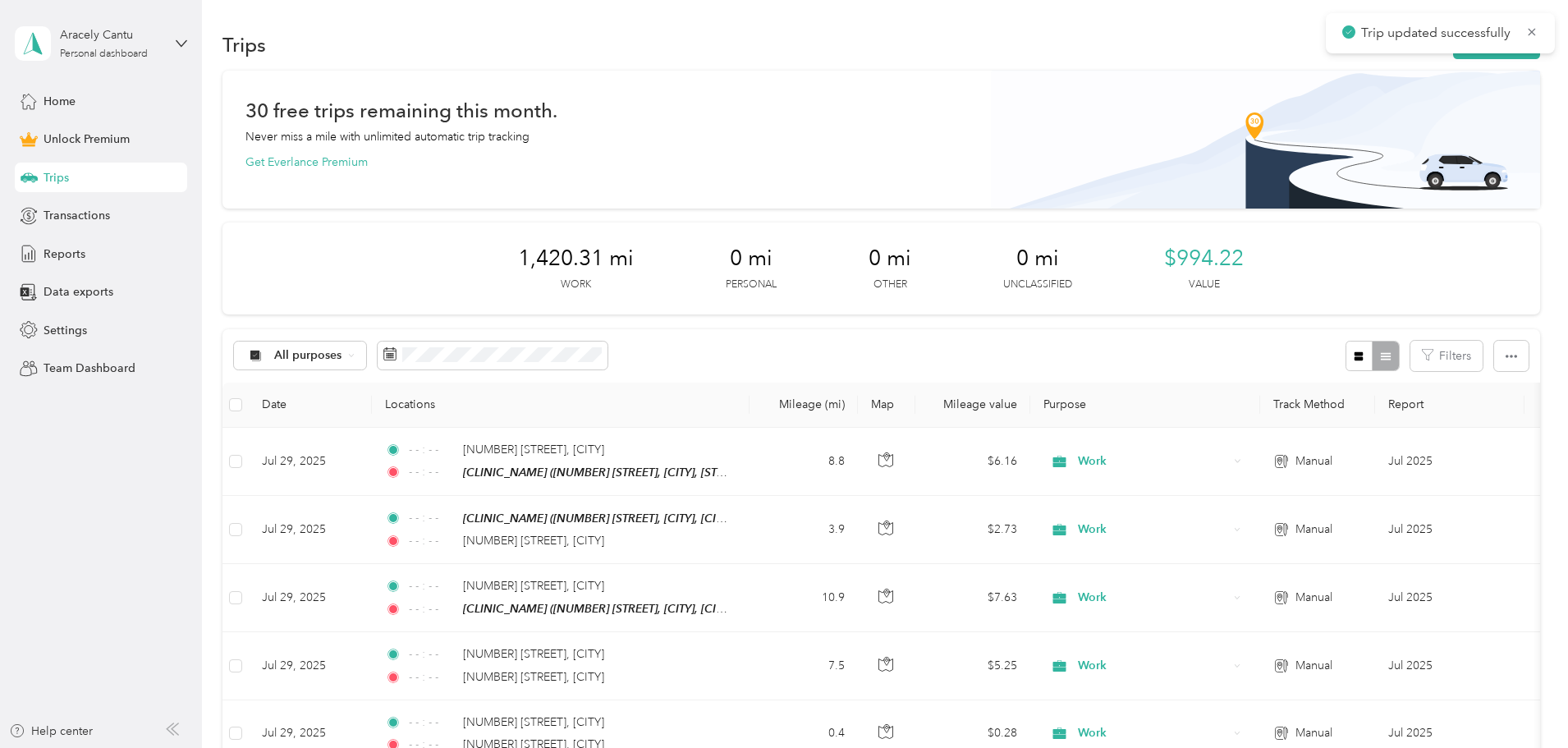 scroll, scrollTop: 0, scrollLeft: 0, axis: both 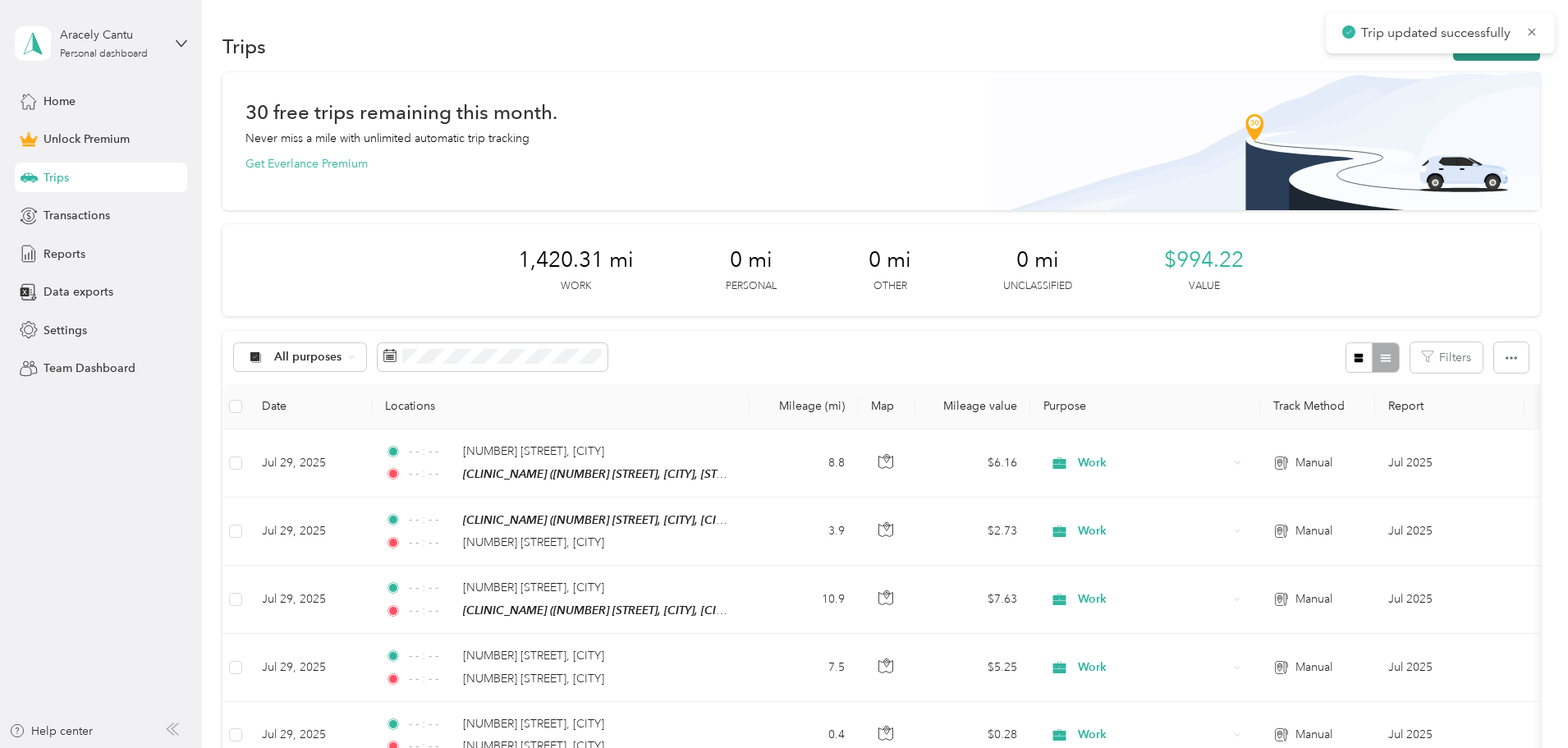 click on "New trip" at bounding box center [1497, 46] 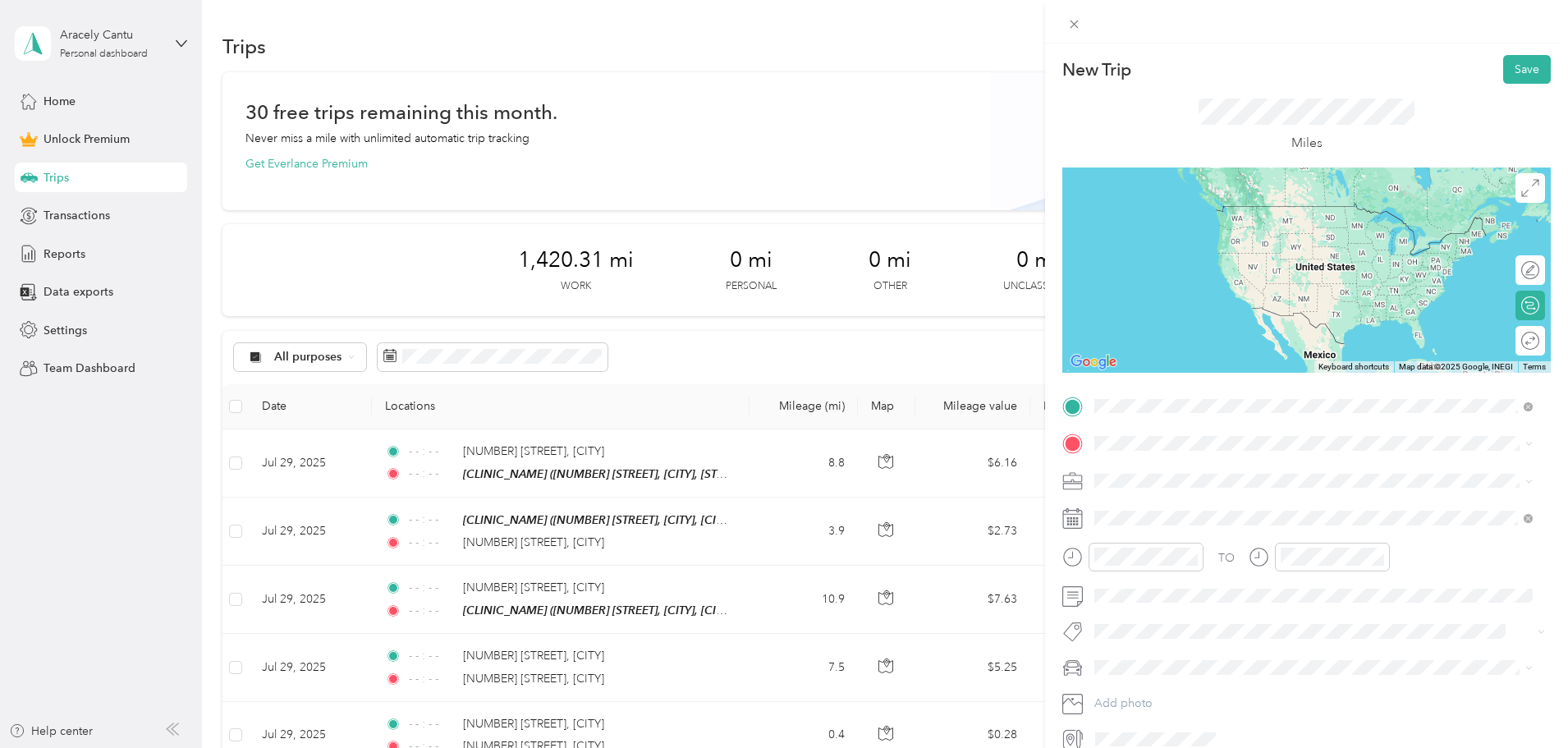 click on "[NUMBER] [STREET]
[CITY], [STATE] [POSTAL_CODE], United States" at bounding box center (1247, 472) 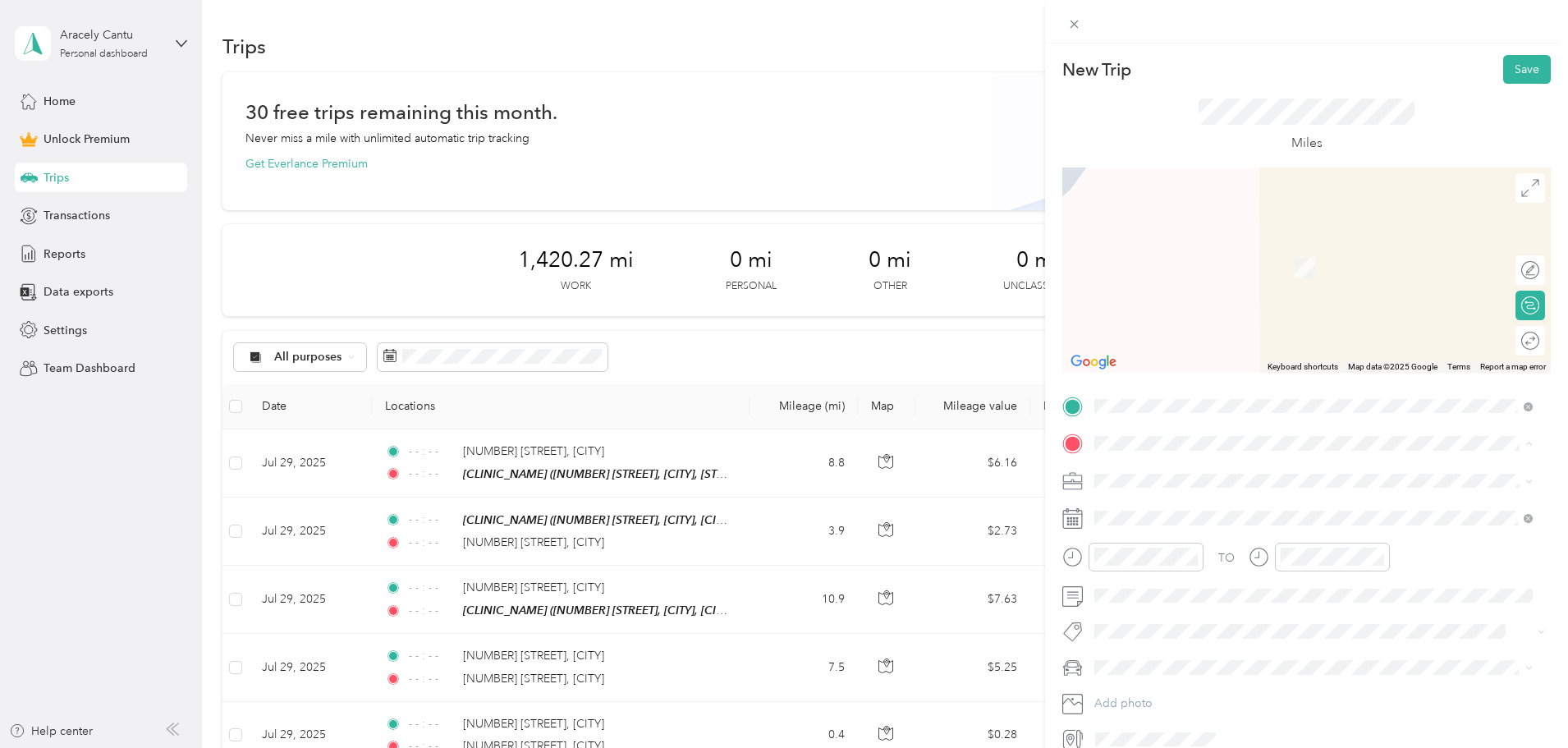 drag, startPoint x: 1169, startPoint y: 451, endPoint x: 1168, endPoint y: 503, distance: 52.00961 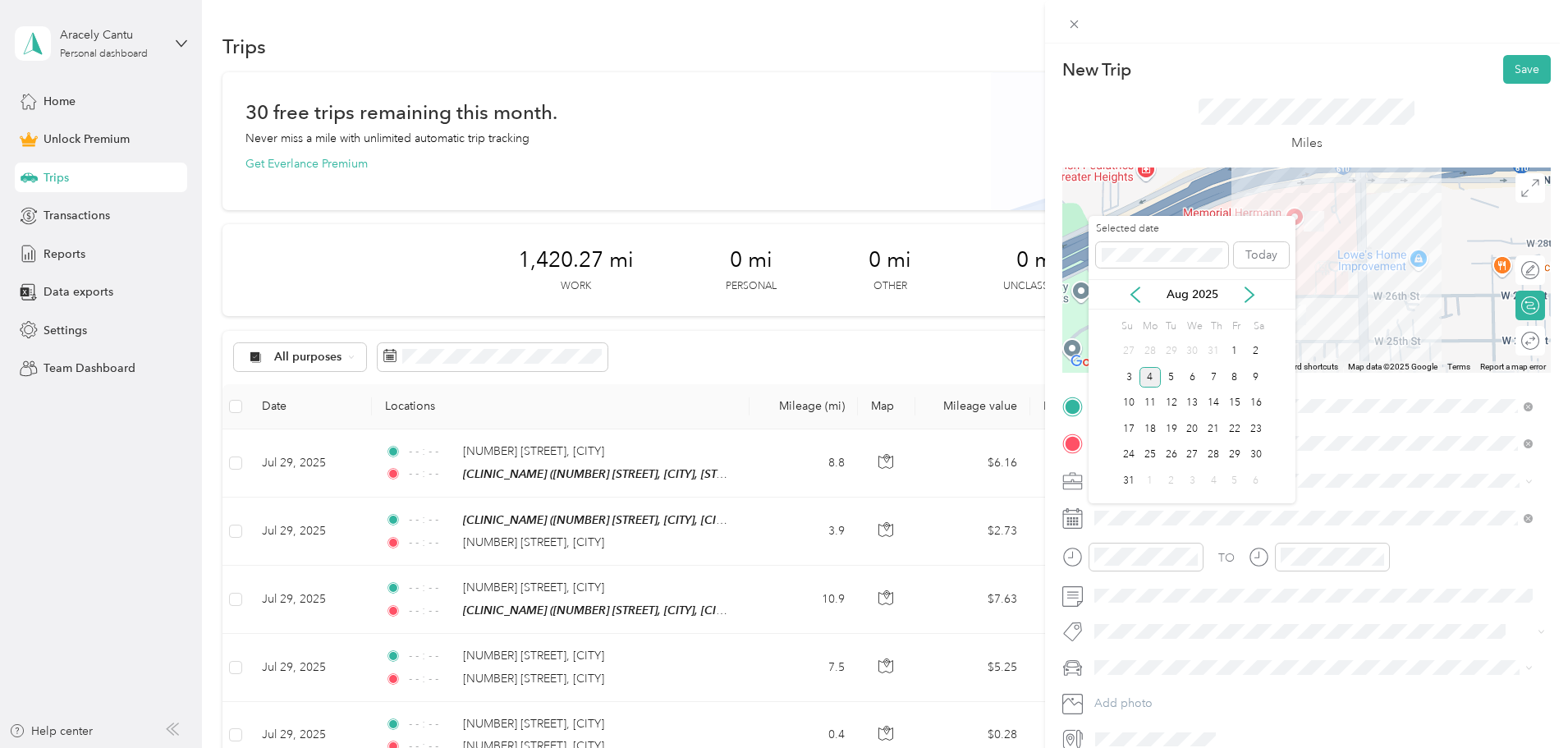 click on "Aug 2025" at bounding box center [1192, 294] 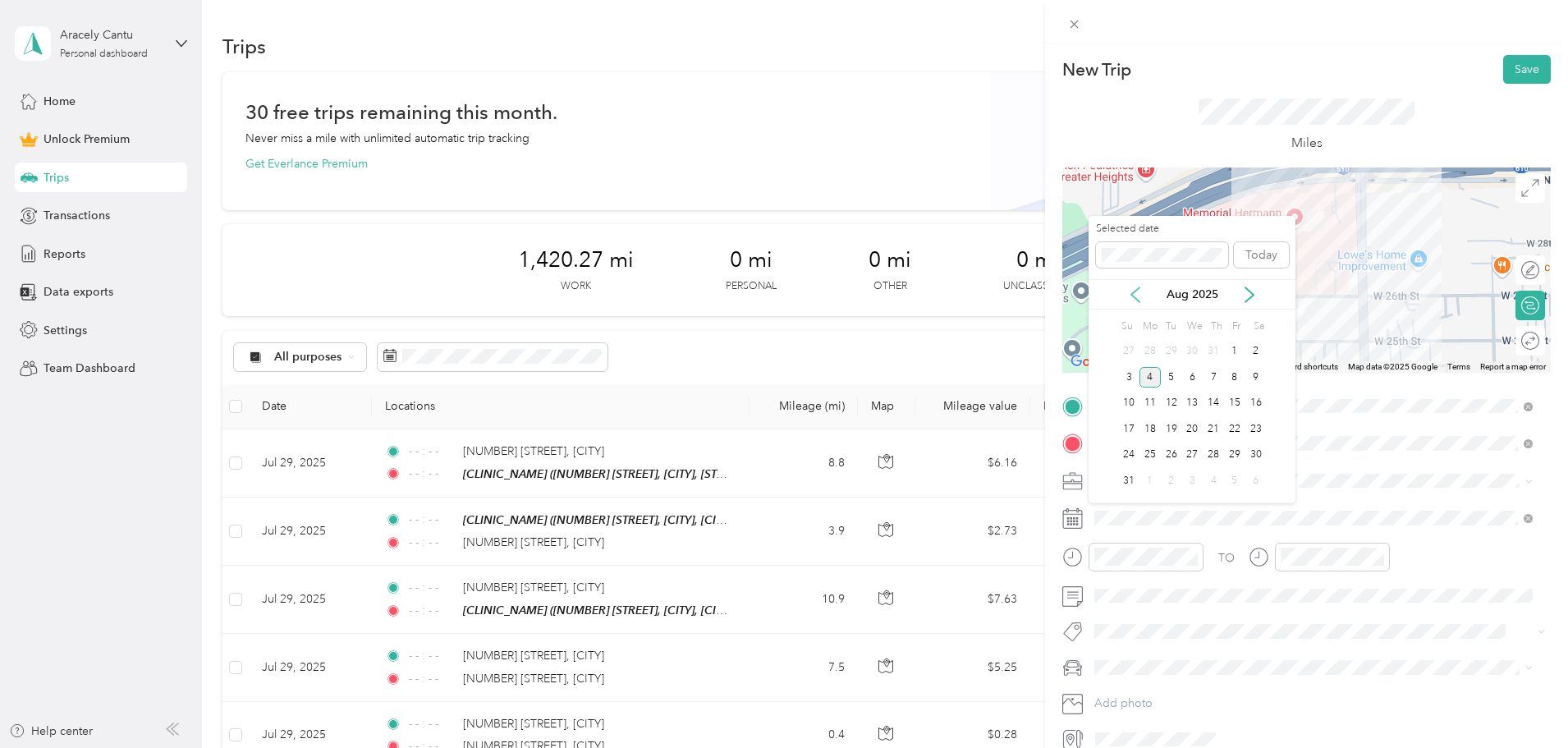 click 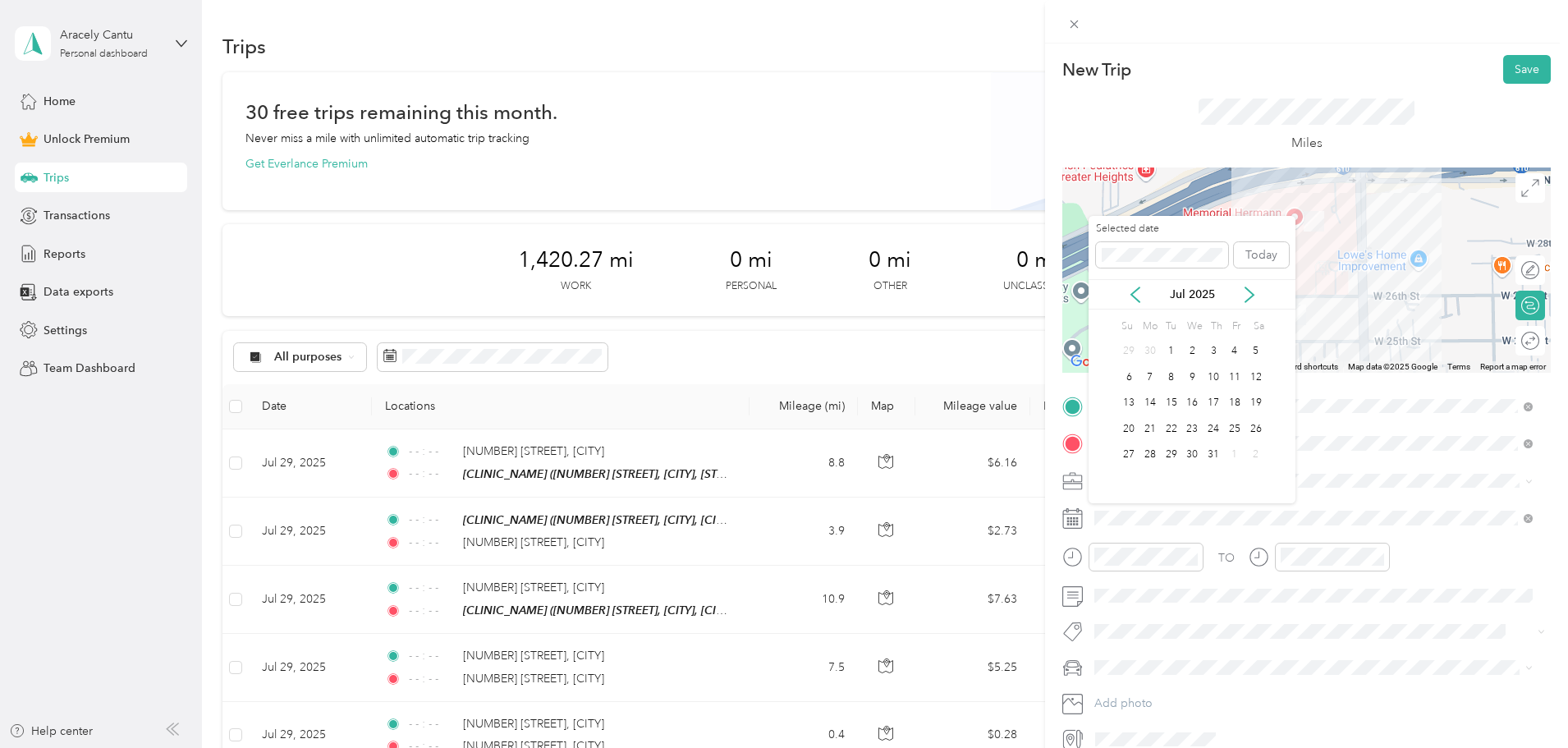 click on "25" at bounding box center (1235, 429) 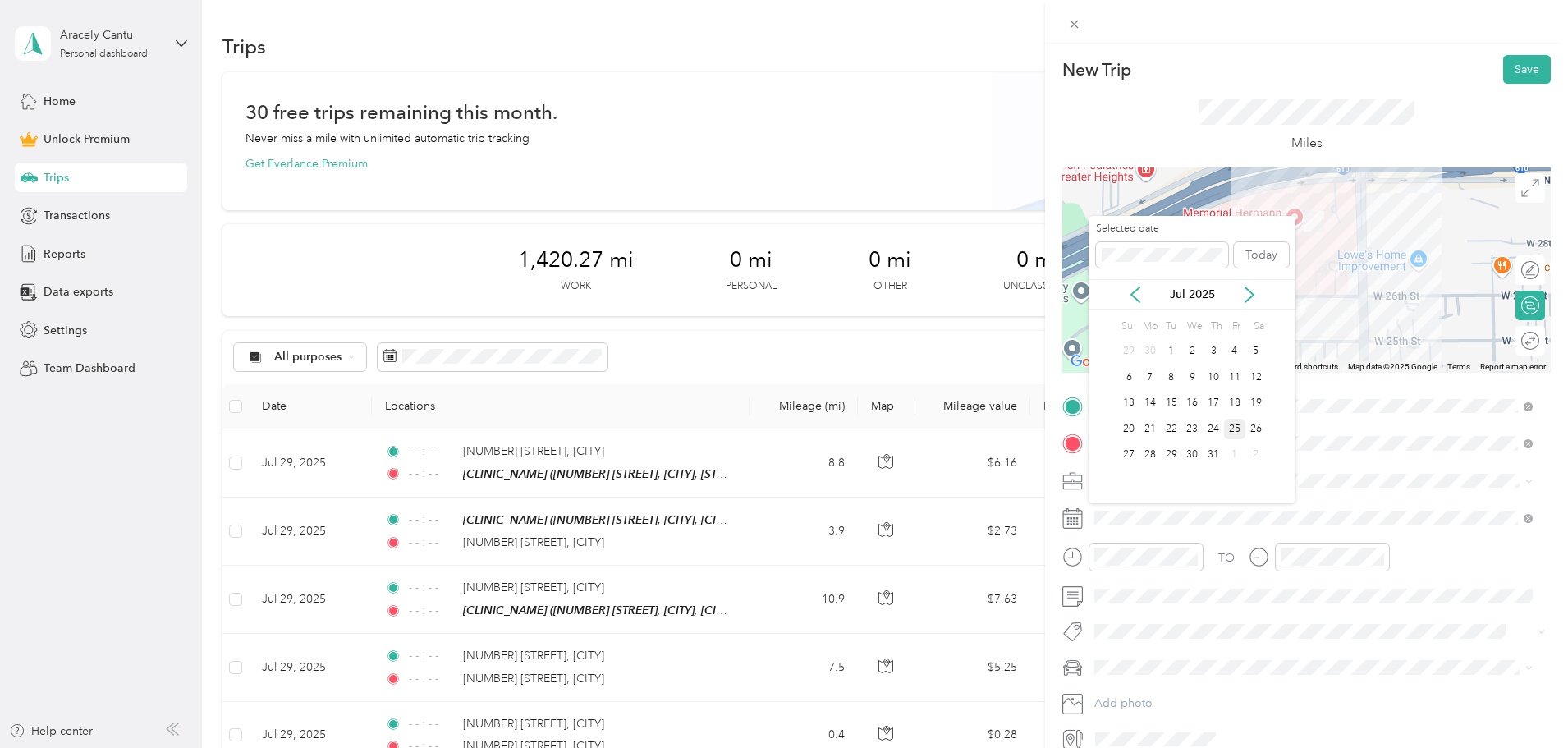 click on "25" at bounding box center (1235, 429) 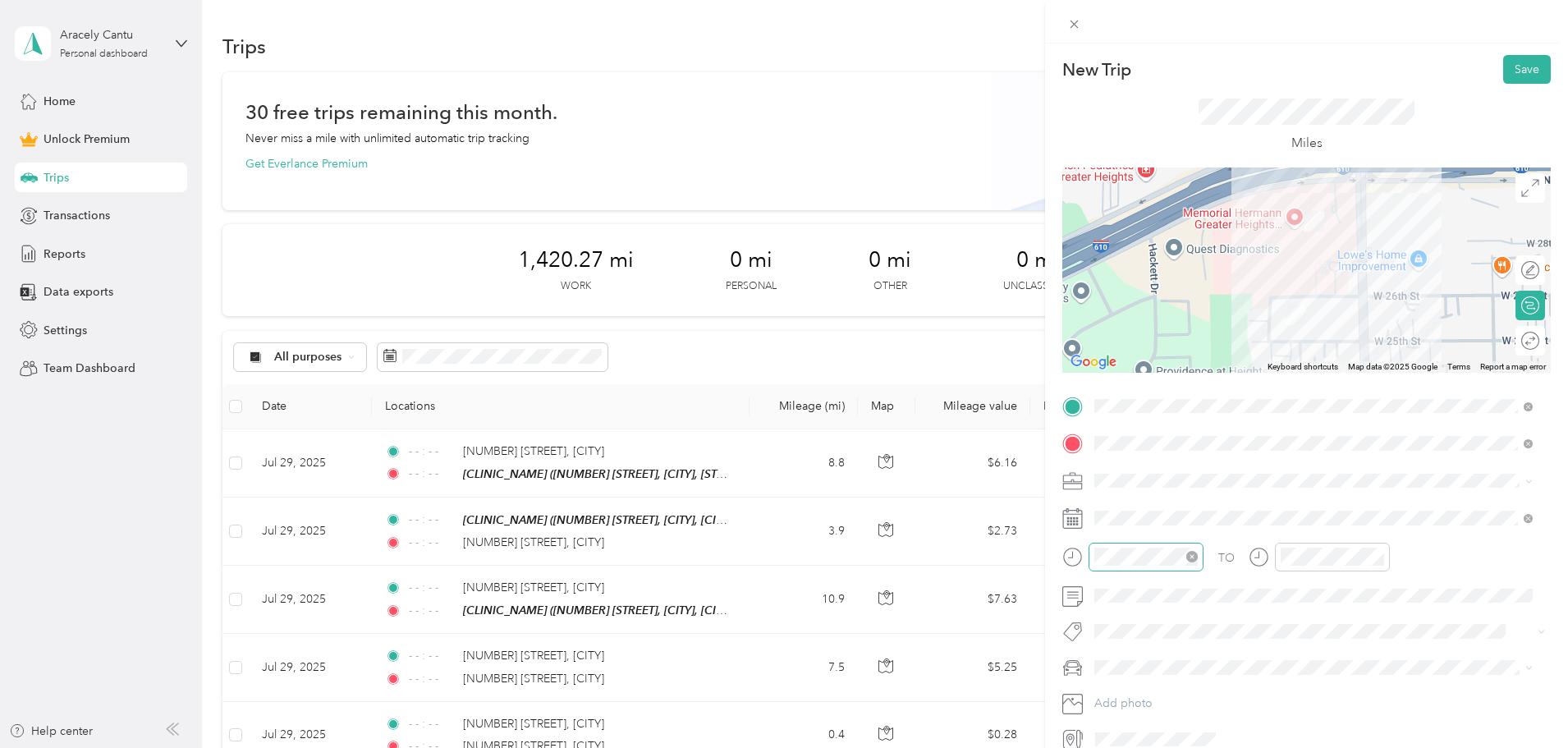 click 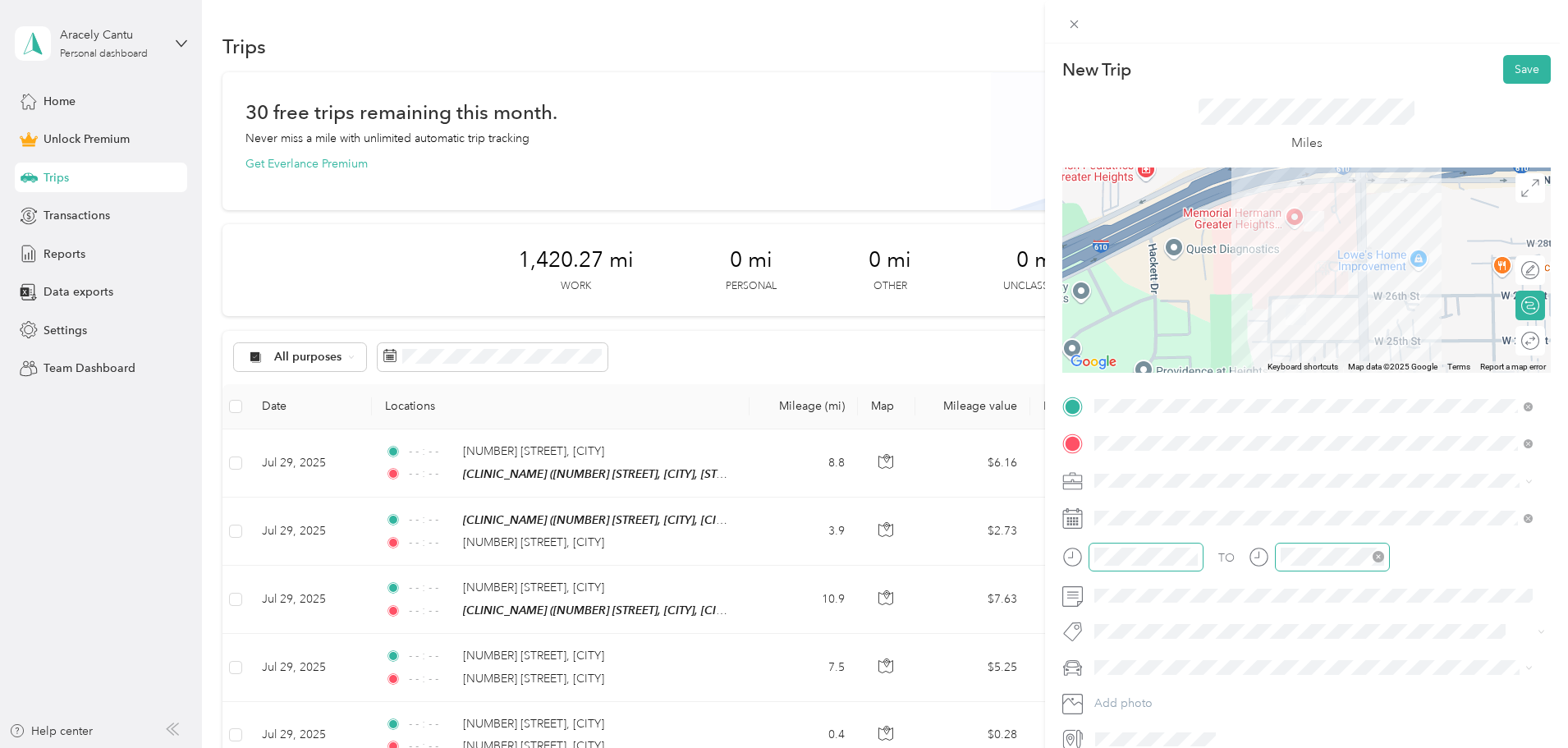 click 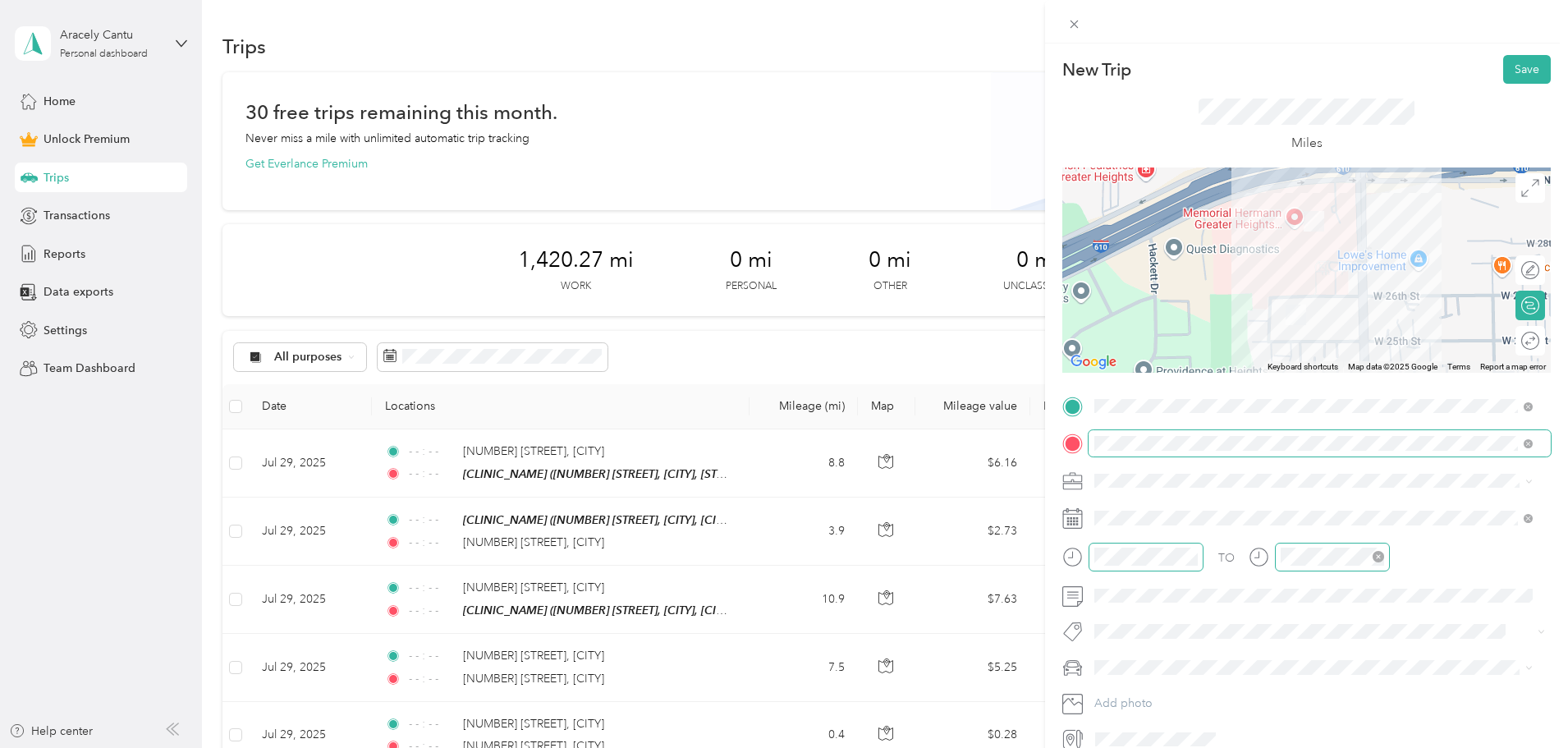 click at bounding box center (1319, 443) 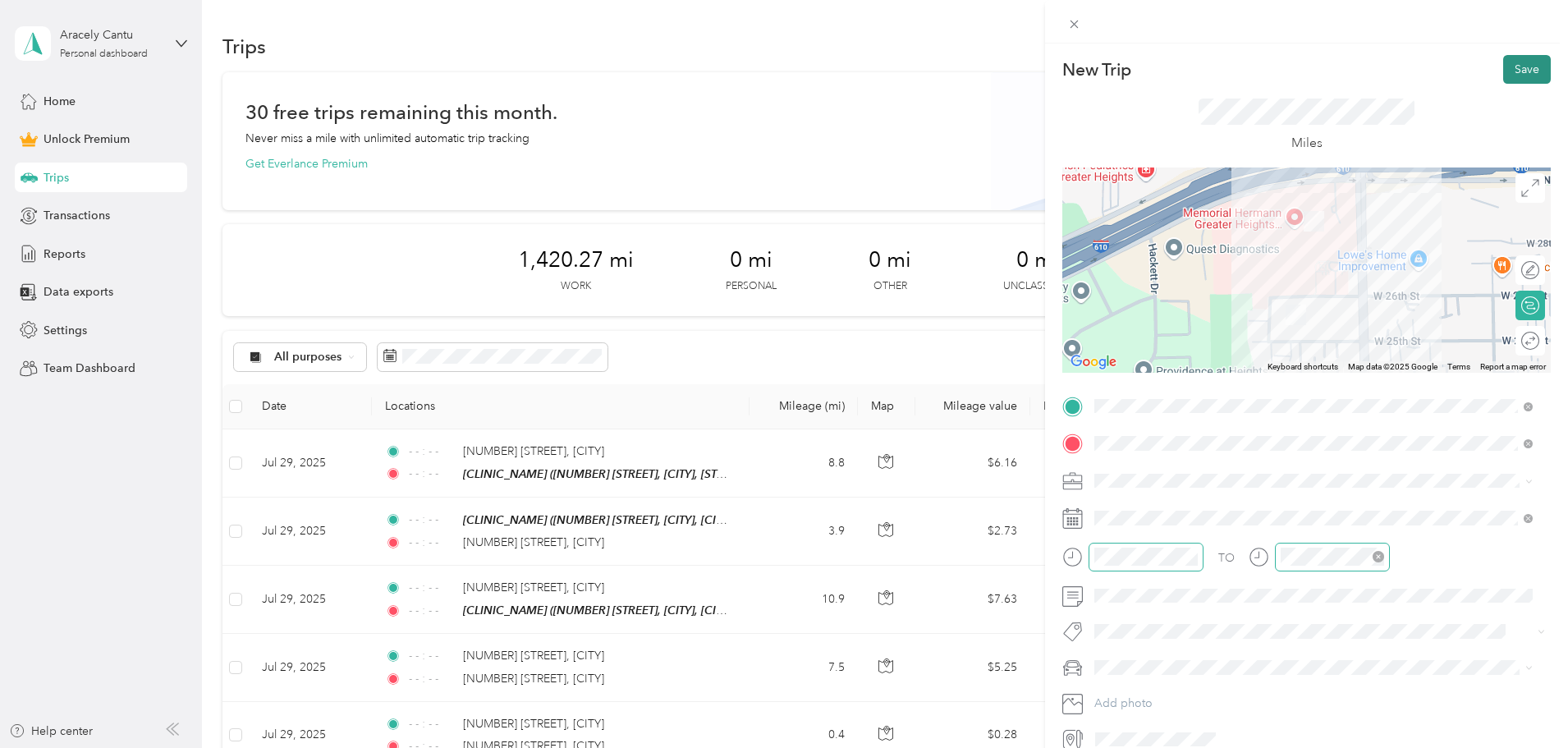 click on "Save" at bounding box center [1527, 69] 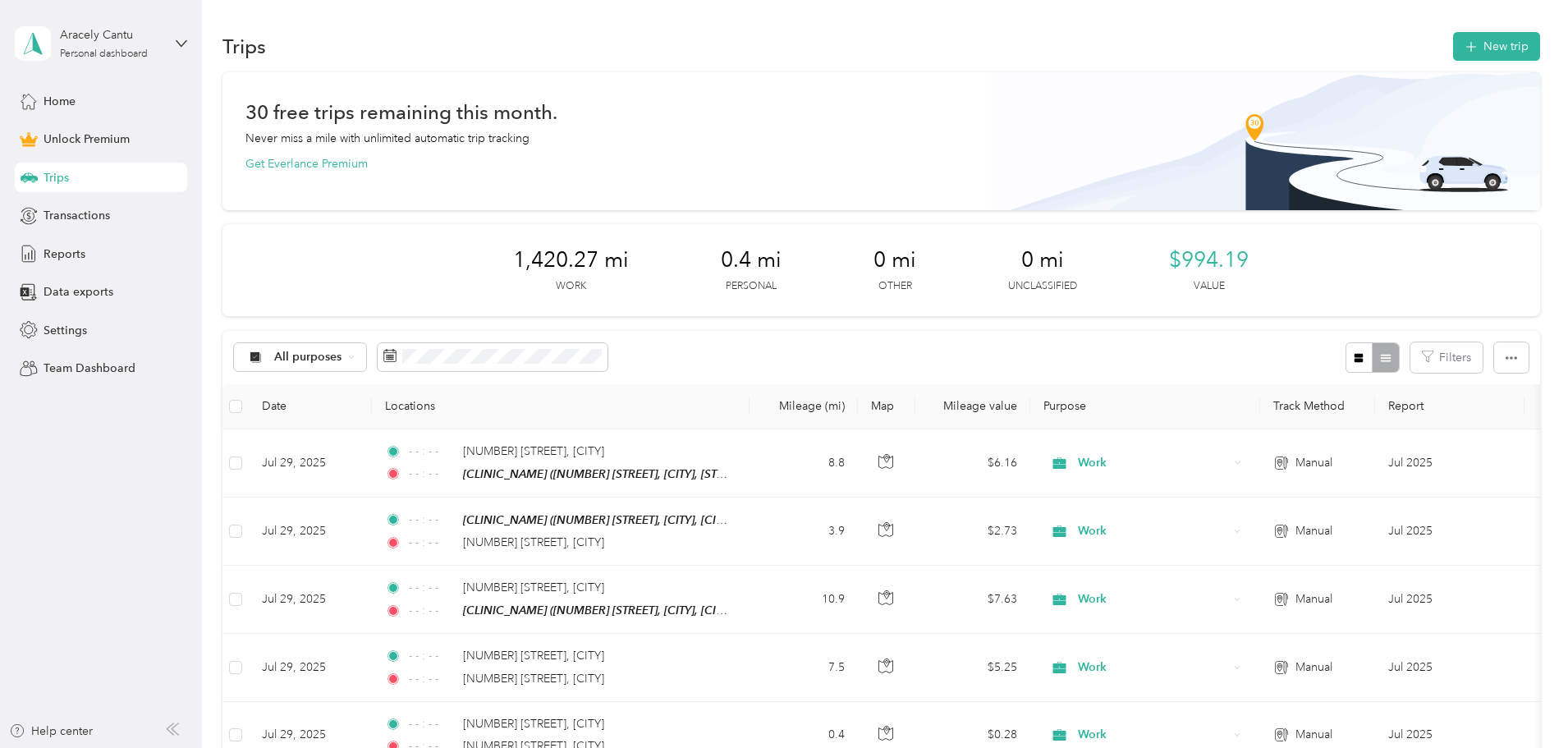 click on "Trips New trip" at bounding box center [881, 46] 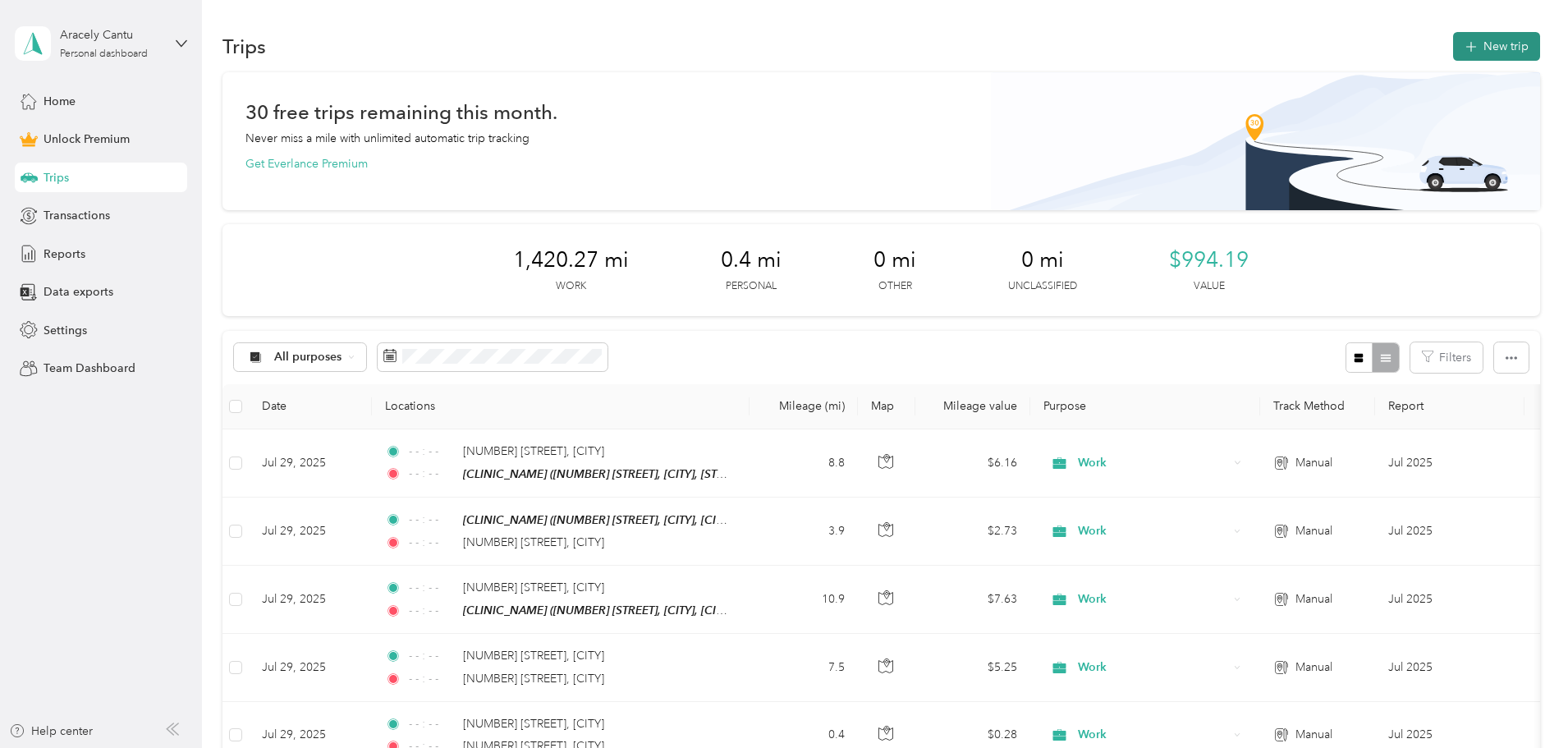 click on "New trip" at bounding box center (1497, 46) 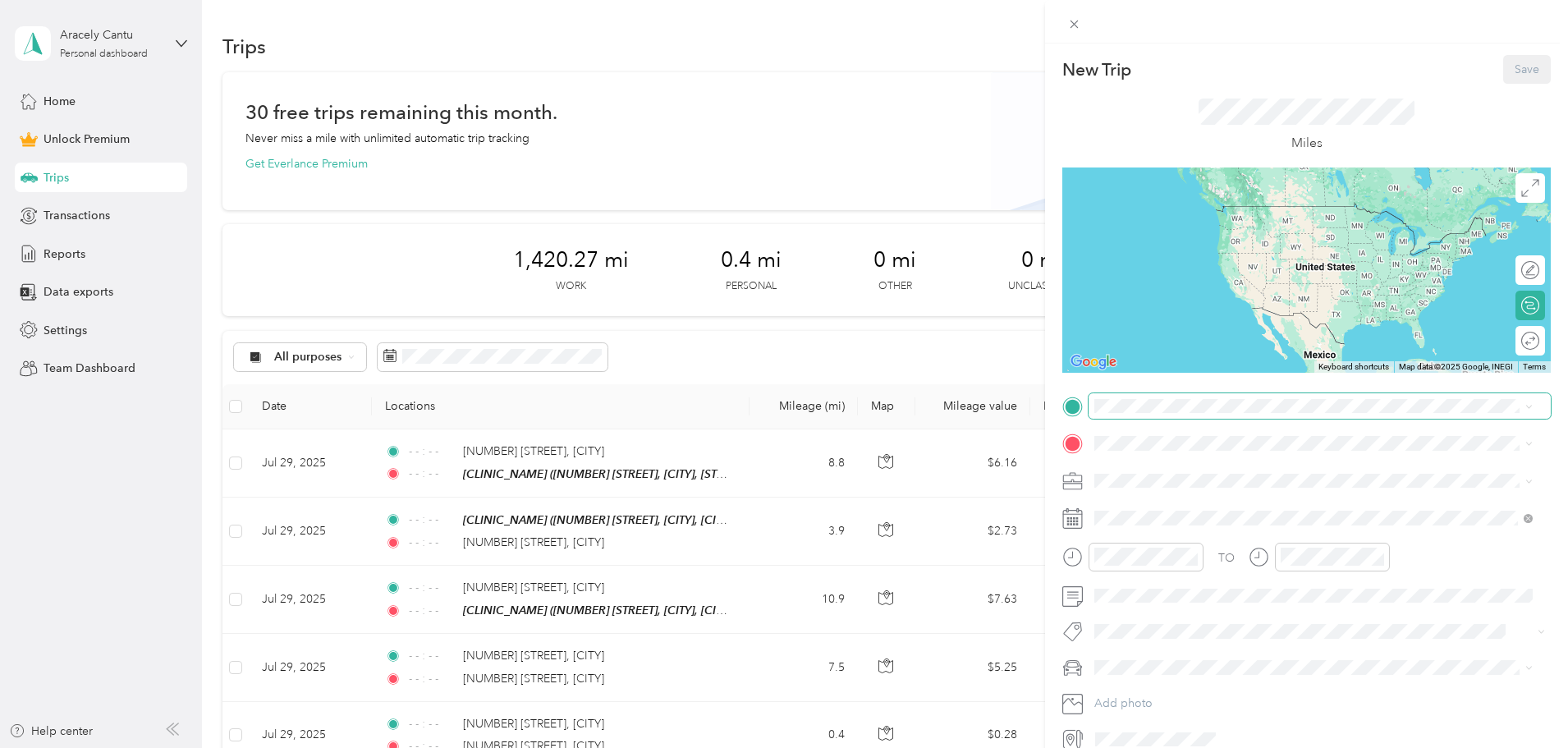 click at bounding box center [1319, 406] 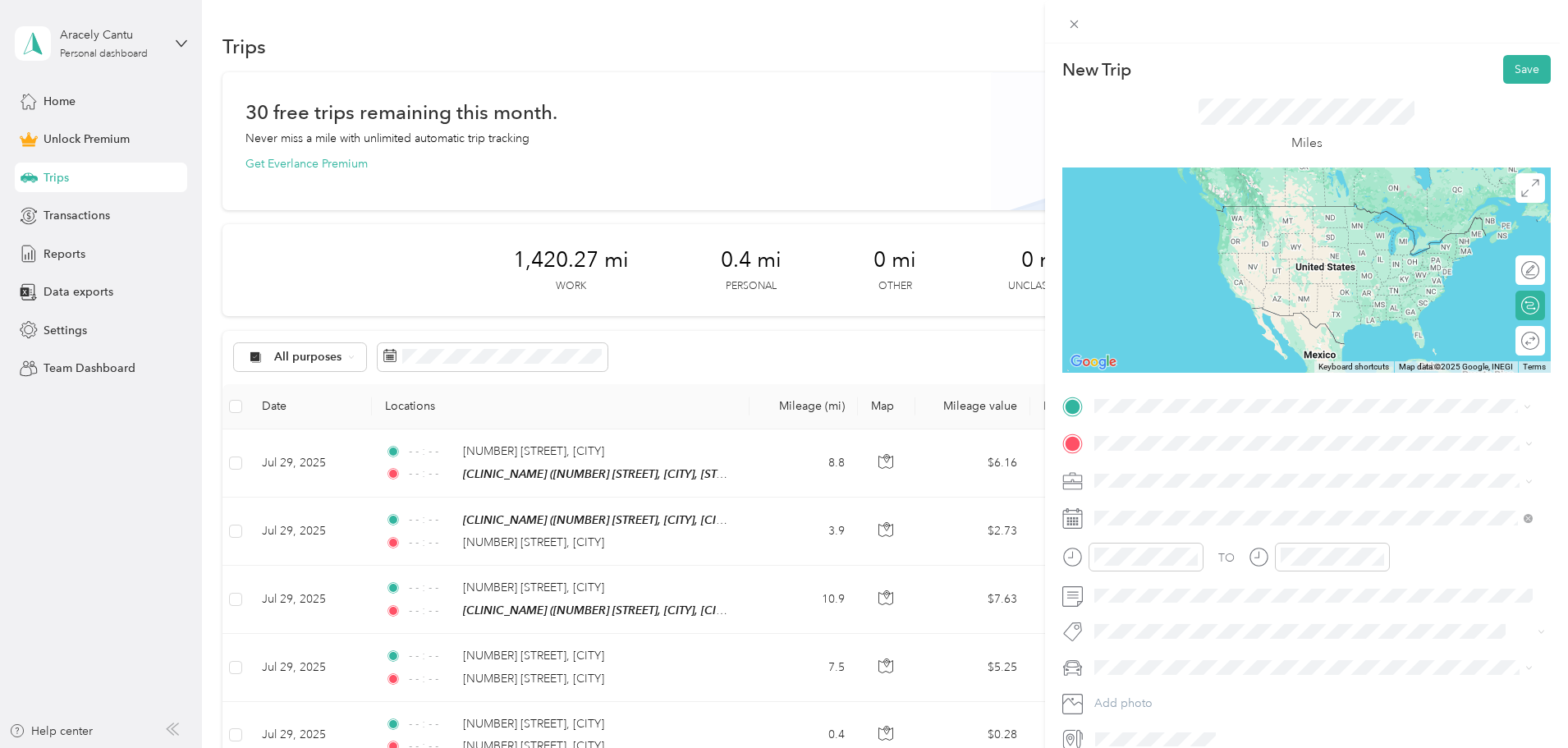 click on "[NUMBER] [STREET]
[CITY], [STATE] [POSTAL_CODE], United States" at bounding box center [1247, 472] 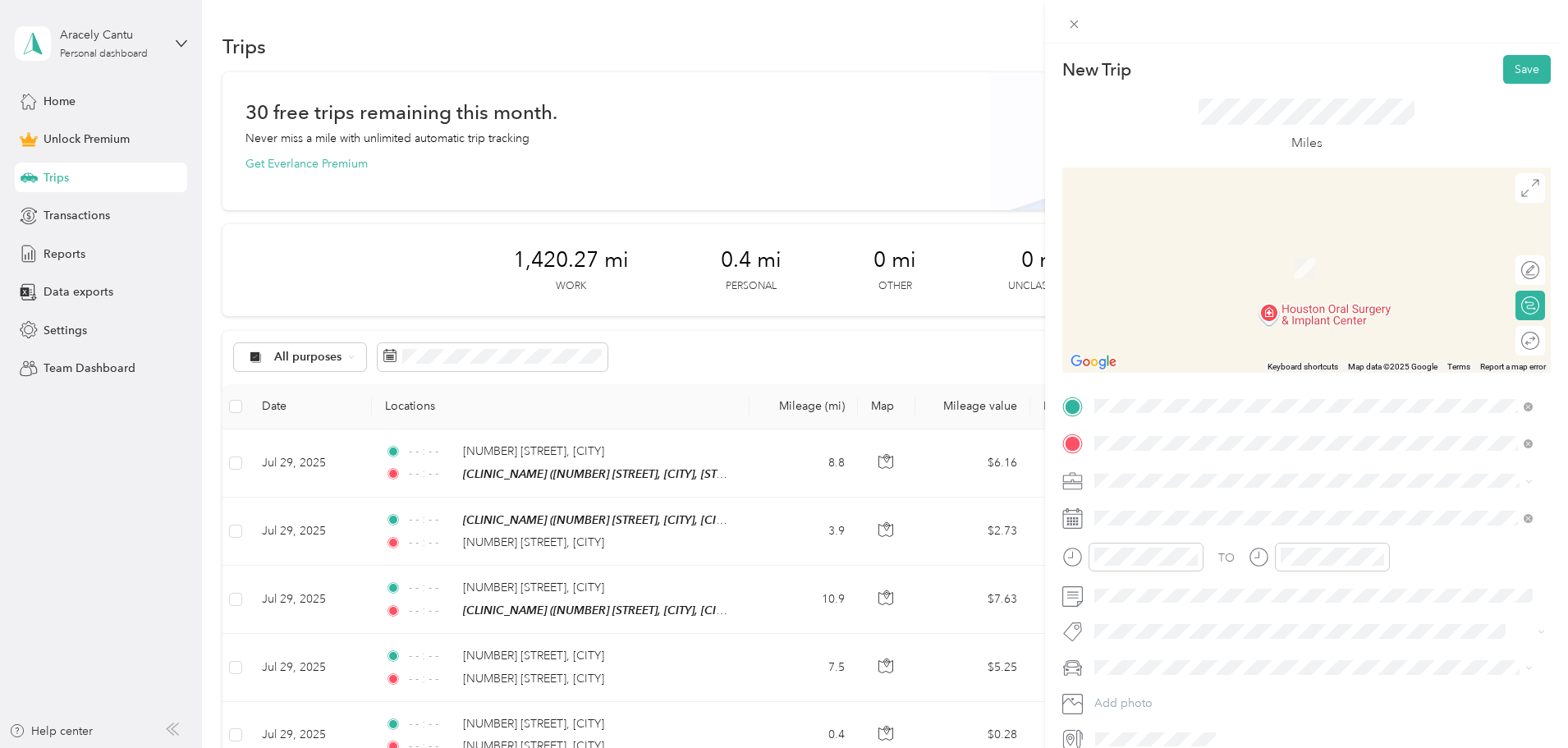 click on "[NUMBER] [STREET]
[CITY], [STATE] [POSTAL_CODE], [COUNTRY]" at bounding box center [1244, 509] 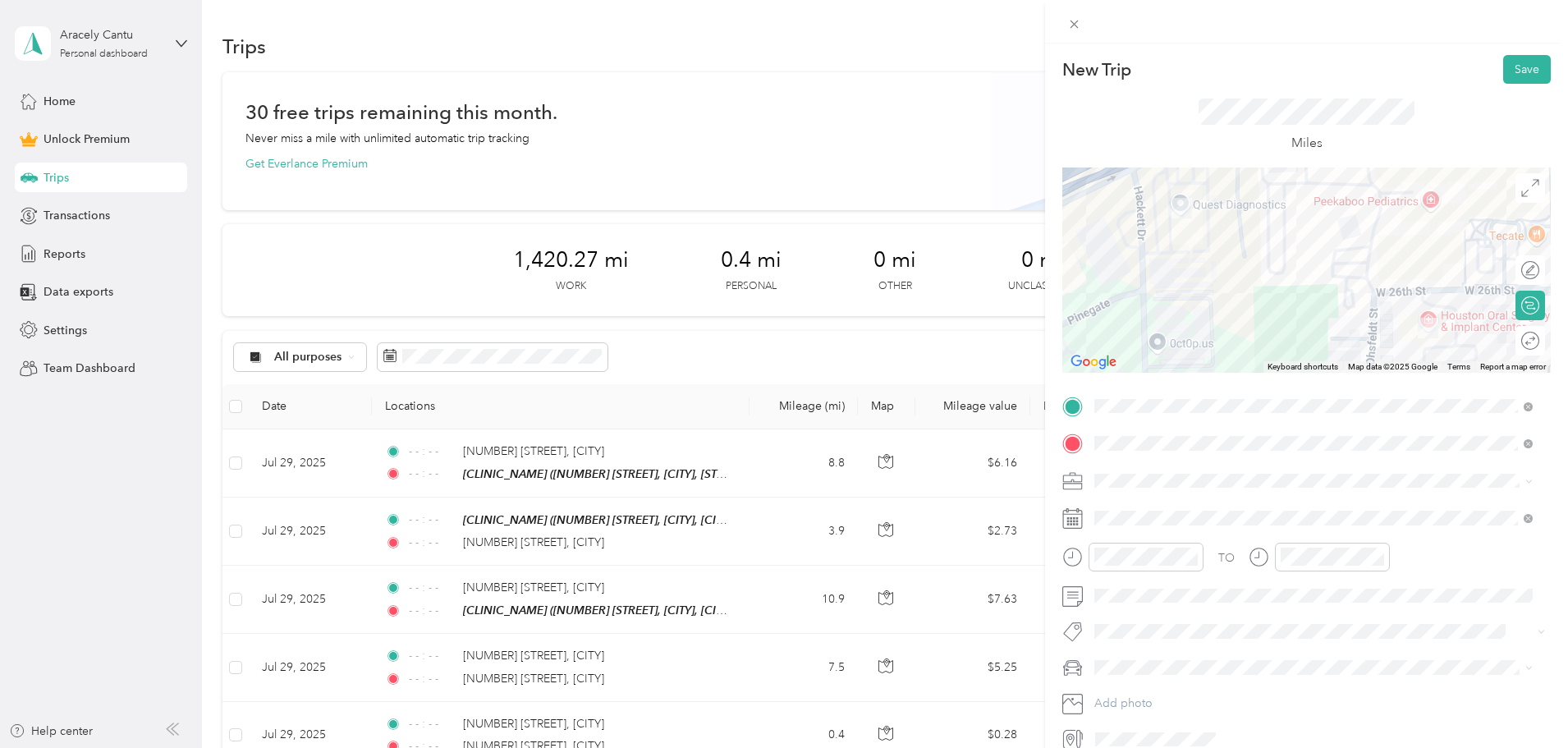 click on "New Trip Save This trip cannot be edited because it is either under review, approved, or paid. Contact your Team Manager to edit it. Miles ← Move left → Move right ↑ Move up ↓ Move down + Zoom in - Zoom out Home Jump left by 75% End Jump right by 75% Page Up Jump up by 75% Page Down Jump down by 75% Keyboard shortcuts Map Data Map data ©2025 Google Map data ©2025 Google 50 m  Click to toggle between metric and imperial units Terms Report a map error Edit route Calculate route Round trip TO Add photo" at bounding box center (1306, 403) 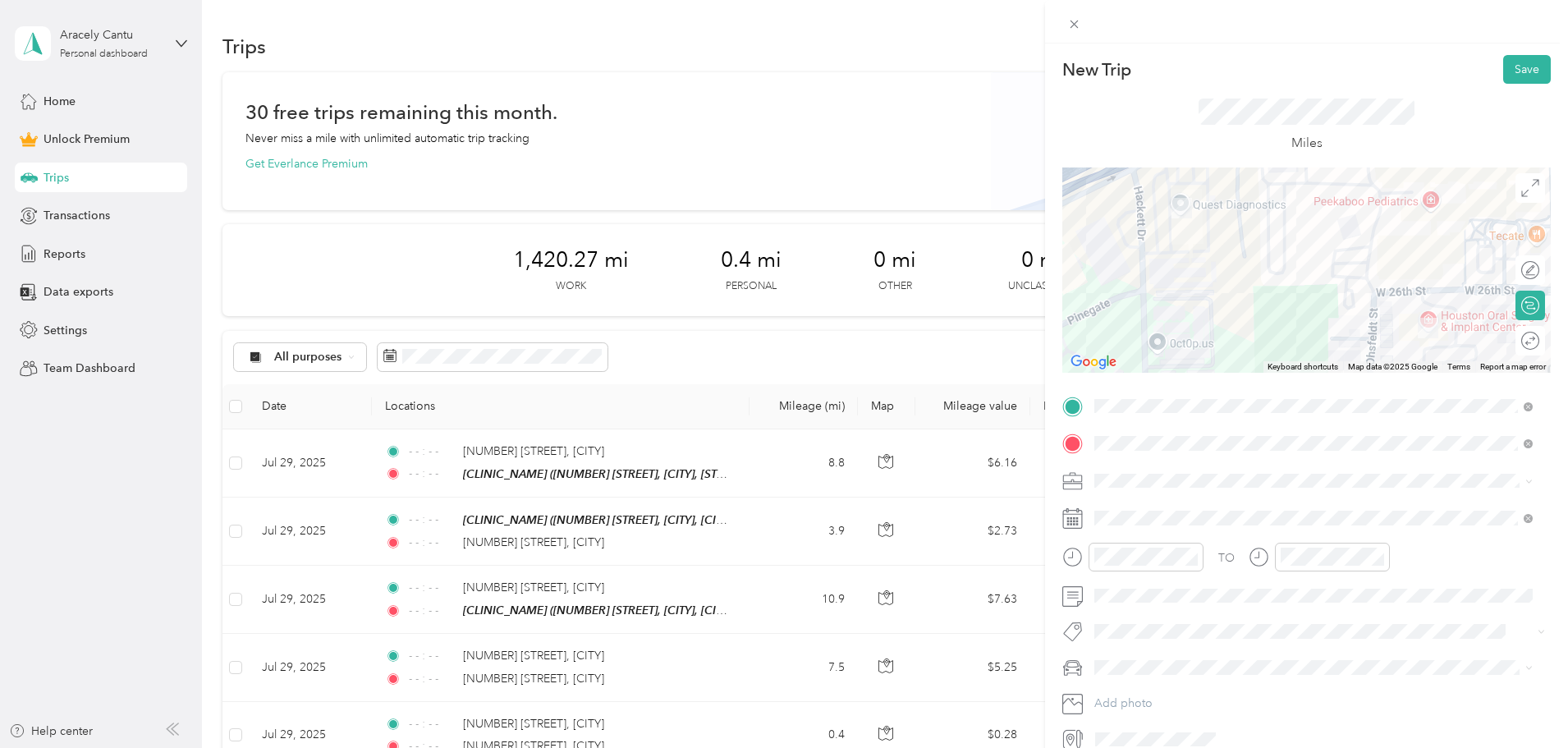 click at bounding box center [1319, 481] 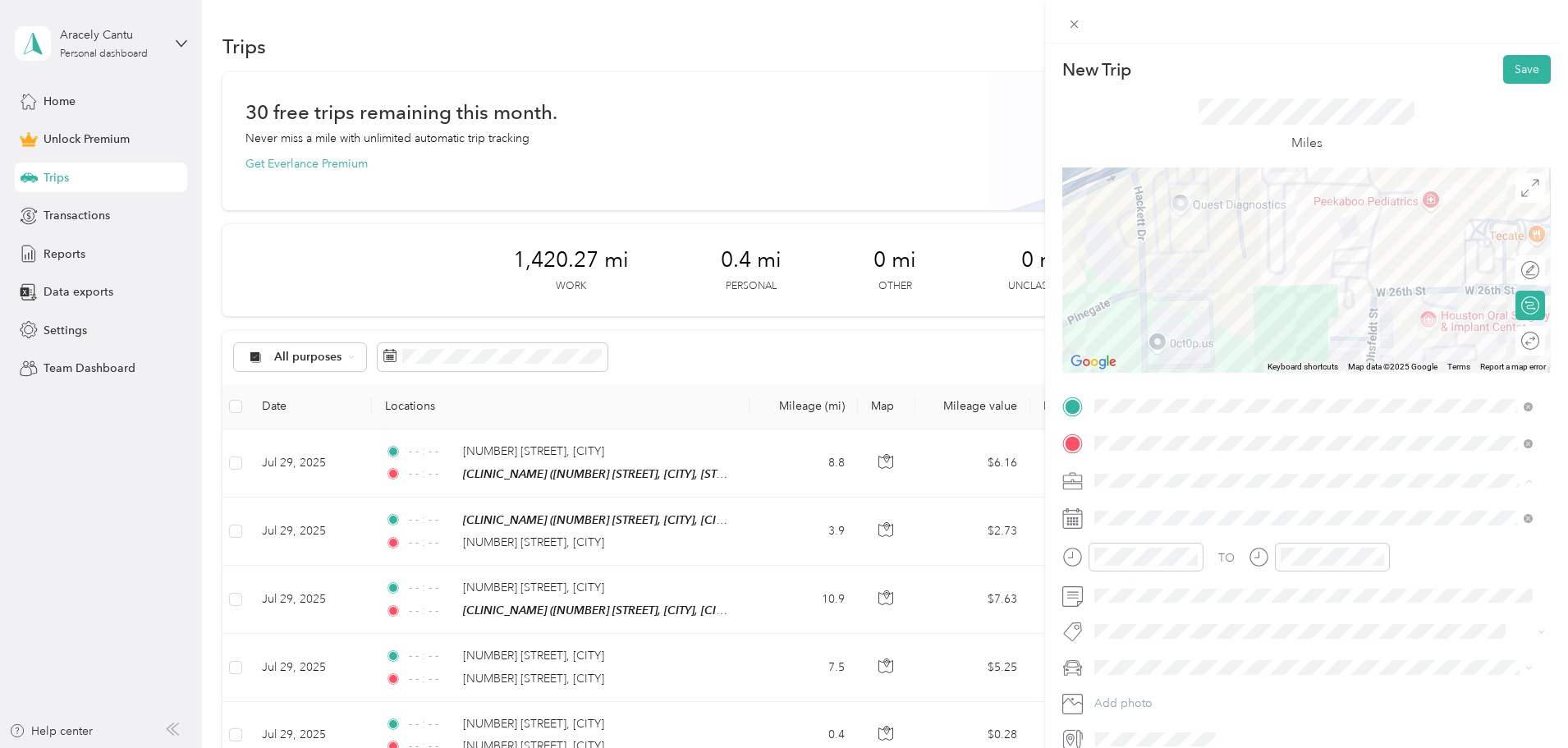 click on "Work" at bounding box center (1314, 509) 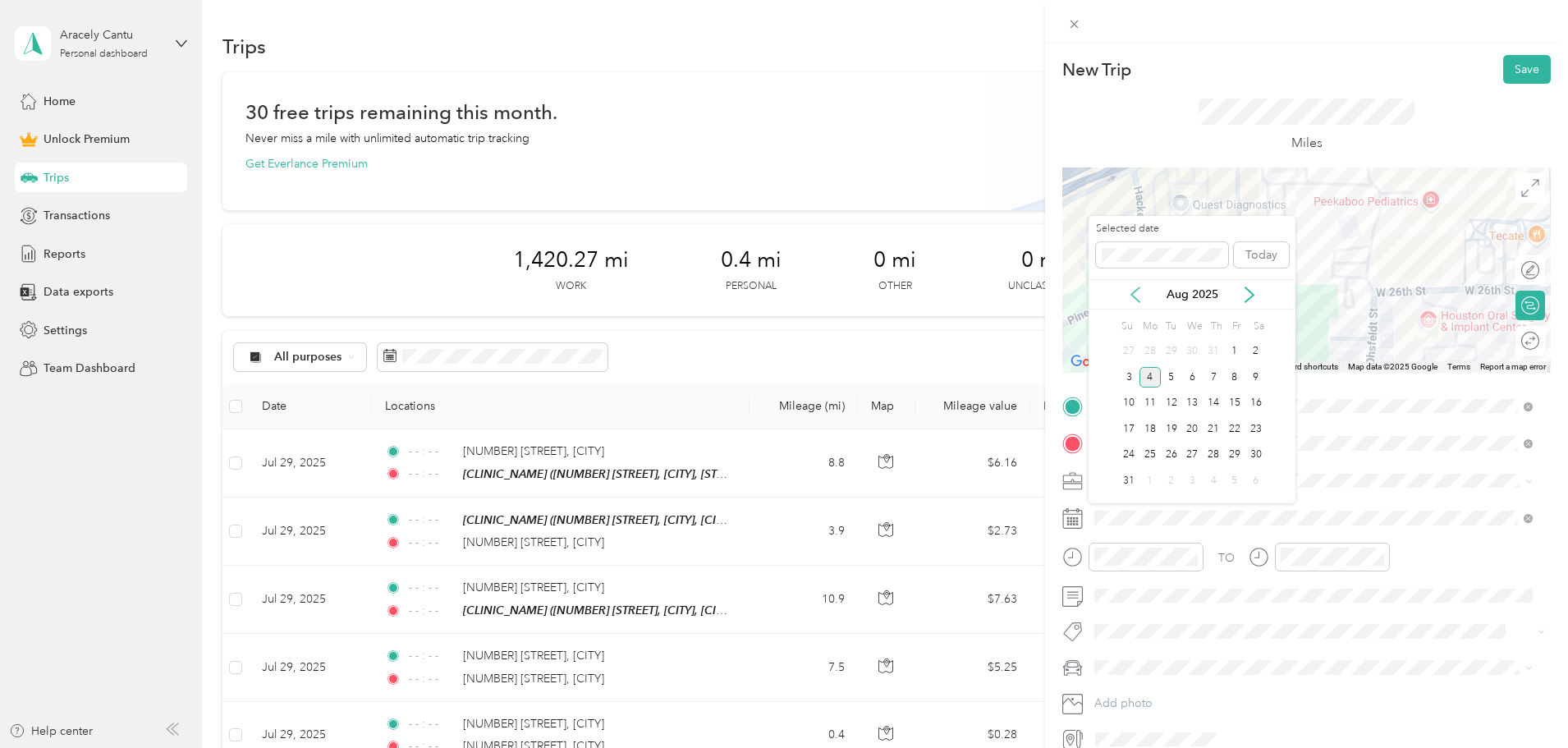 click 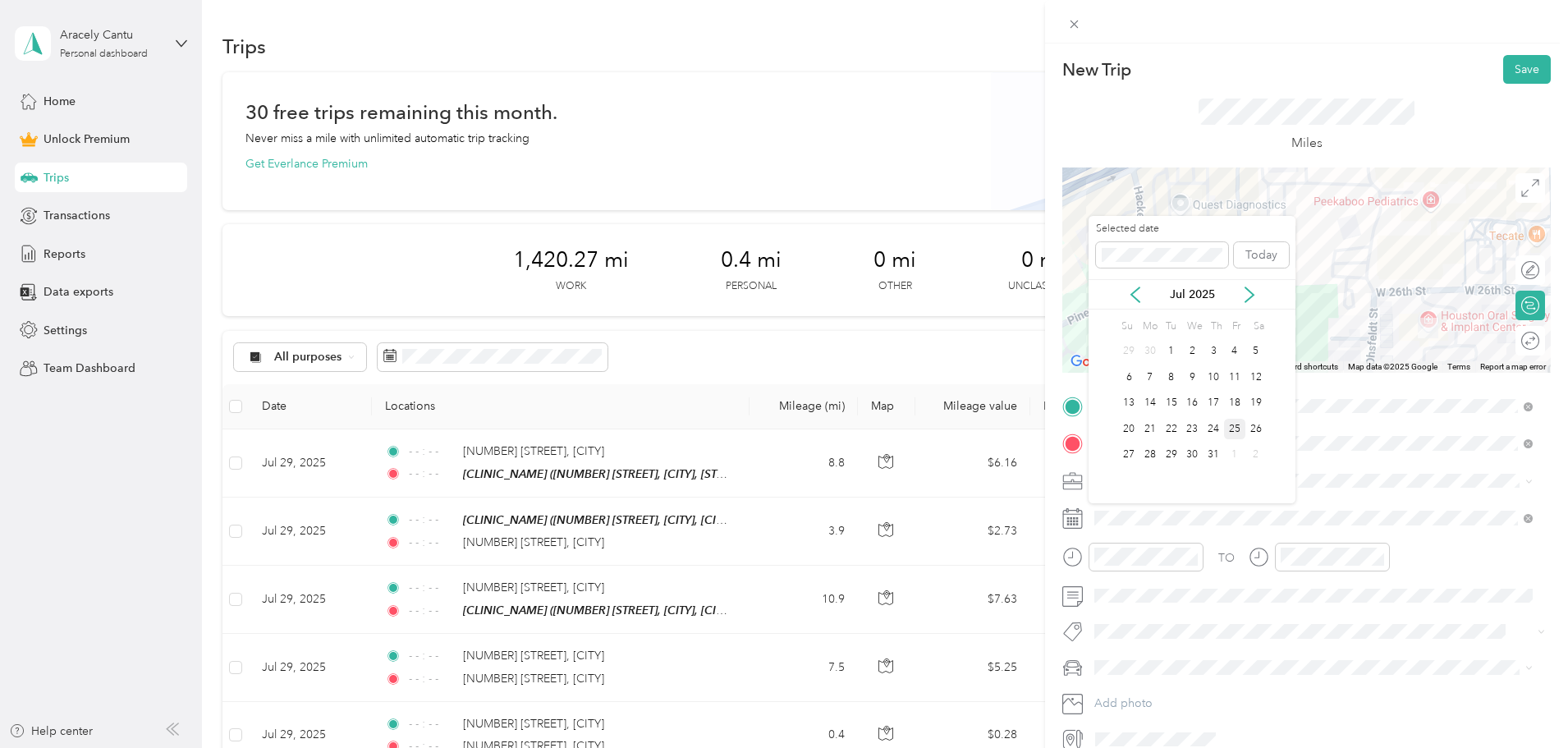 click on "25" at bounding box center [1235, 429] 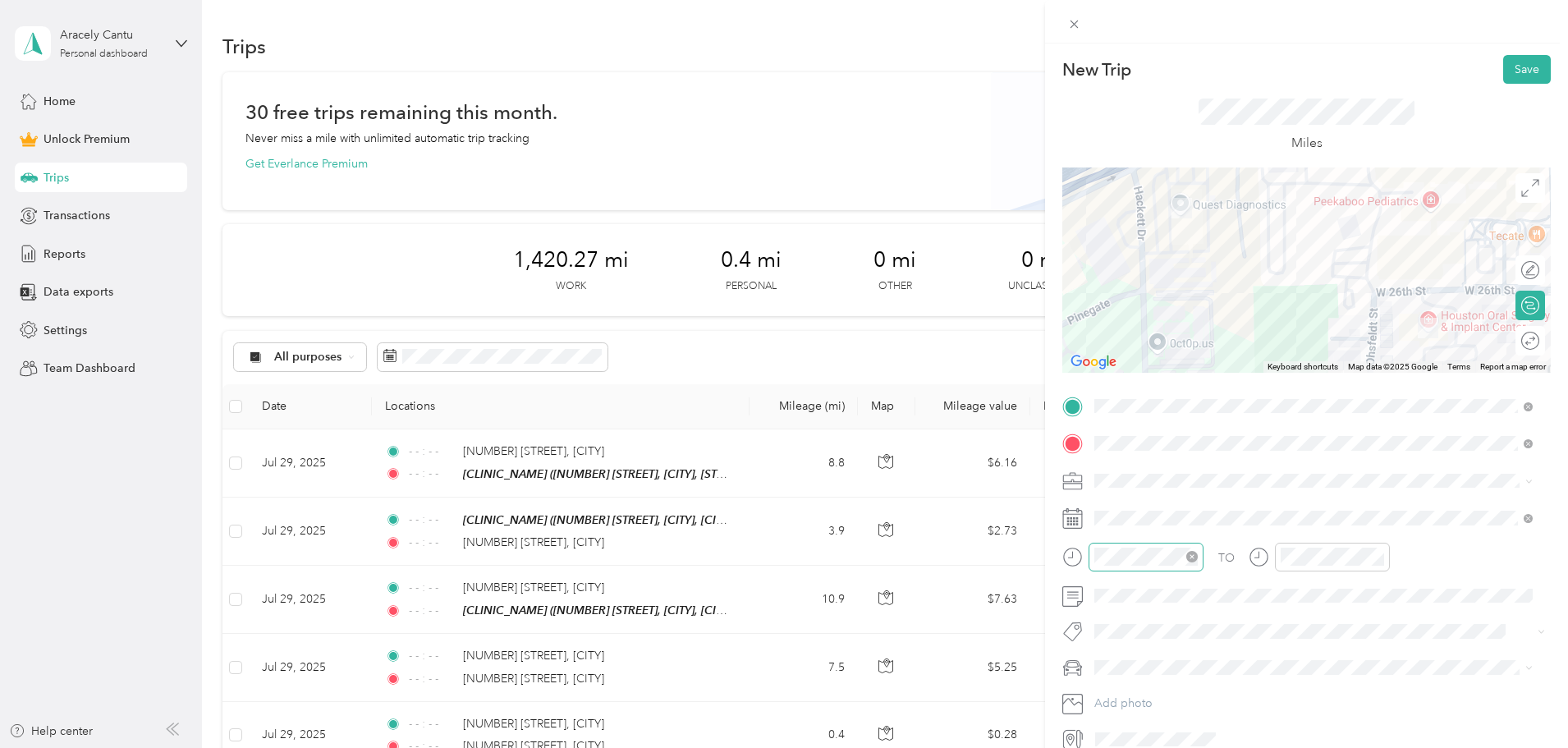 click 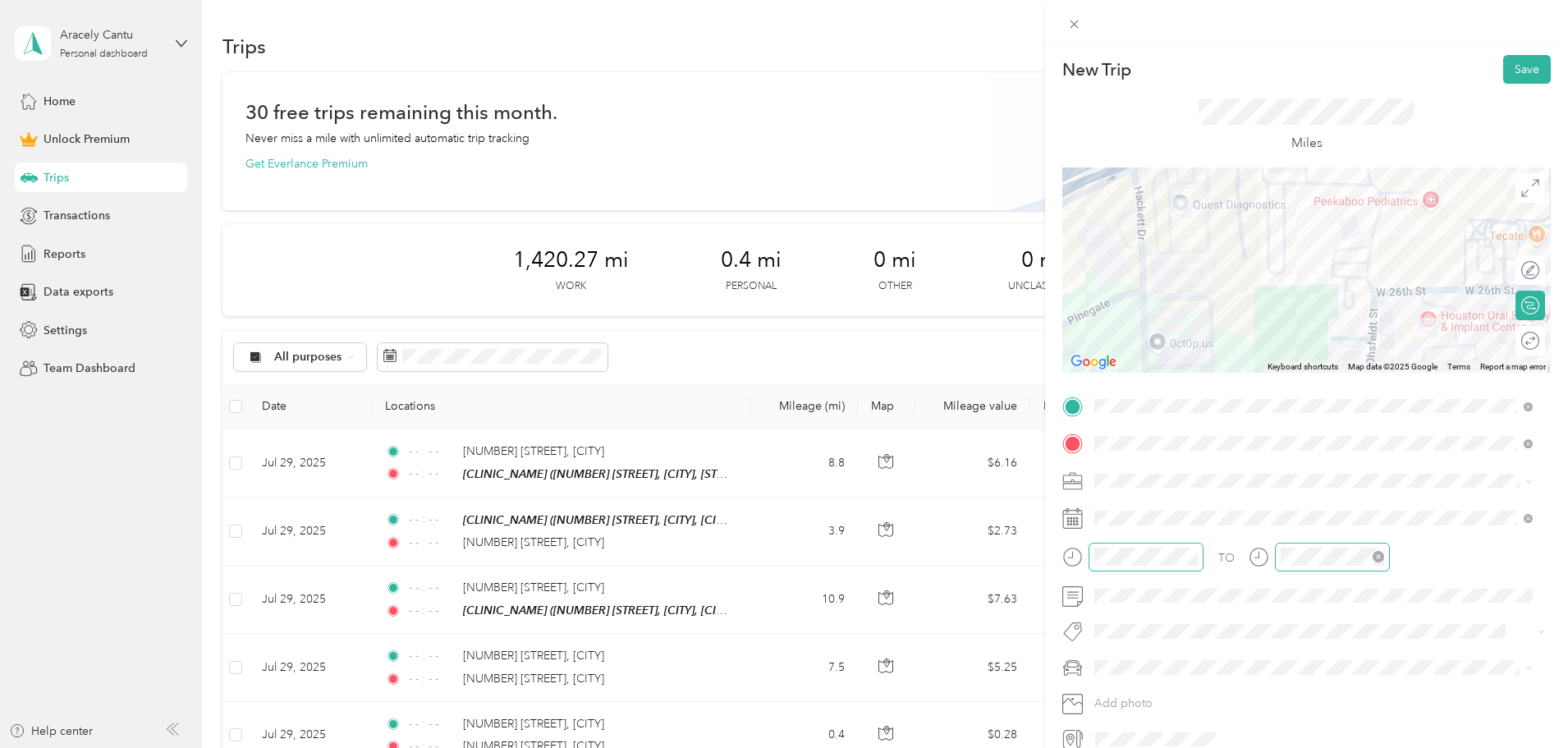 click 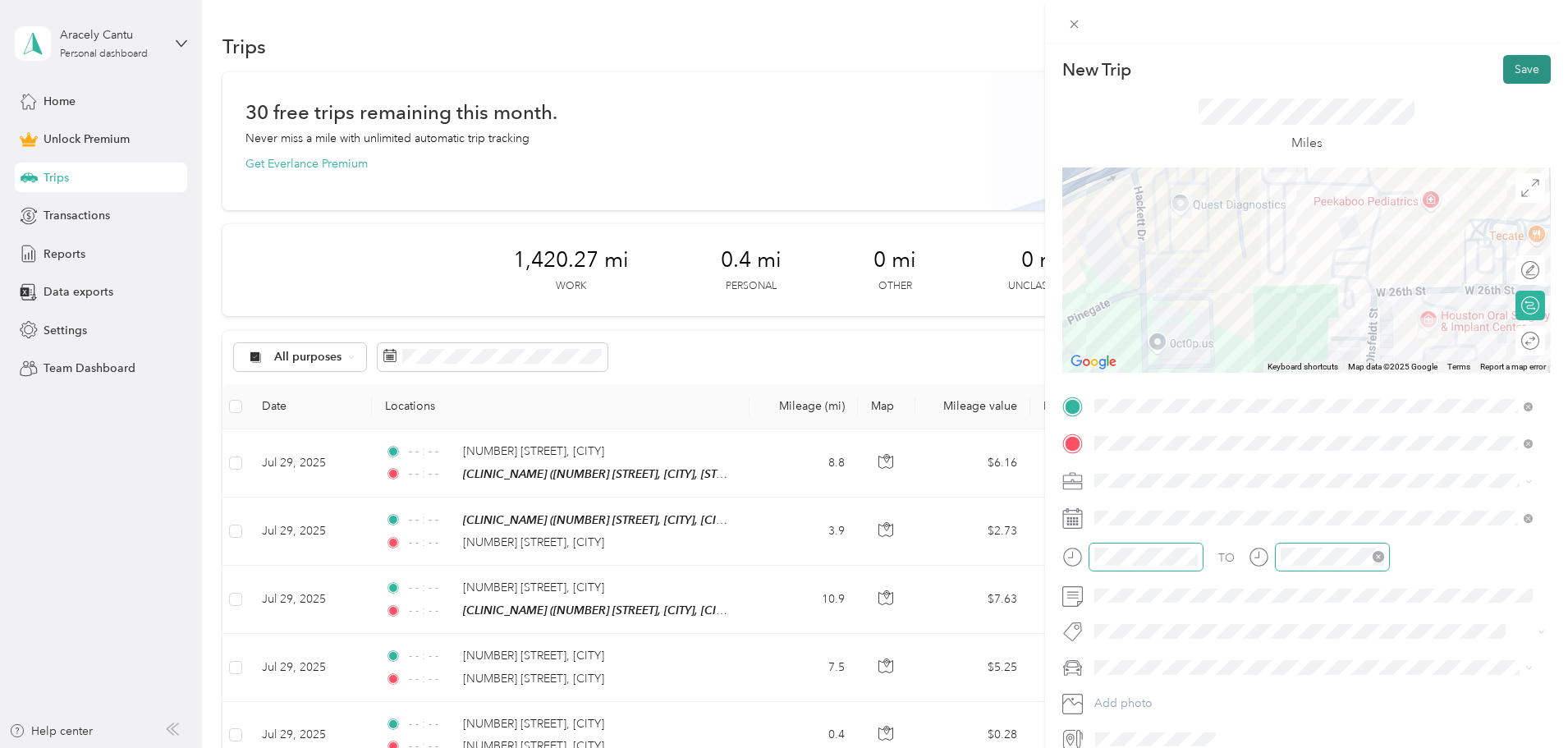 click on "Save" at bounding box center [1527, 69] 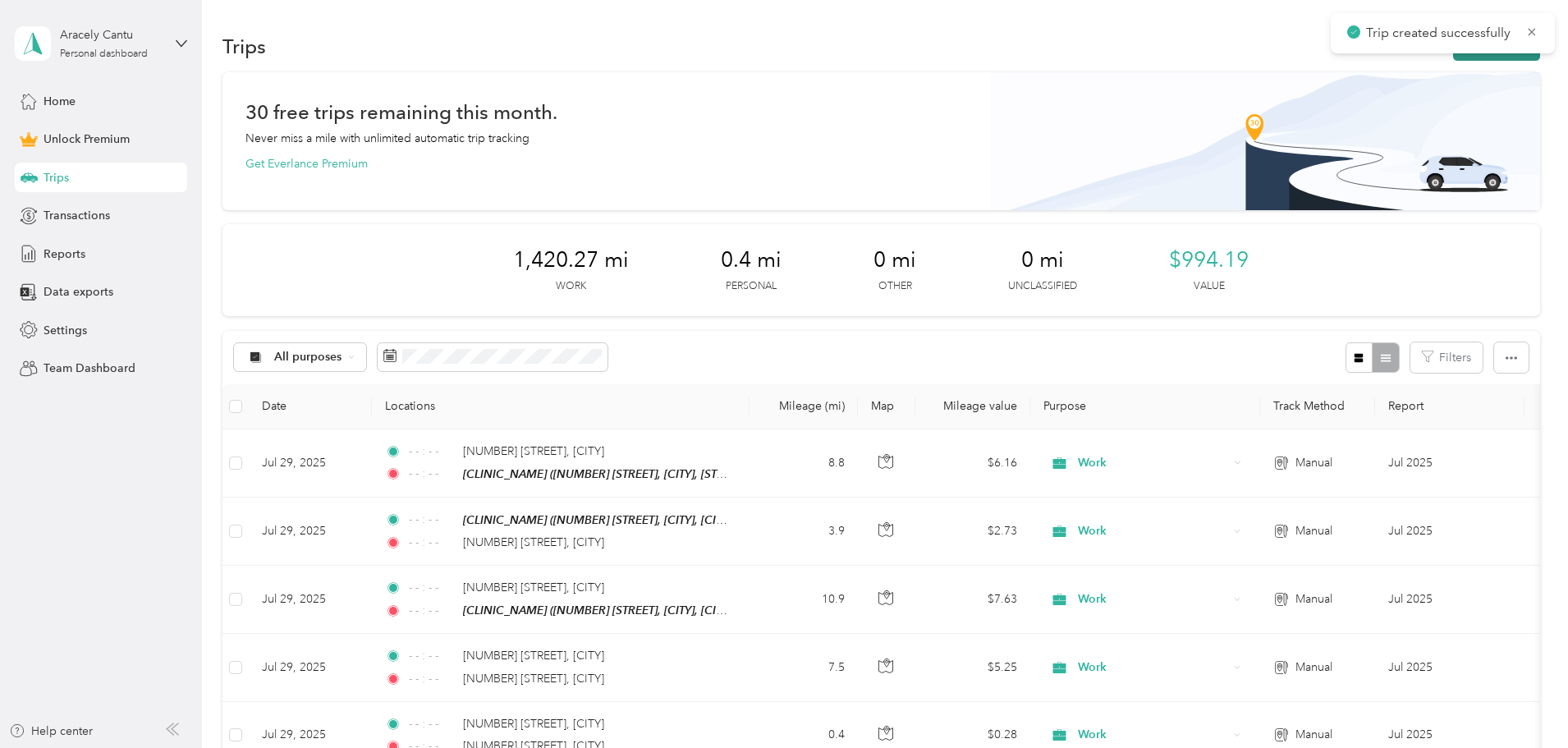click on "New trip" at bounding box center [1497, 46] 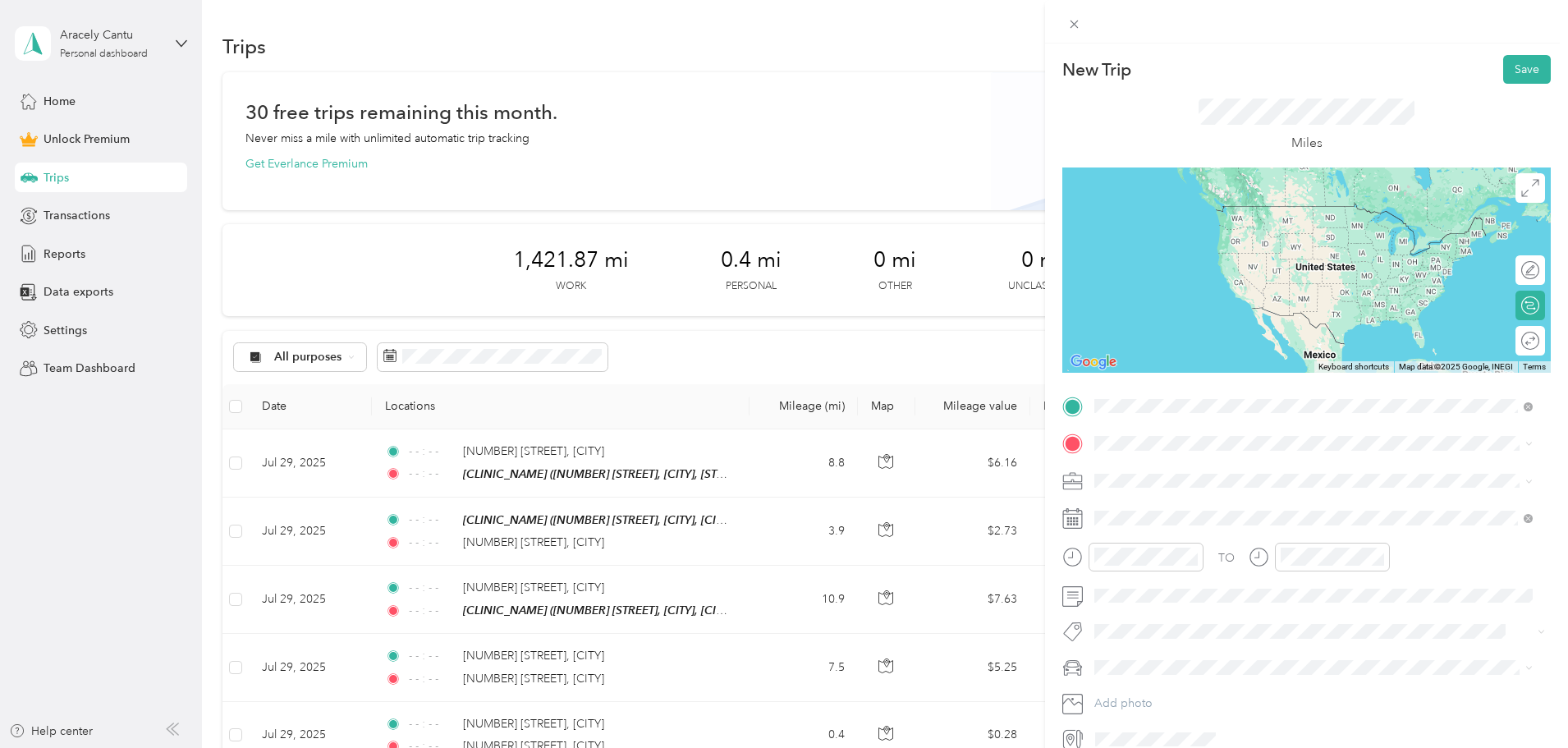 click on "[NUMBER] [STREET]
[CITY], [STATE] [POSTAL_CODE], [COUNTRY]" at bounding box center [1314, 472] 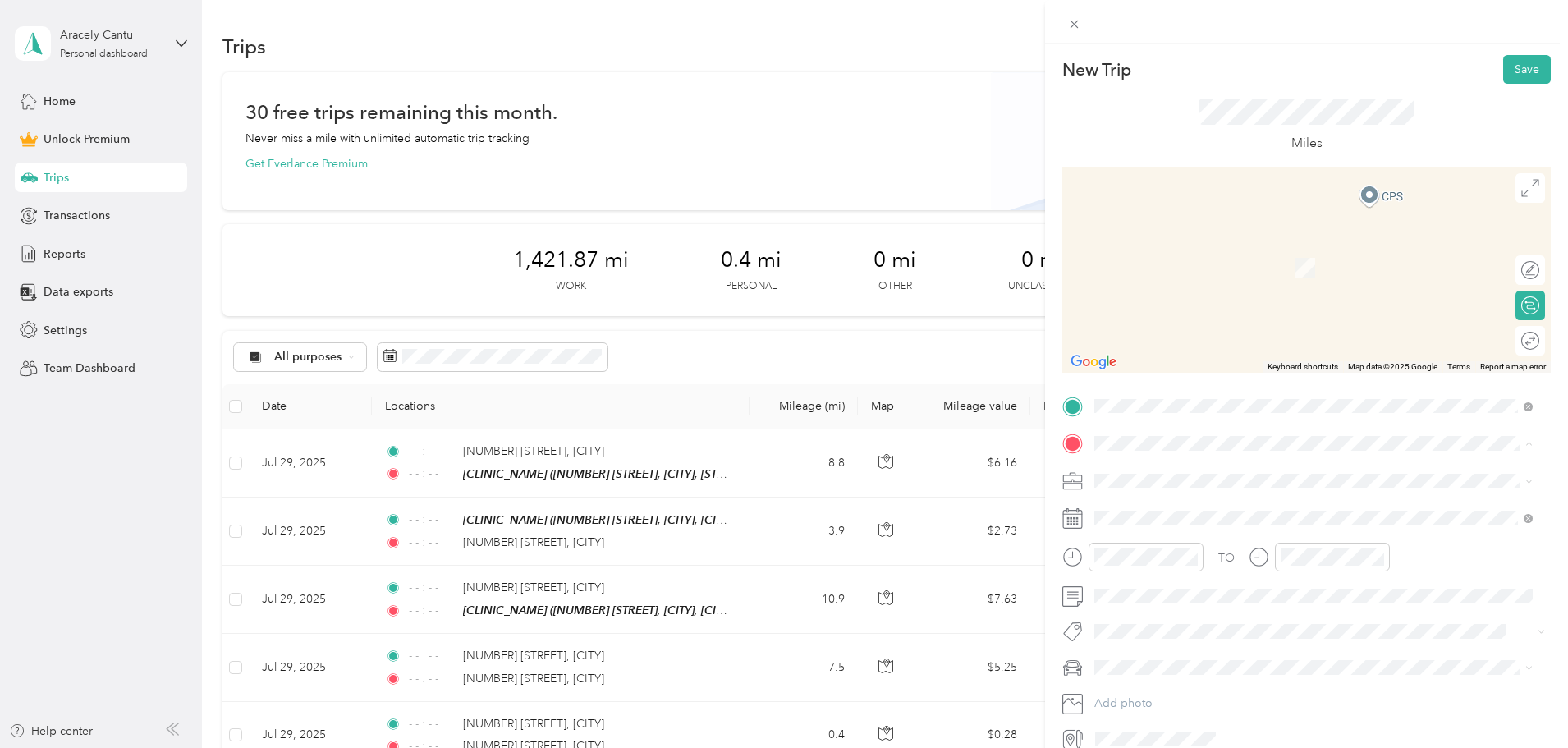 click on "[NUMBER] [STREET], [POSTAL_CODE], [CITY], [STATE], [COUNTRY]" at bounding box center [1300, 526] 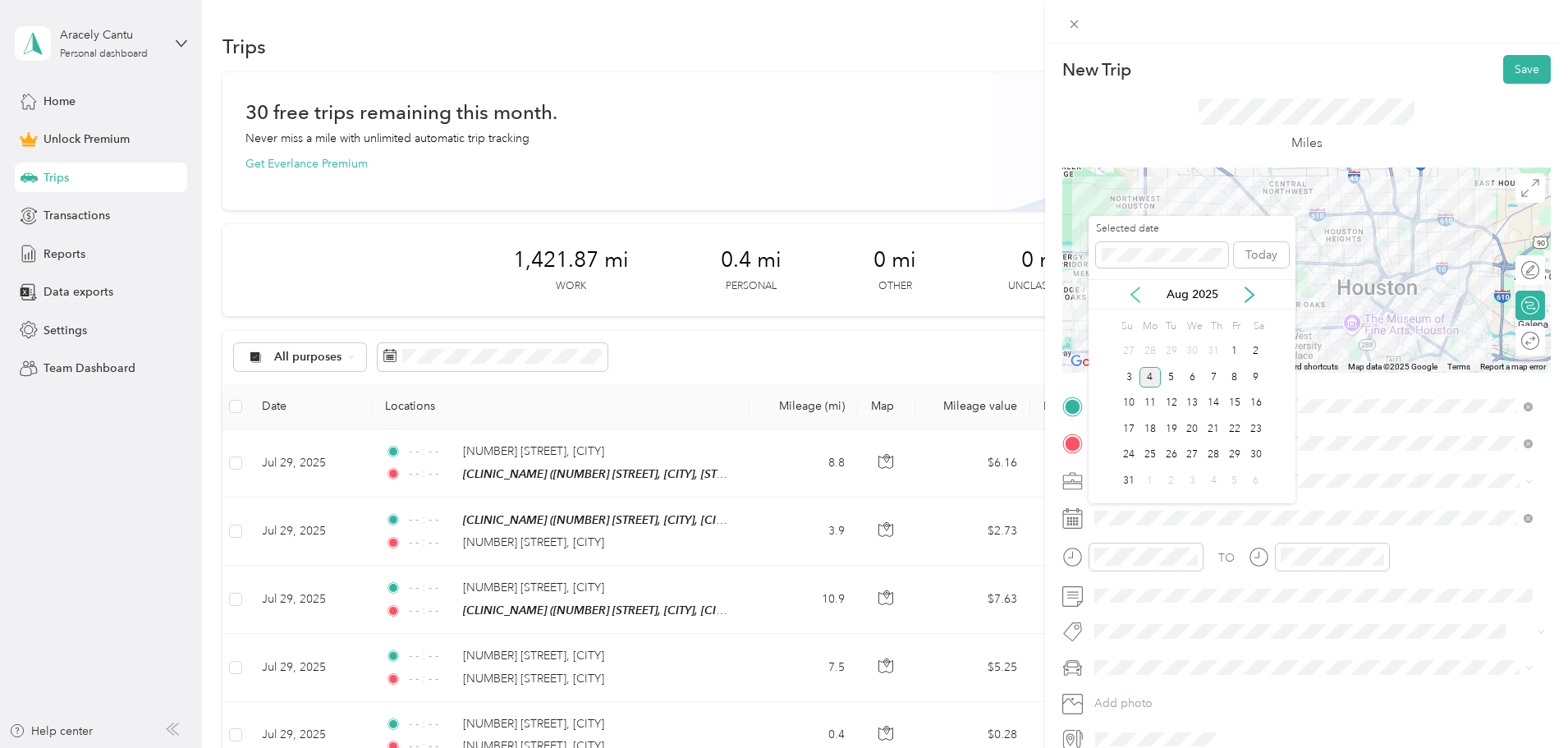 click 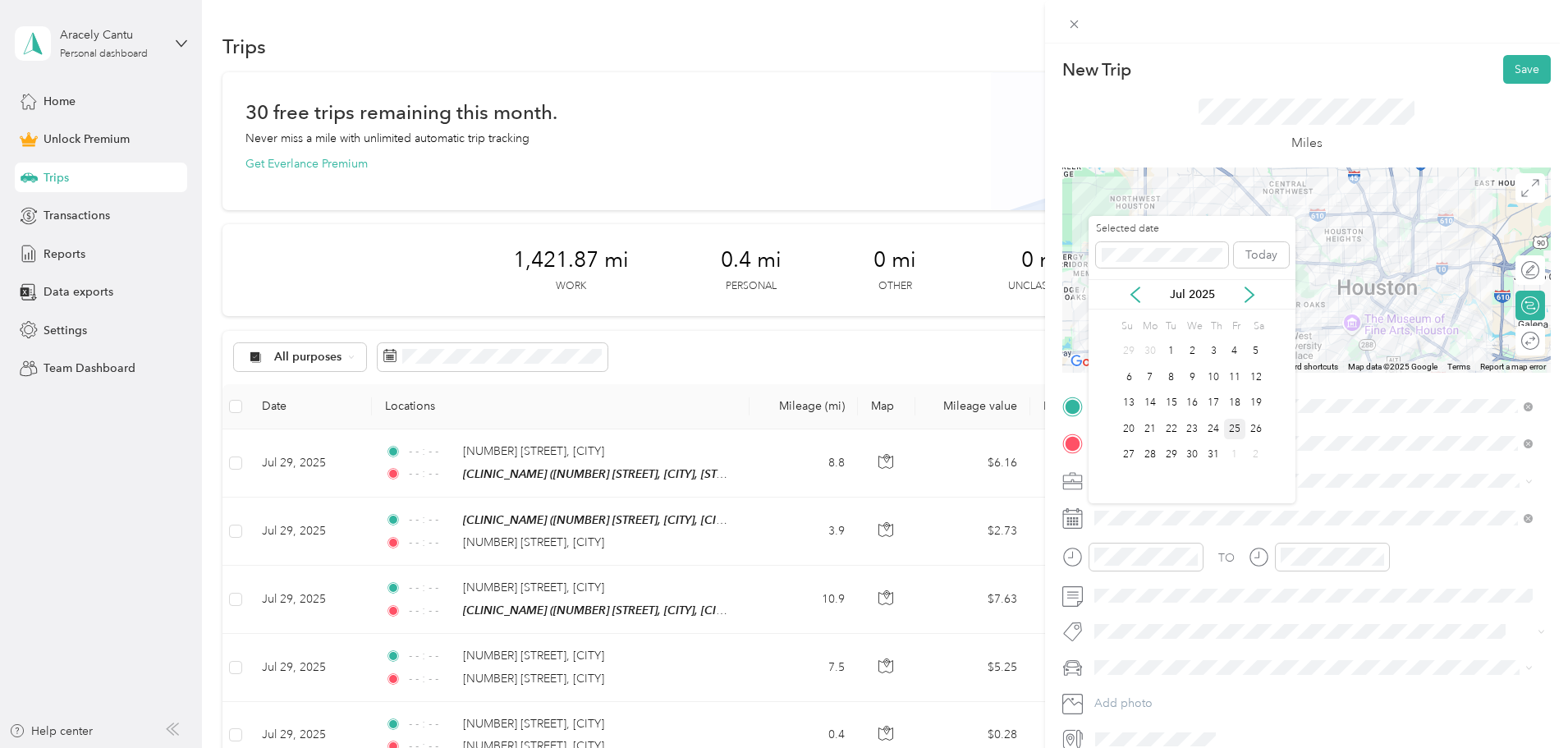 click on "25" at bounding box center [1235, 429] 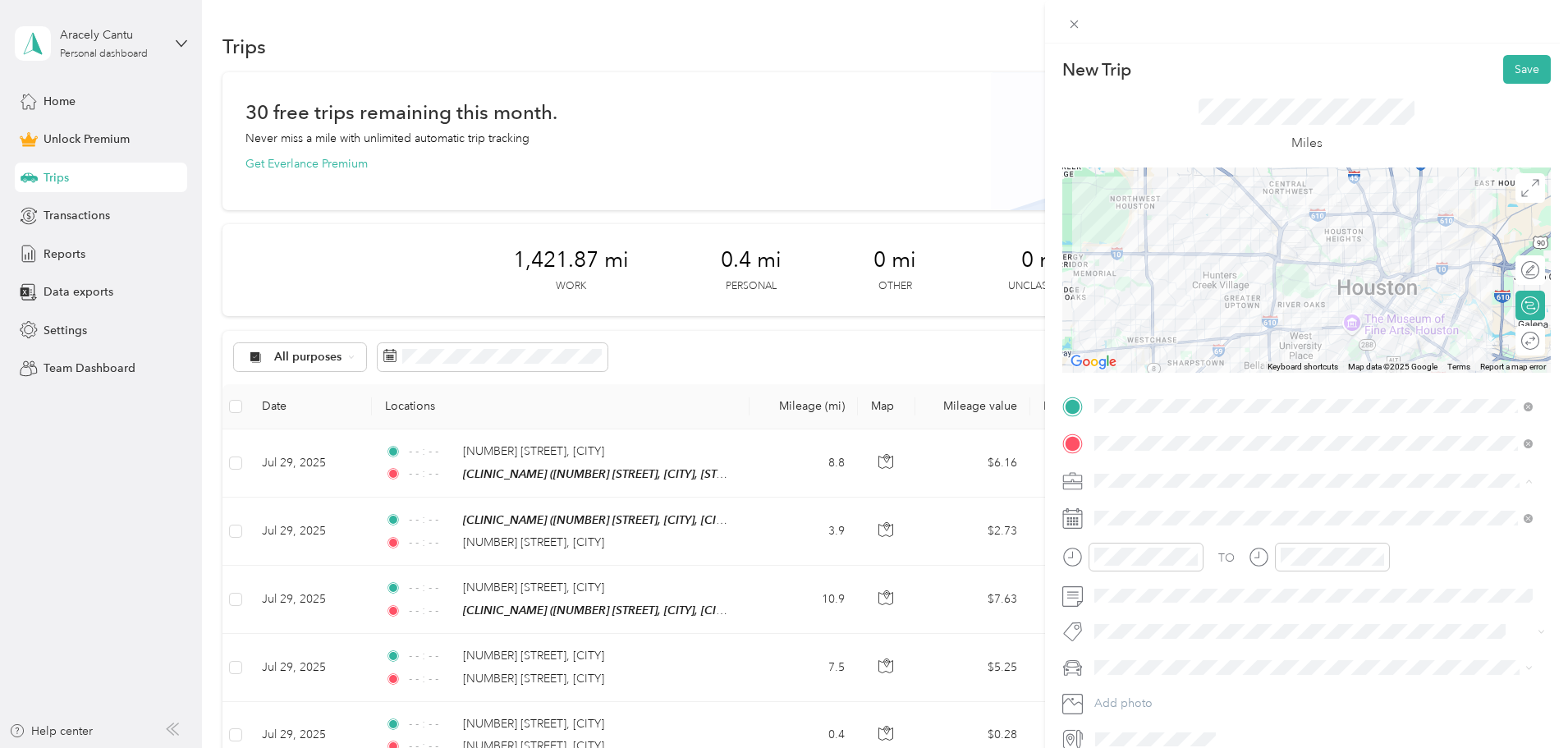 click on "Work" at bounding box center (1314, 509) 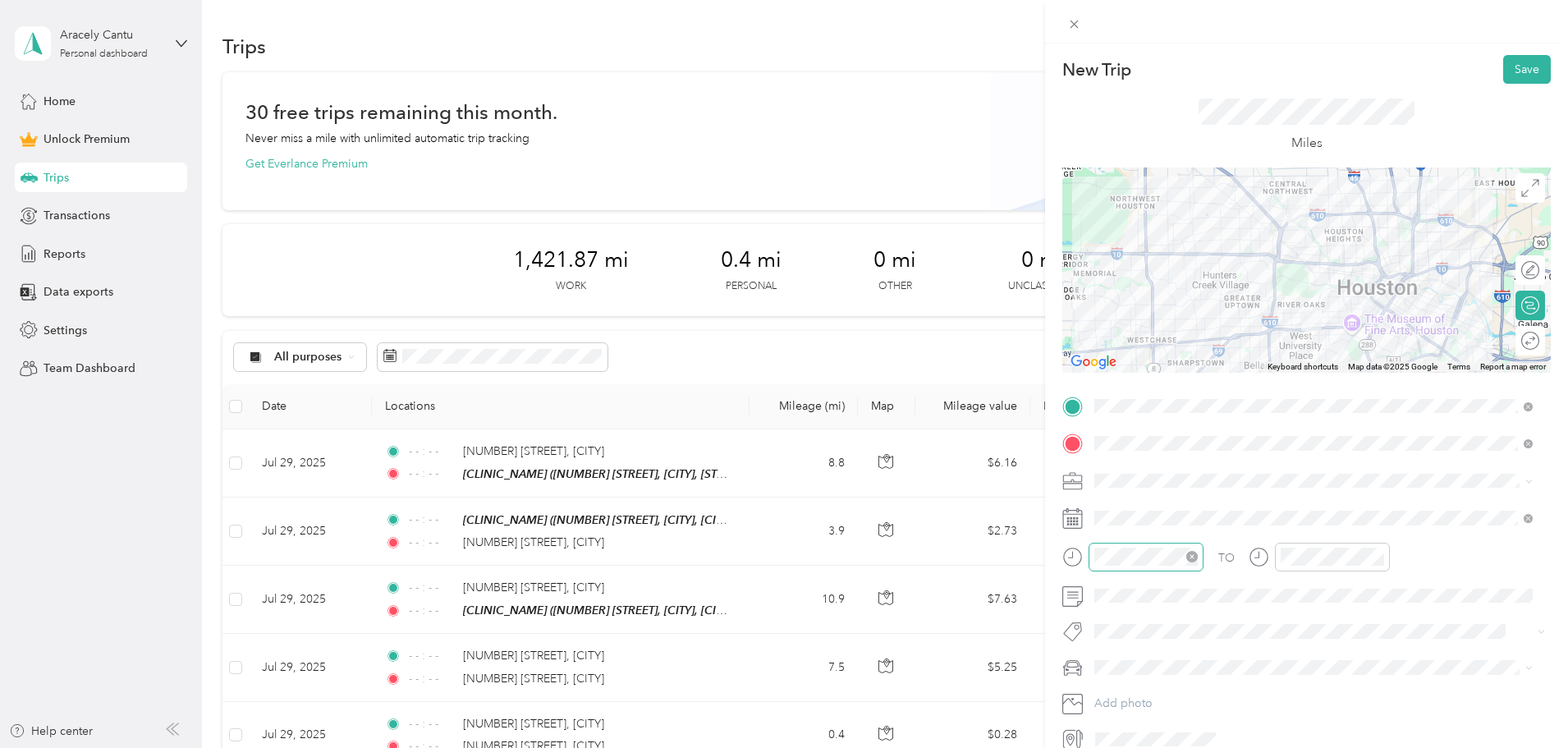 click at bounding box center (1146, 557) 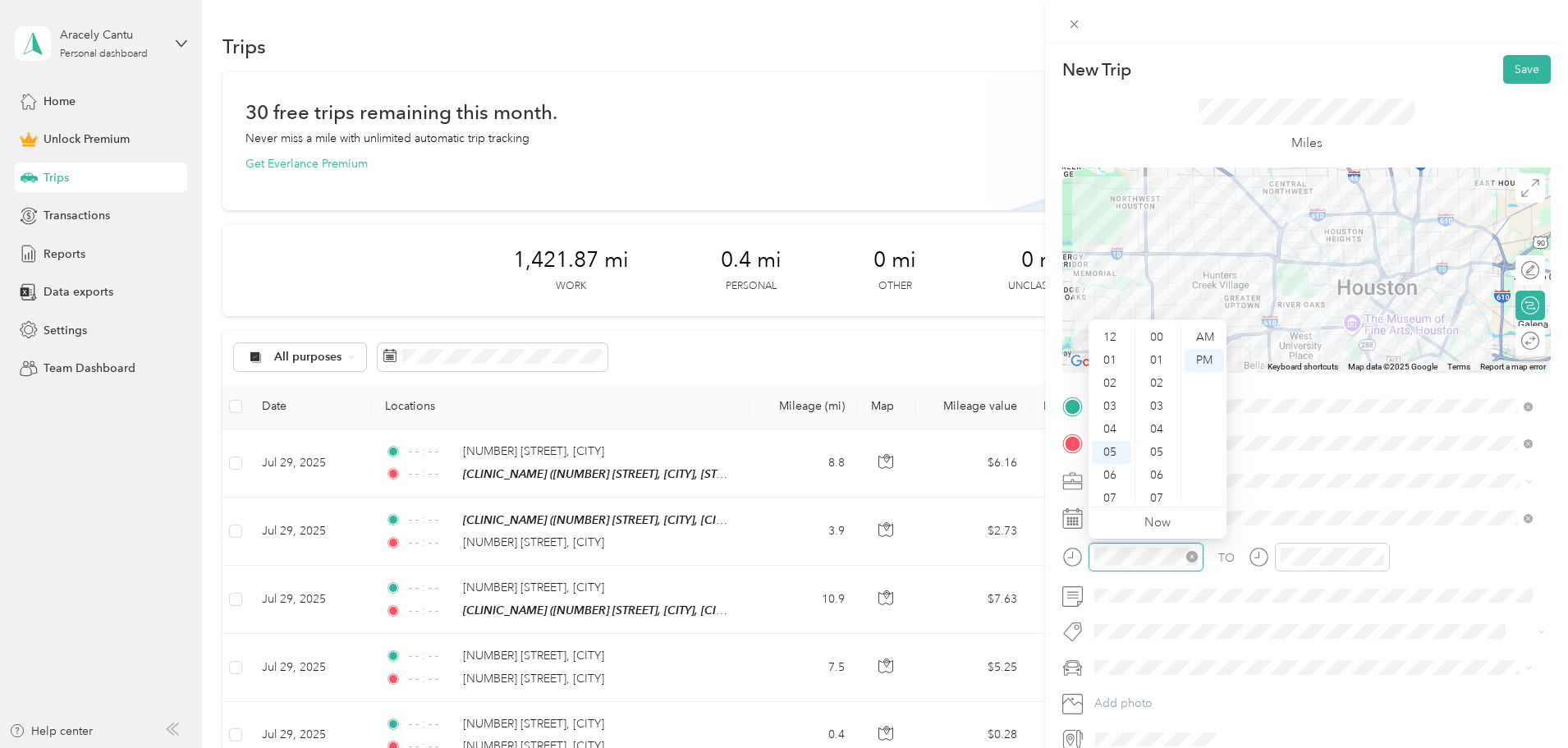 scroll, scrollTop: 828, scrollLeft: 0, axis: vertical 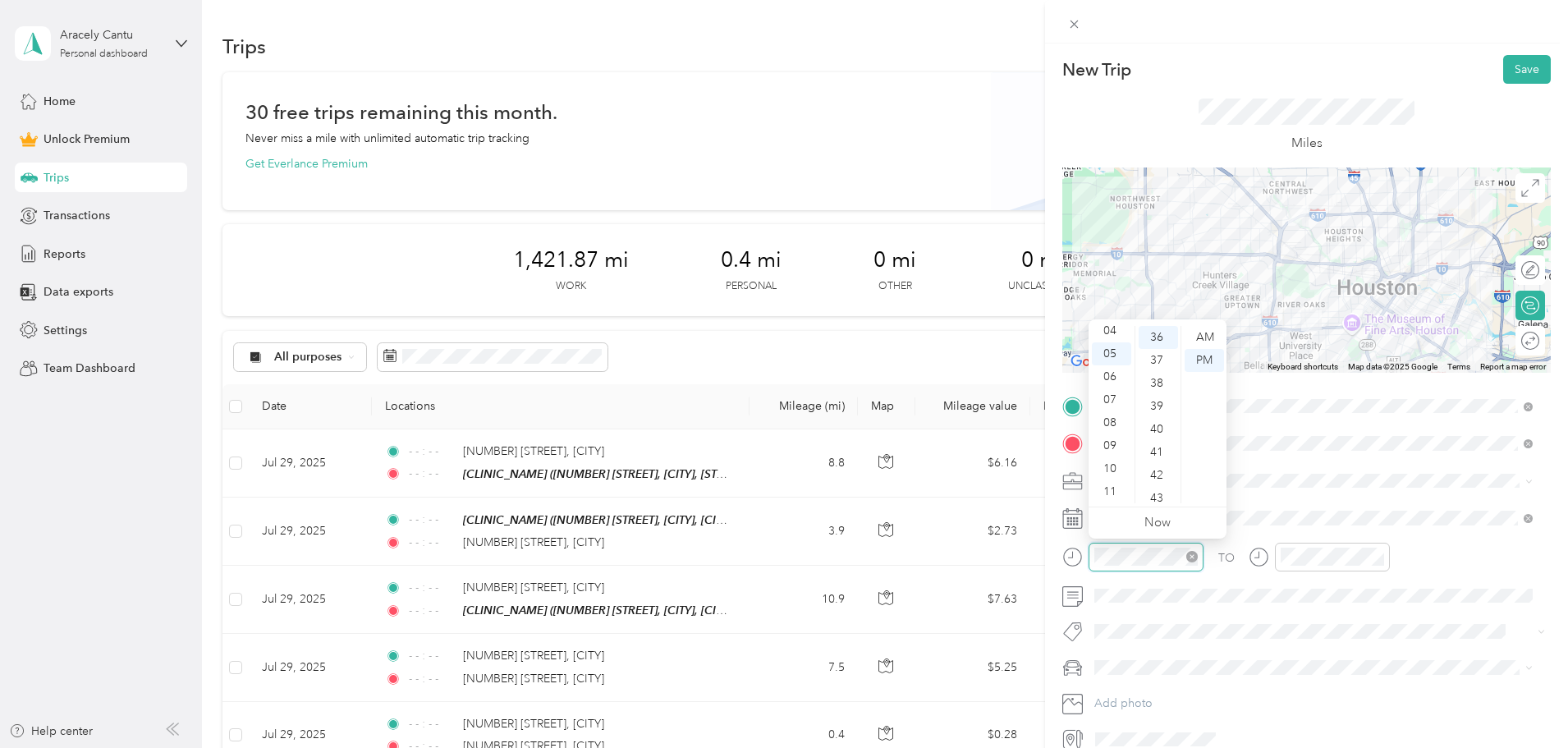 click 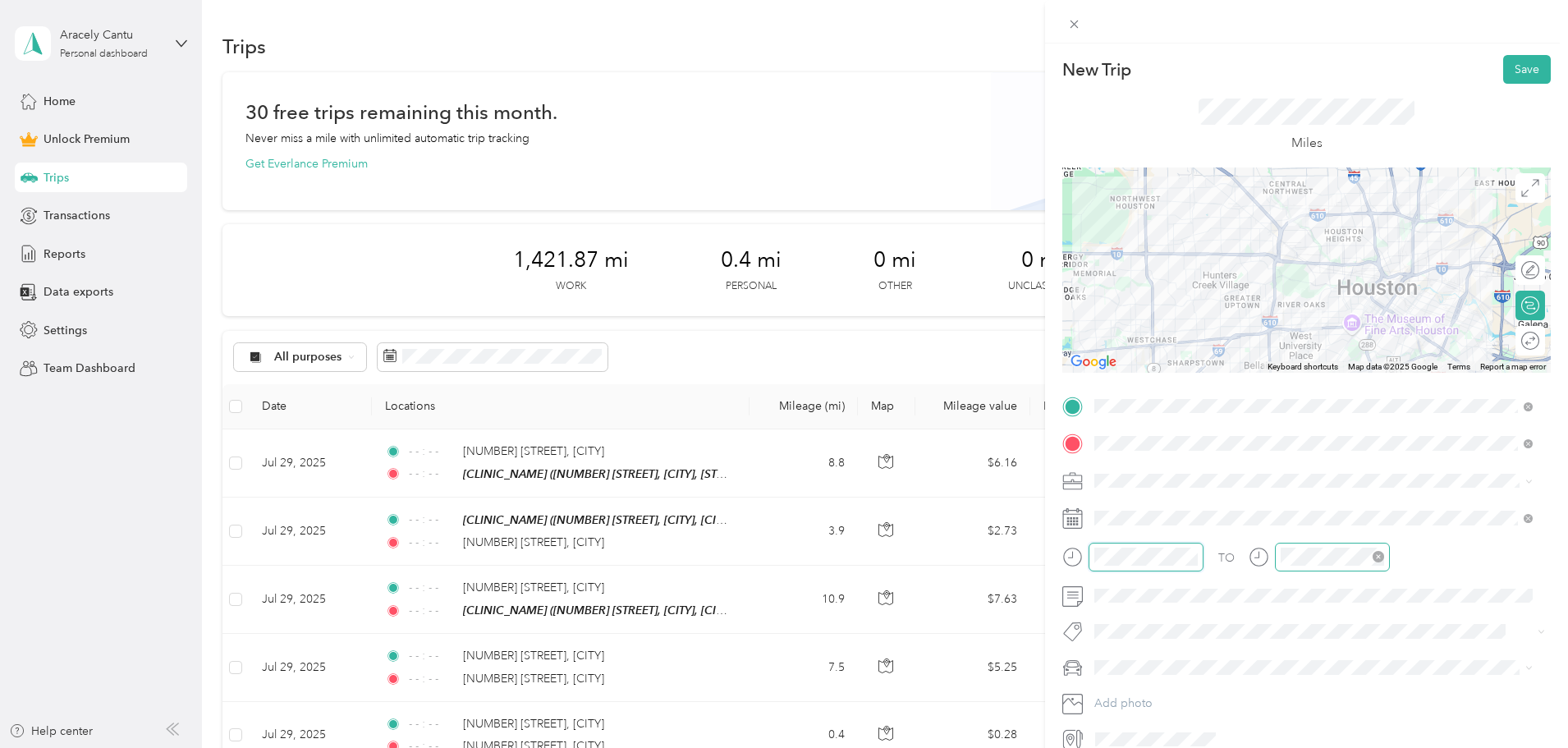 click 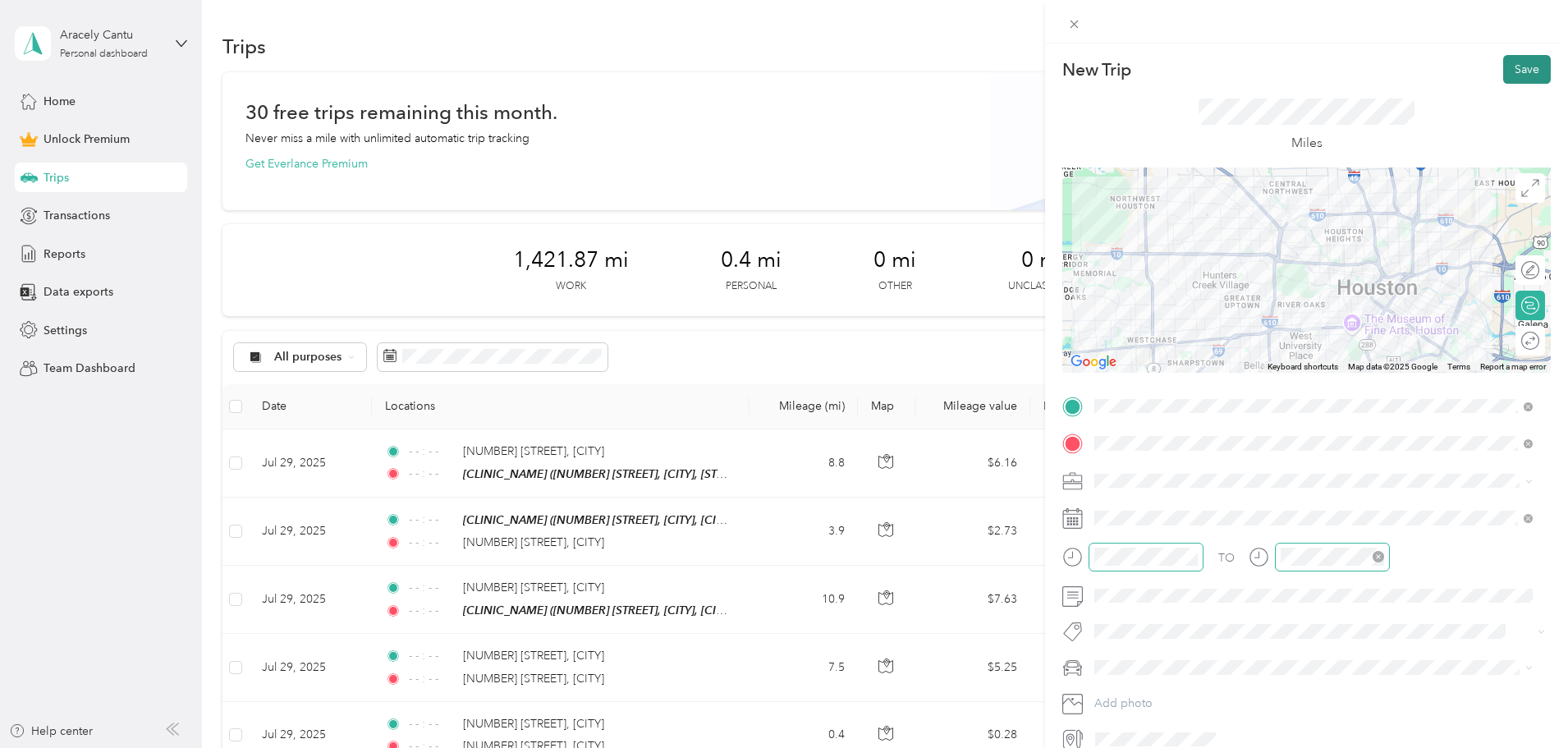 click on "Save" at bounding box center [1527, 69] 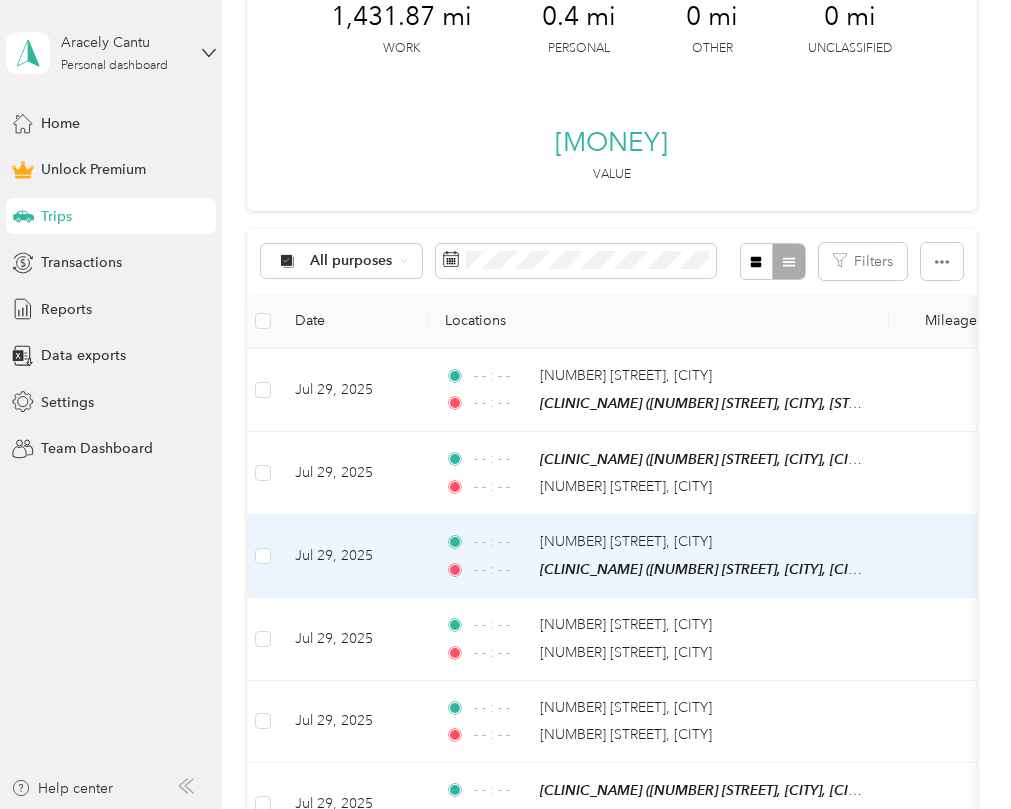 scroll, scrollTop: 0, scrollLeft: 0, axis: both 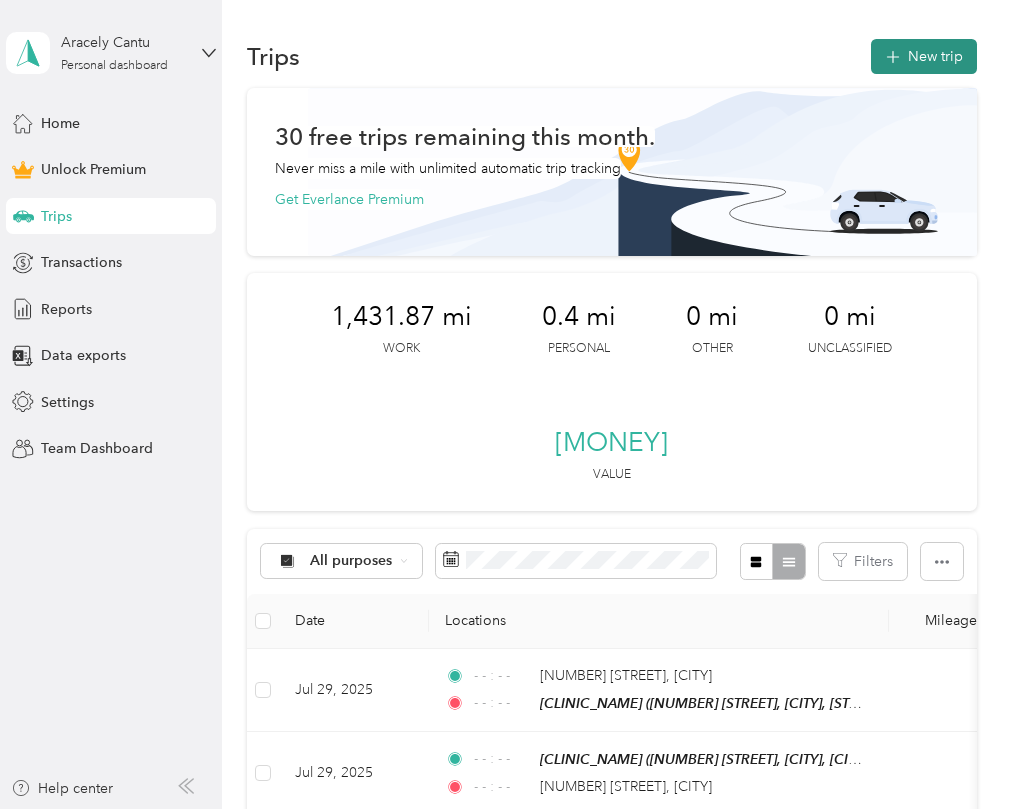 click on "New trip" at bounding box center [924, 56] 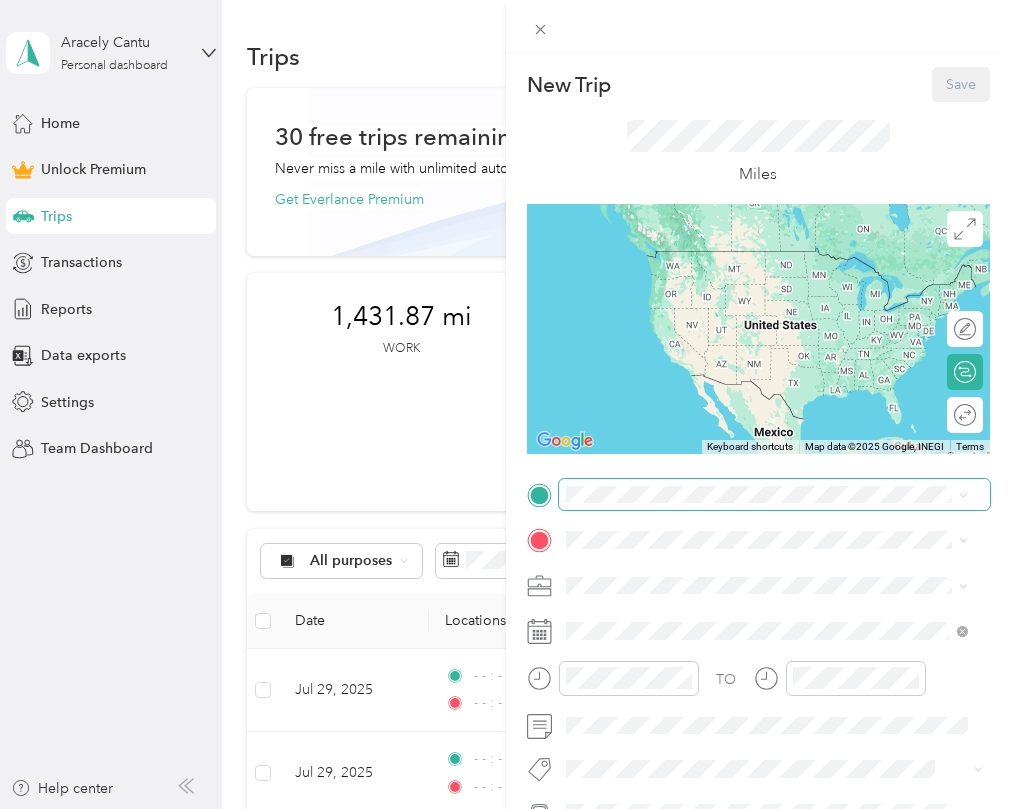 click at bounding box center [775, 495] 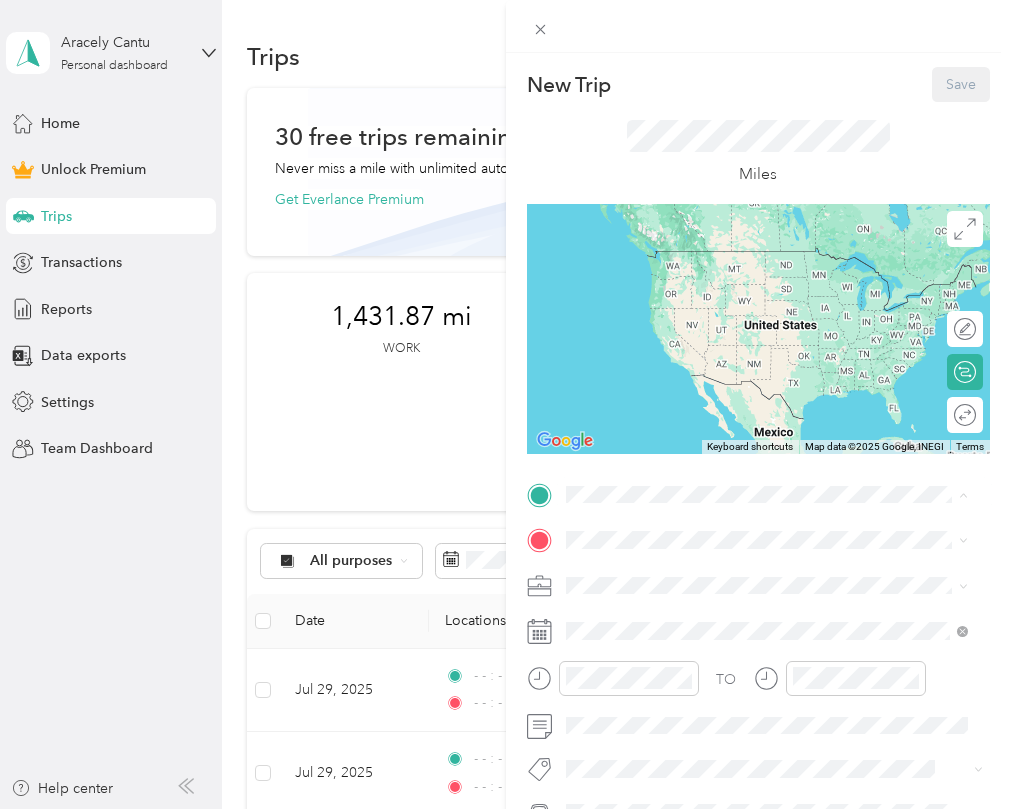 click on "[CLINIC_NAME] [NUMBER] [STREET], [POSTAL_CODE], [CITY], [STATE], [COUNTRY]" at bounding box center (782, 596) 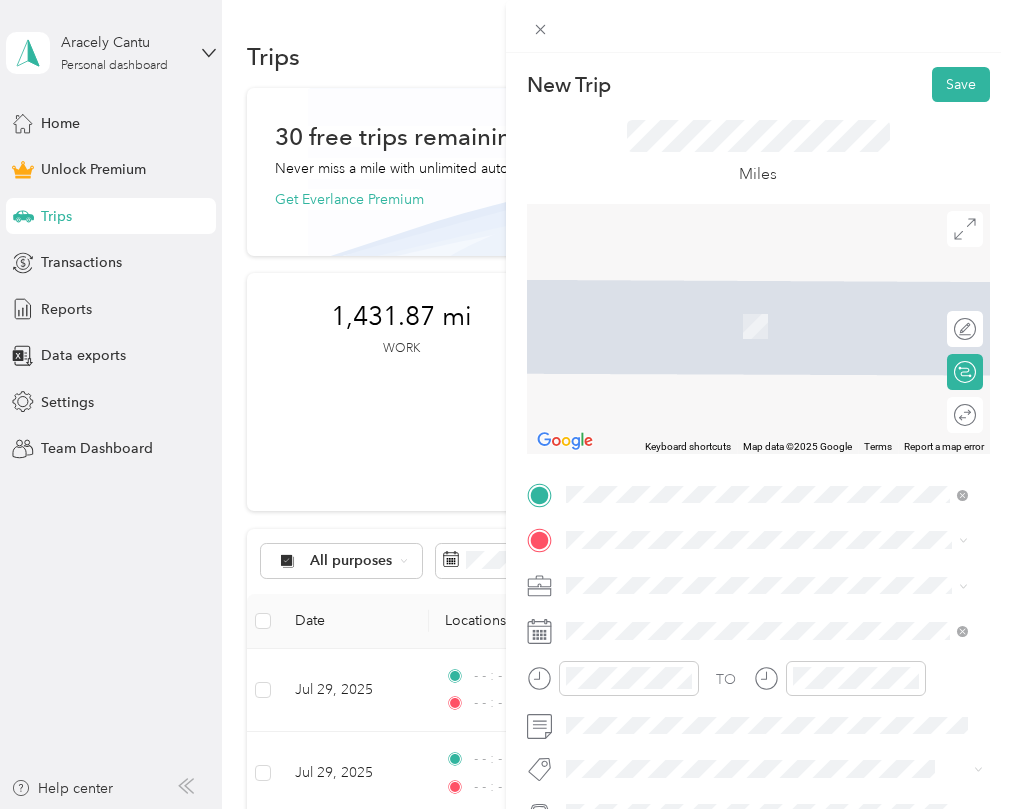 click on "TO Add photo" at bounding box center [759, 698] 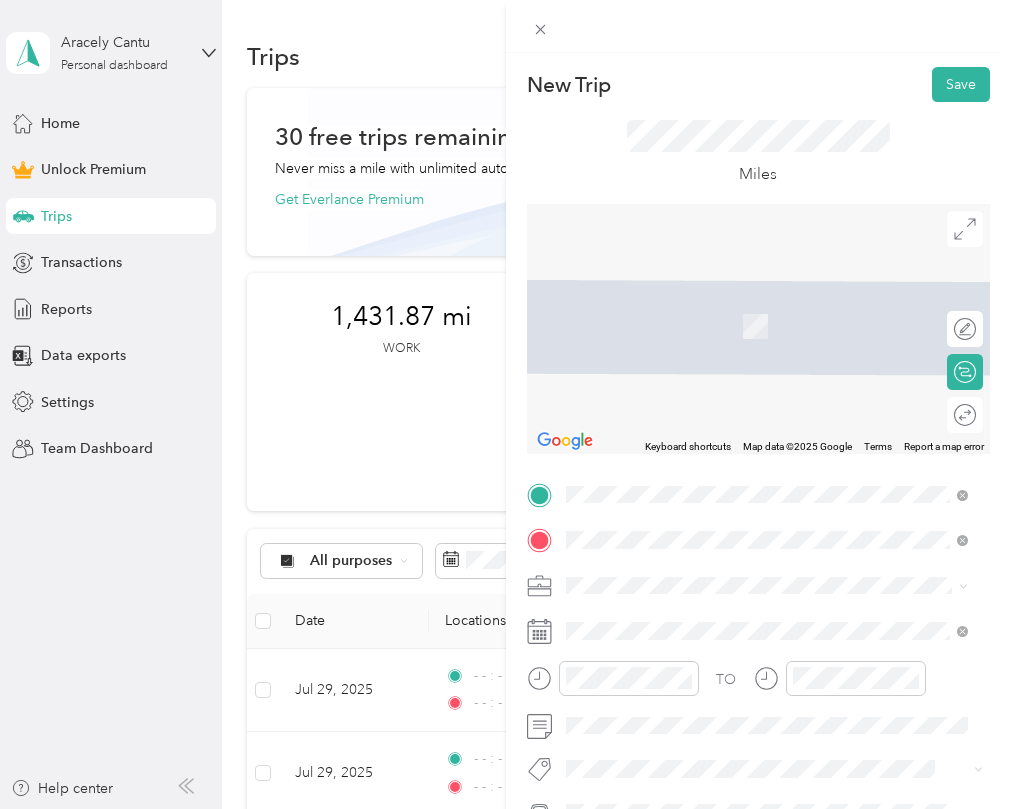 click on "[NUMBER] [STREET]
[CITY], [STATE] [POSTAL_CODE], [COUNTRY]" at bounding box center [747, 305] 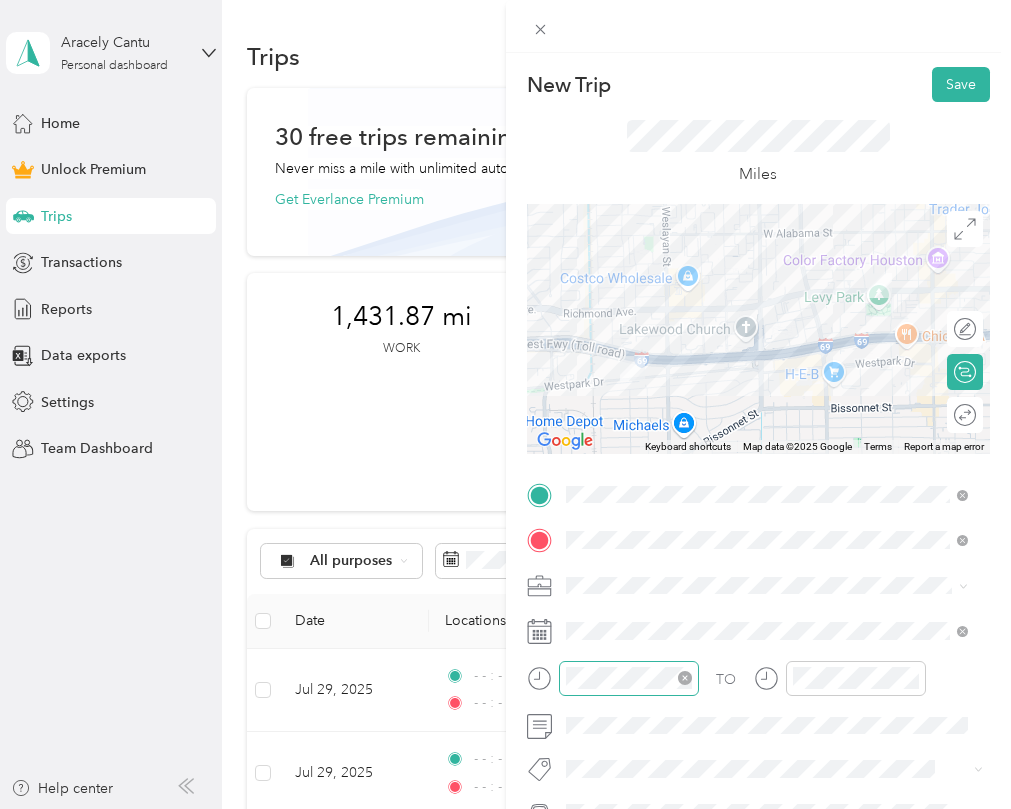 click 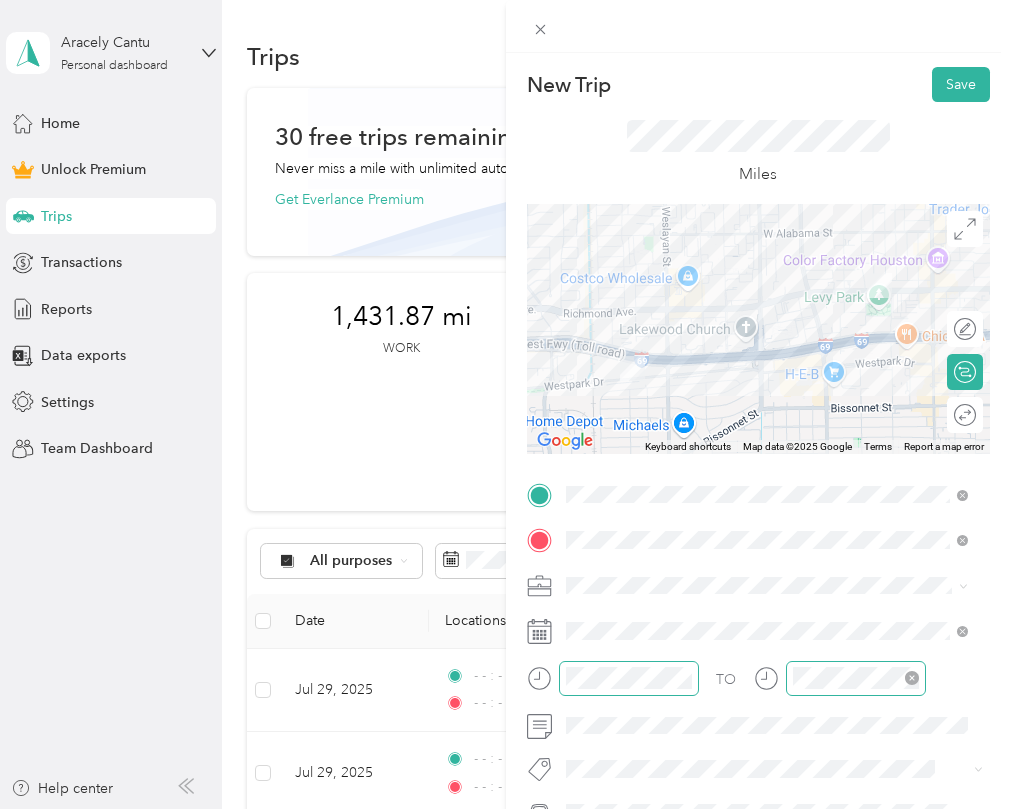 click 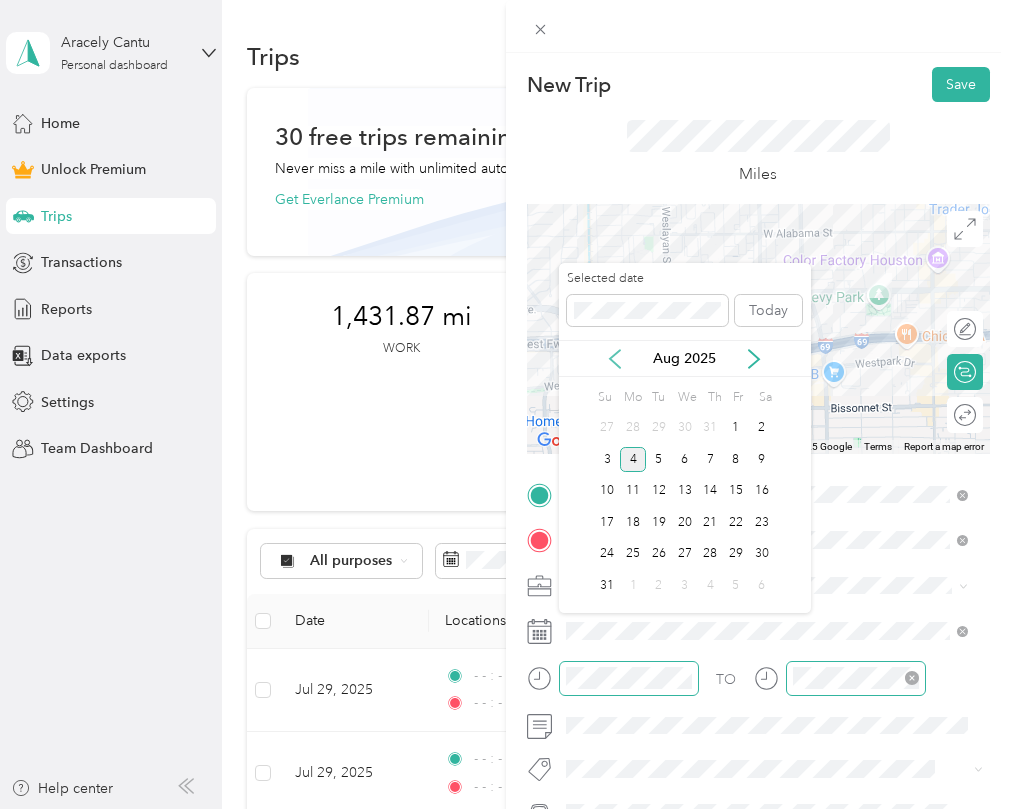 click 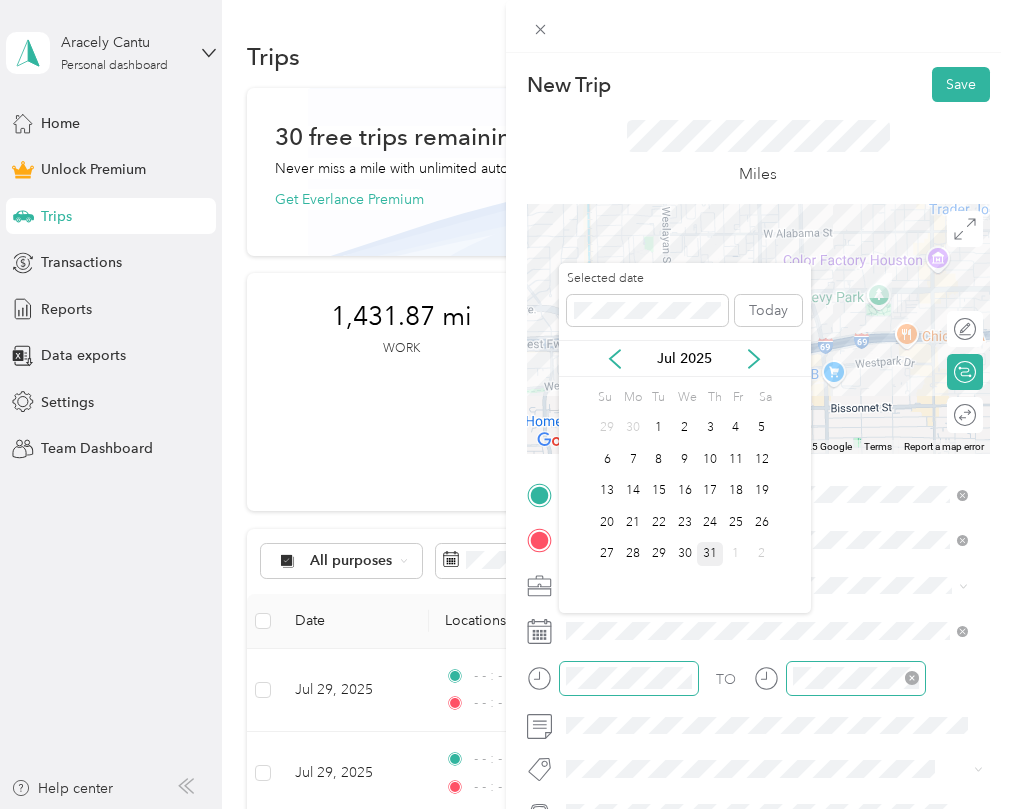 click on "31" at bounding box center (710, 554) 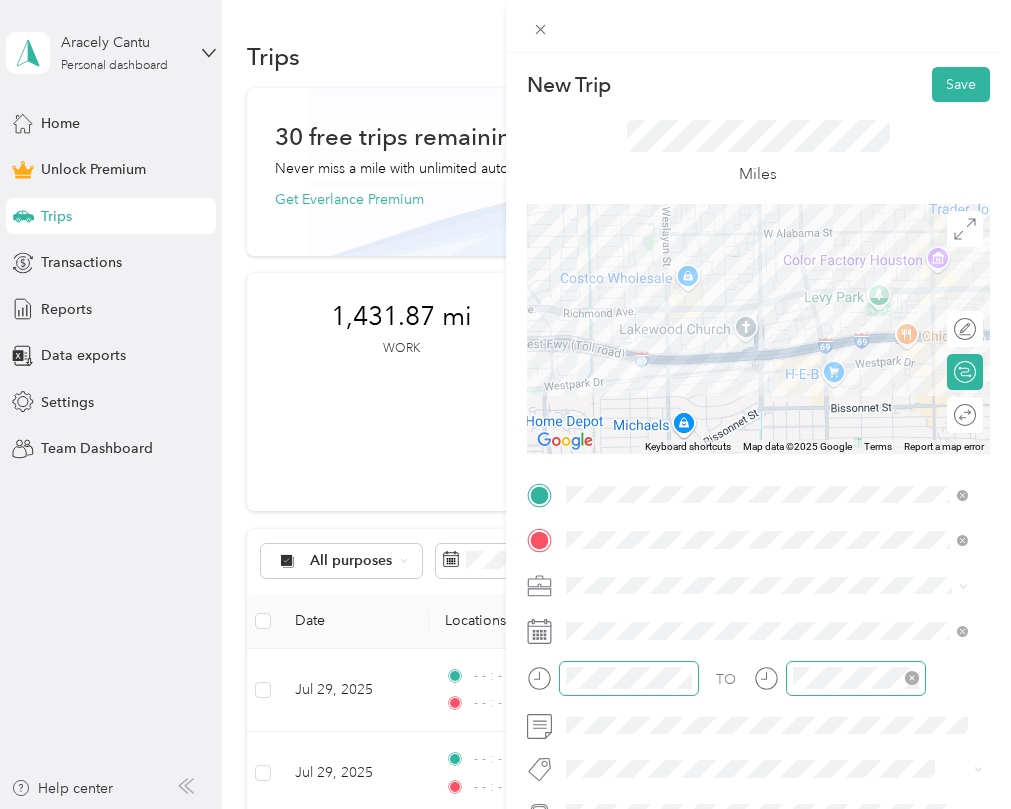 click on "31" at bounding box center (710, 546) 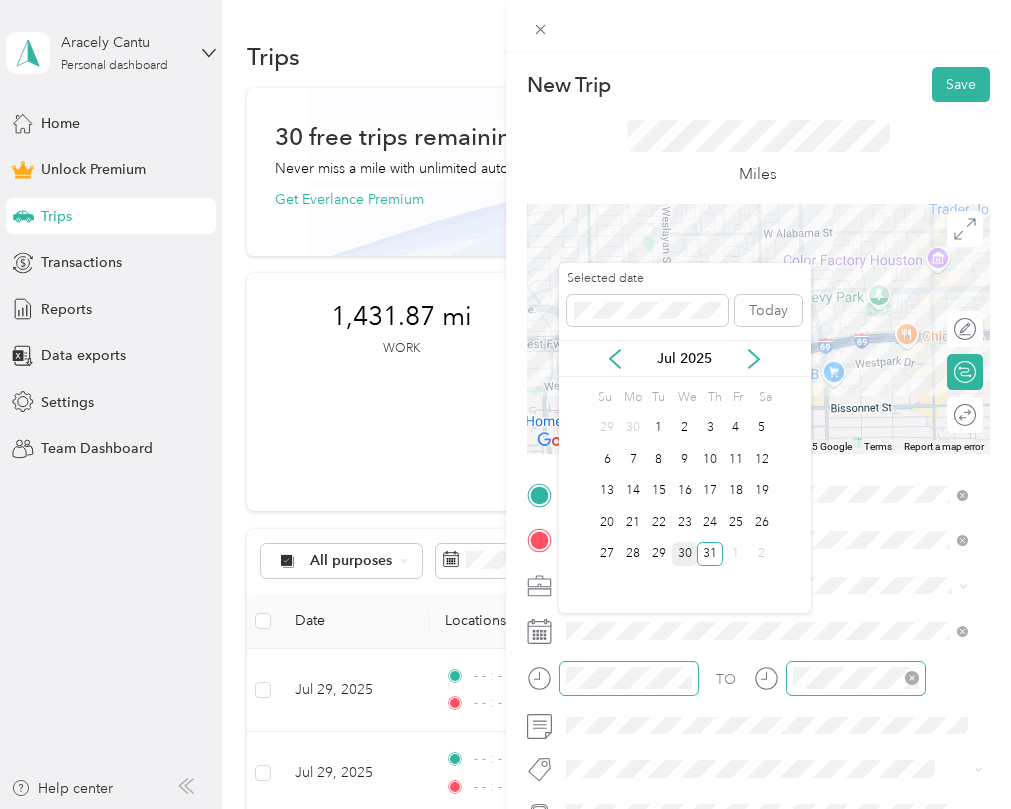 click on "30" at bounding box center (685, 554) 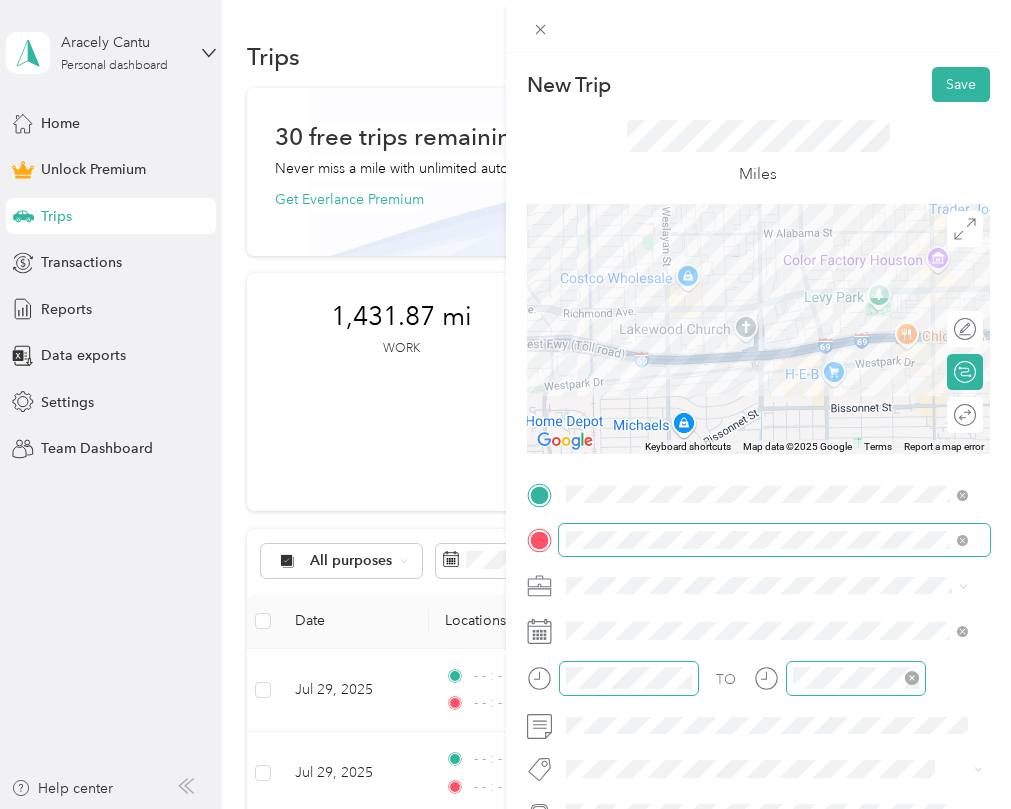 click at bounding box center [775, 540] 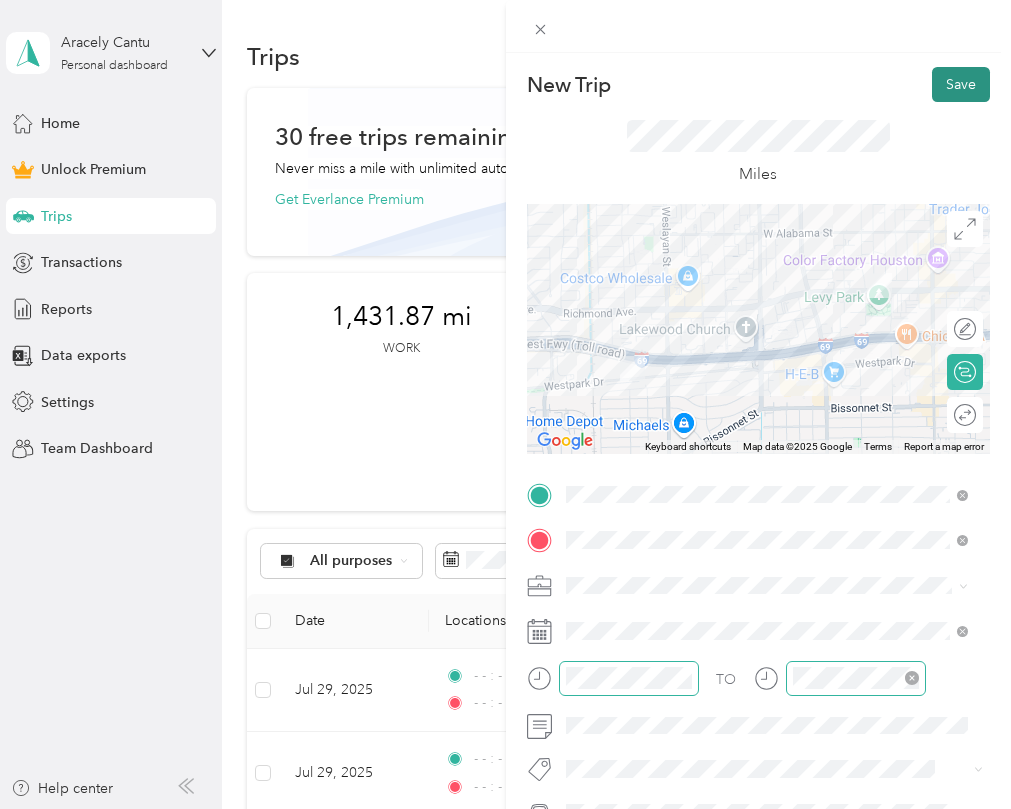 click on "Save" at bounding box center [961, 84] 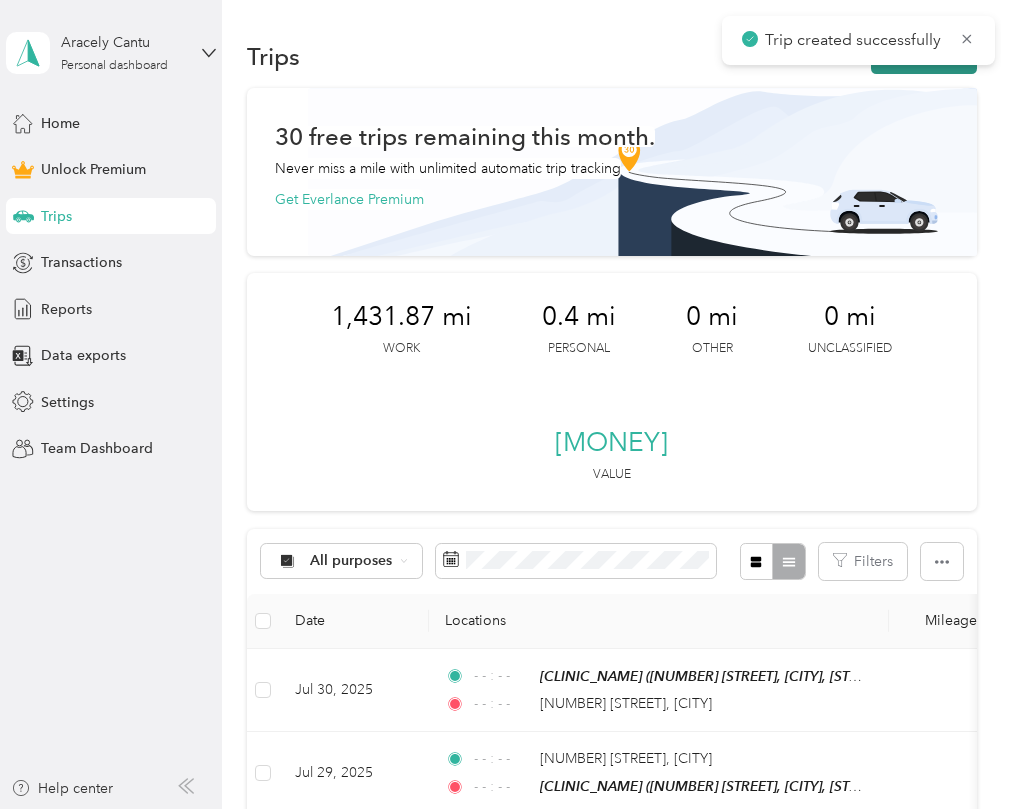 click on "New trip" at bounding box center [924, 56] 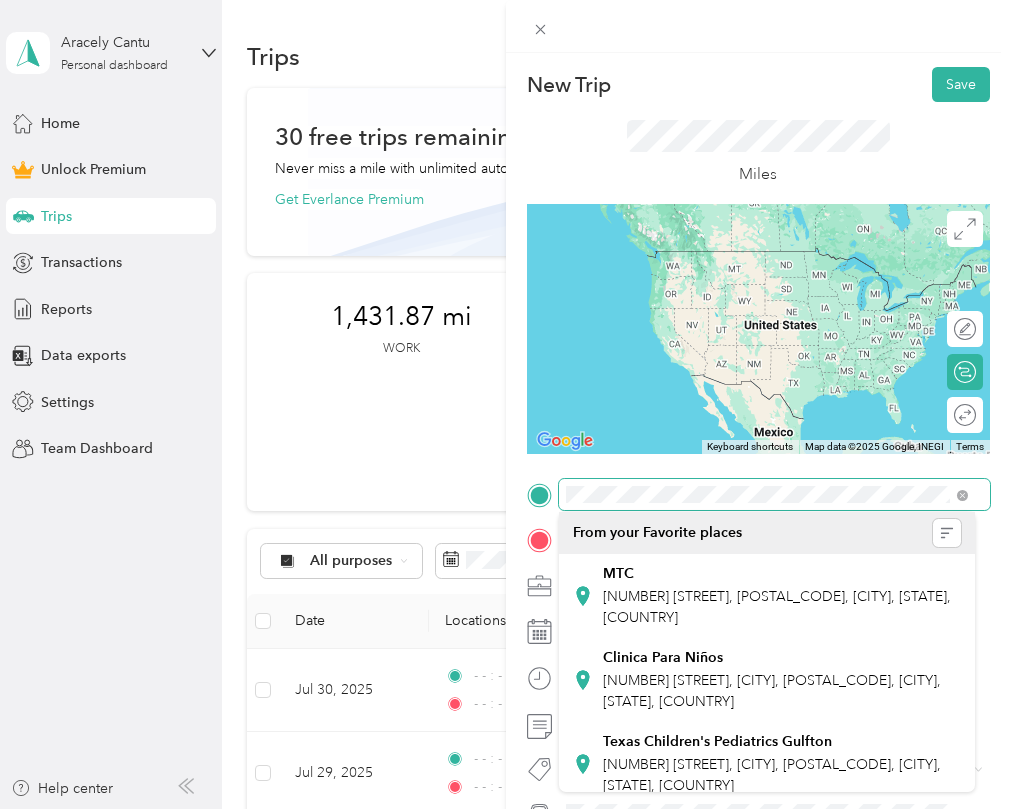 scroll, scrollTop: 0, scrollLeft: 5, axis: horizontal 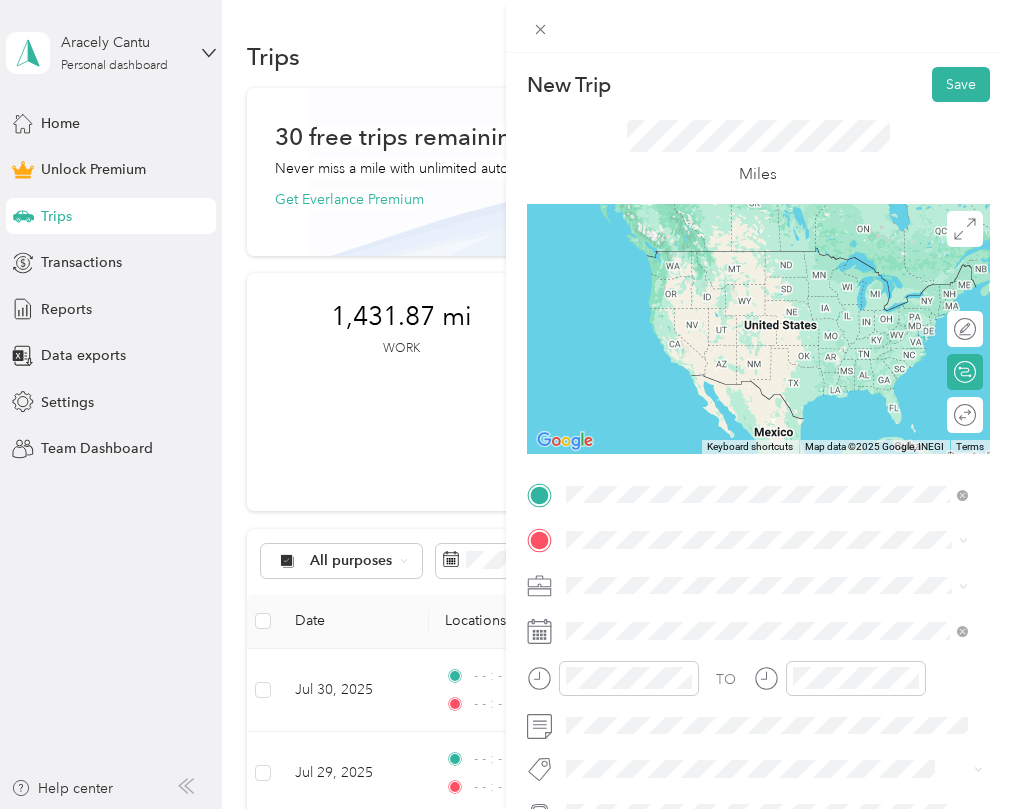 click on "[NUMBER] [STREET]
[CITY], [STATE] [POSTAL_CODE], [COUNTRY]" at bounding box center (747, 575) 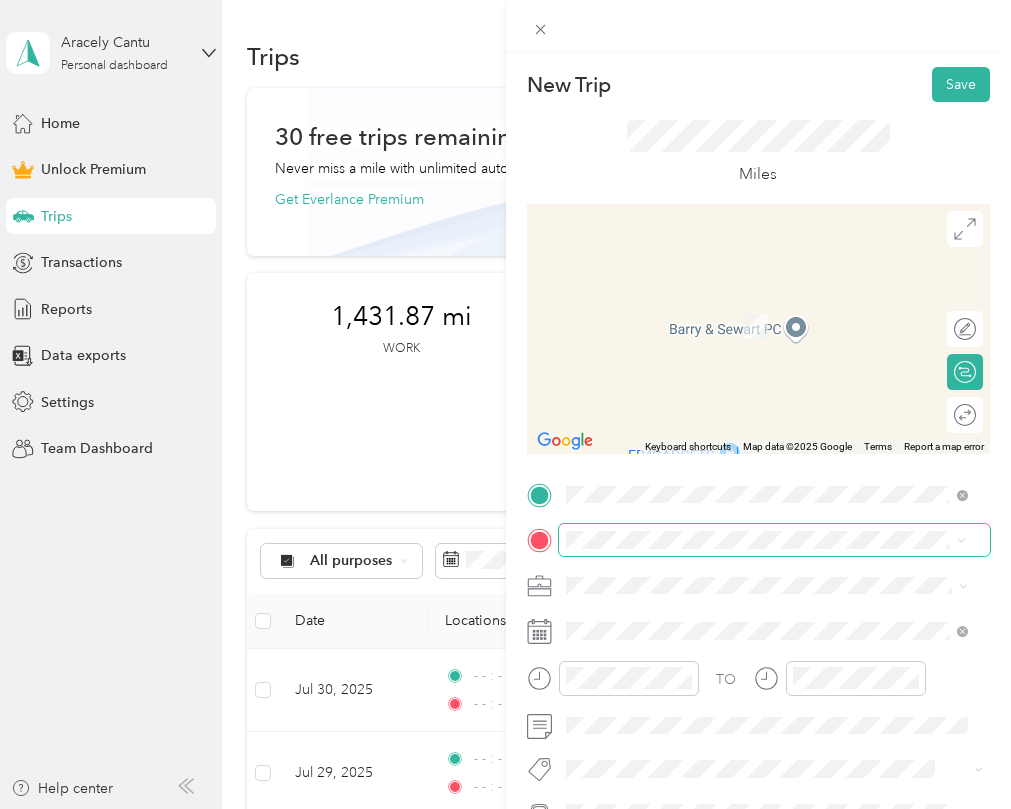 click at bounding box center [775, 540] 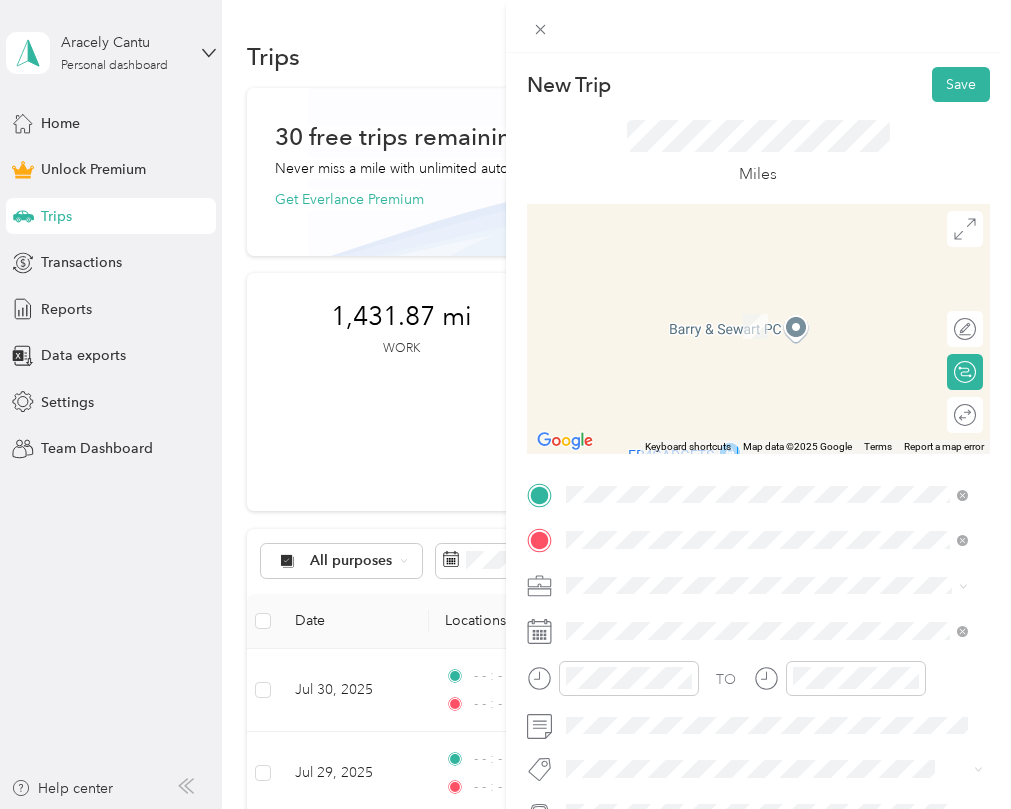 click on "[NUMBER] [STREET]
[CITY], [STATE] [POSTAL_CODE], United States" at bounding box center [751, 305] 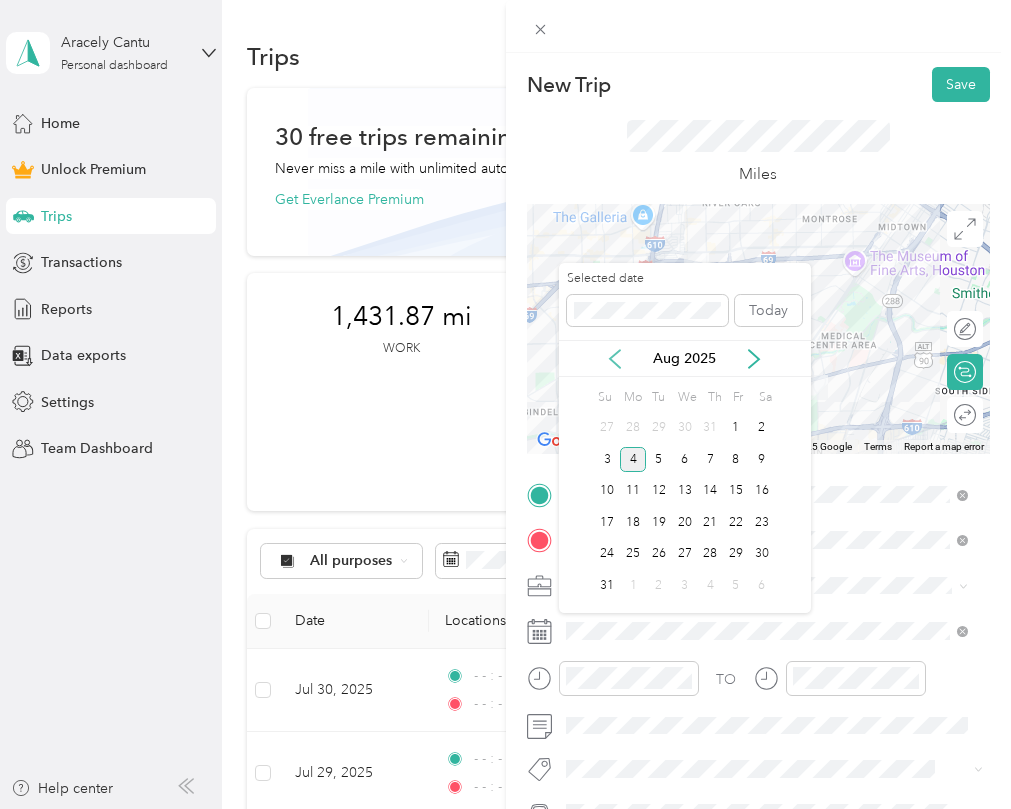 click 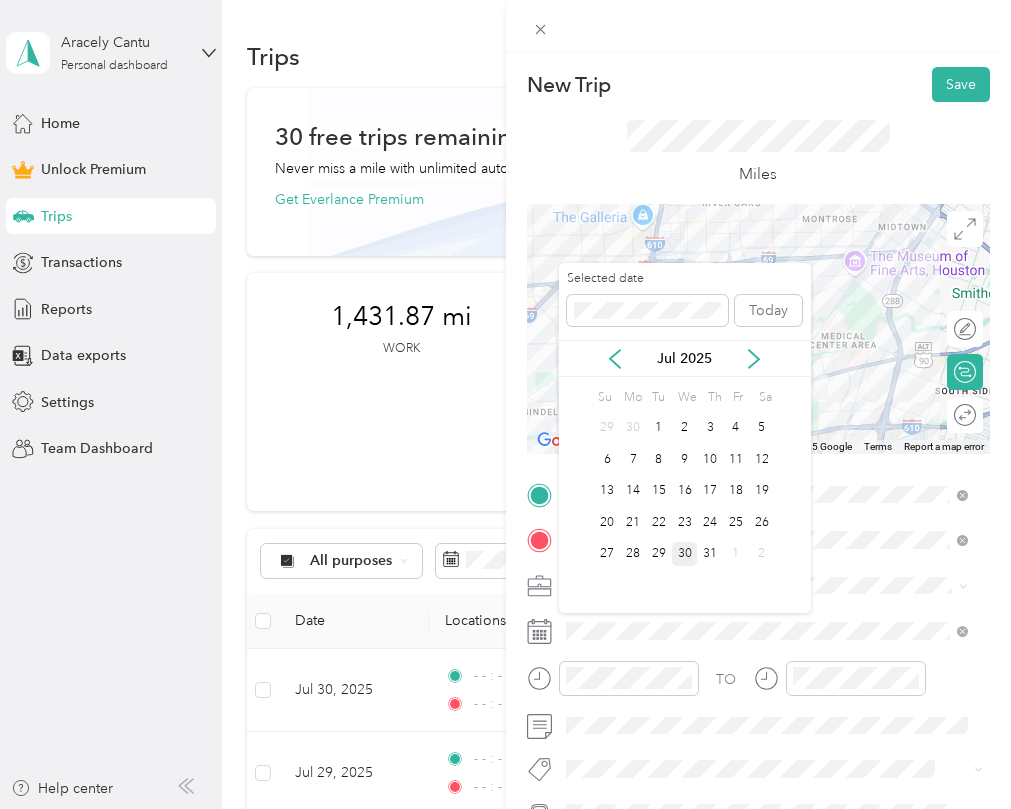 click on "30" at bounding box center [685, 554] 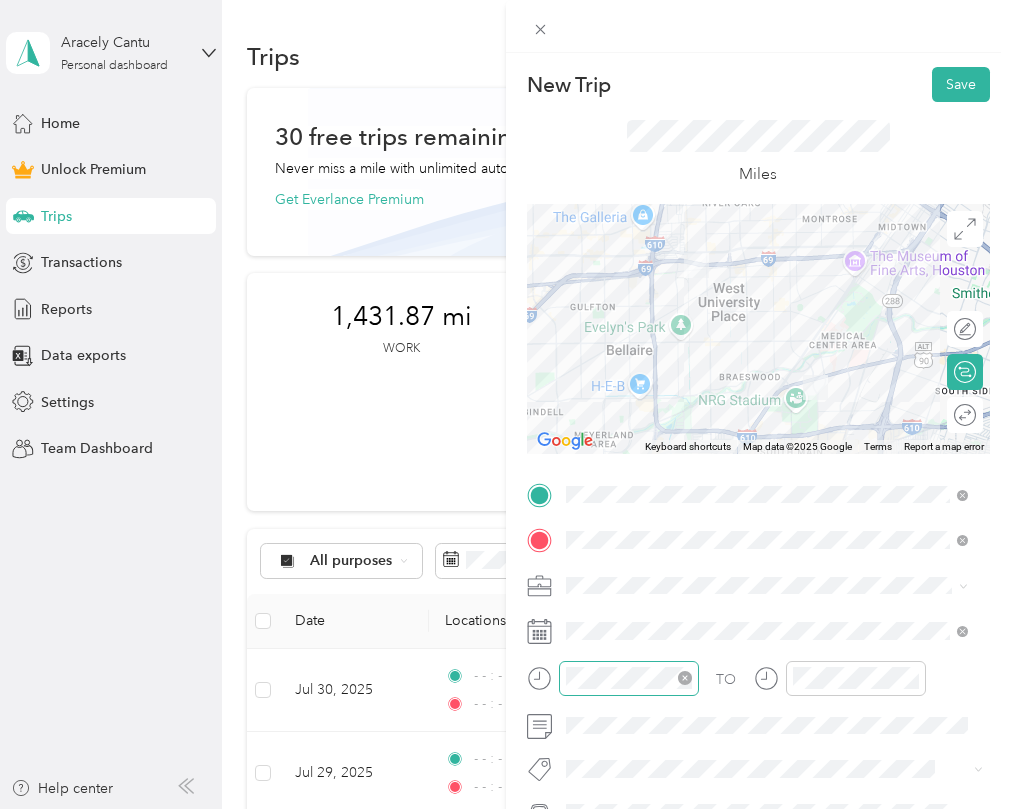 click 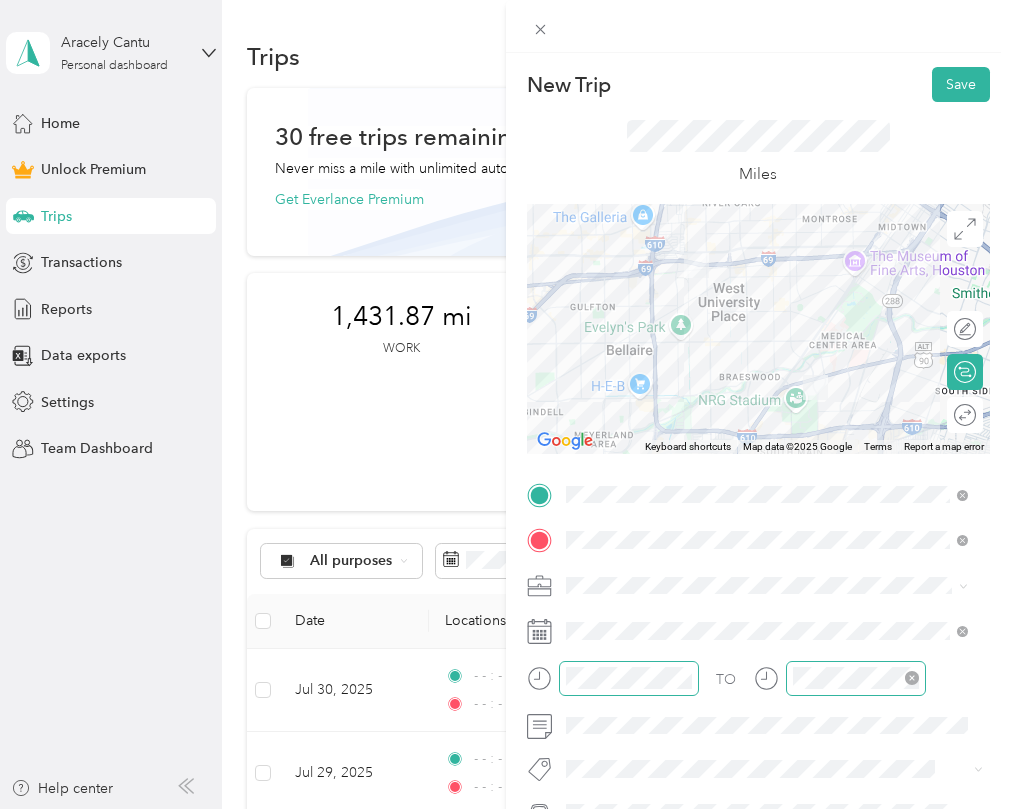 click 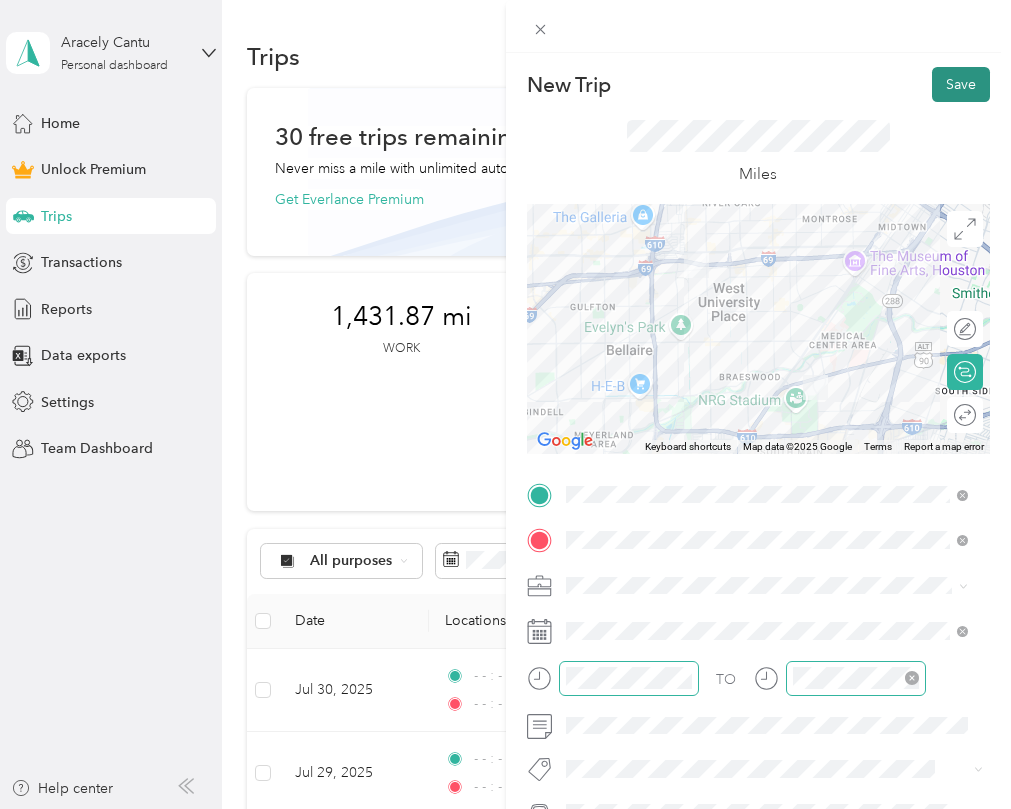 click on "Save" at bounding box center (961, 84) 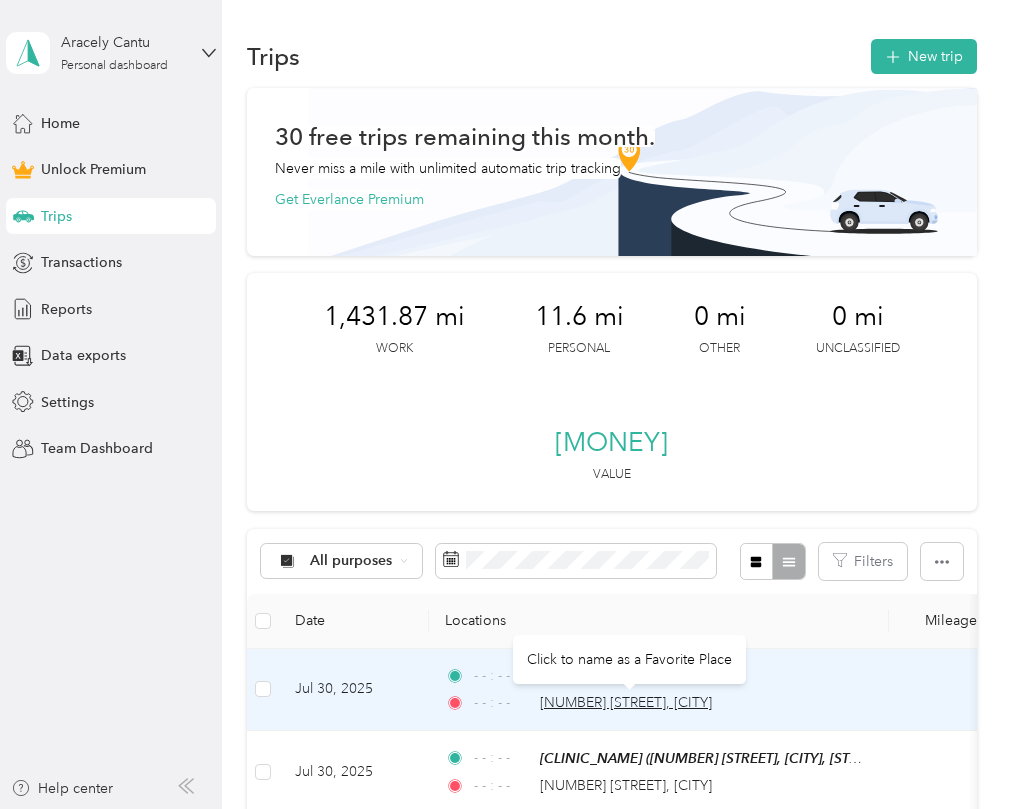 click on "[NUMBER] [STREET], [CITY]" at bounding box center (626, 702) 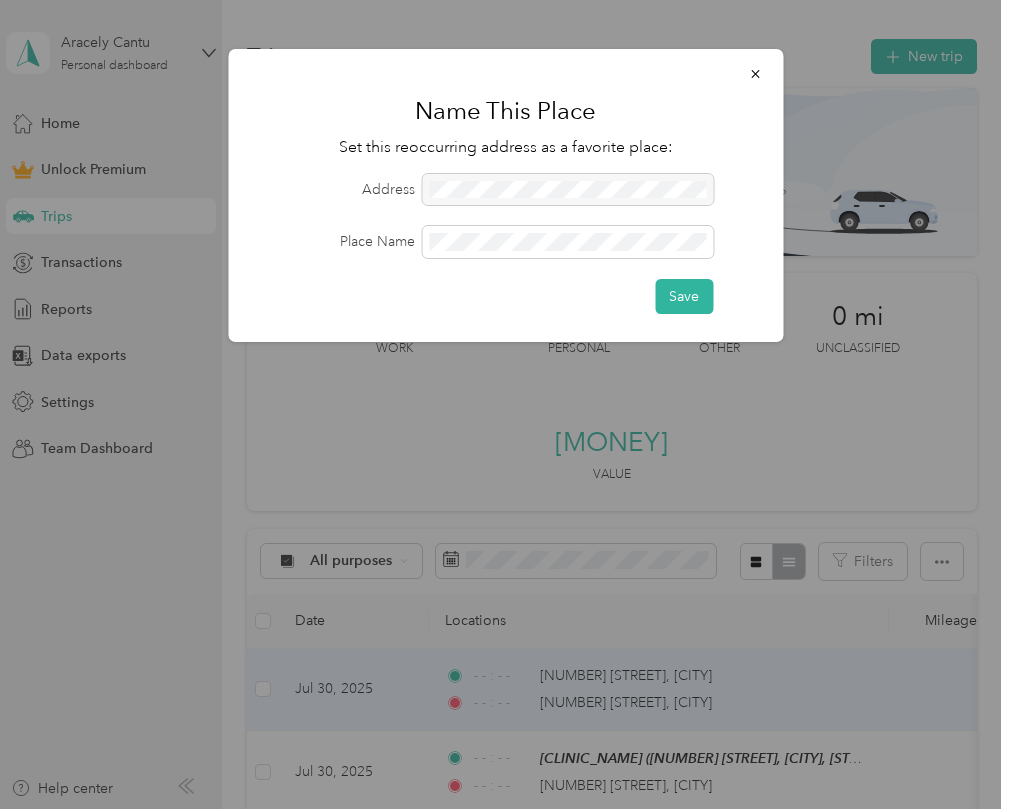 drag, startPoint x: 746, startPoint y: 68, endPoint x: 753, endPoint y: 82, distance: 15.652476 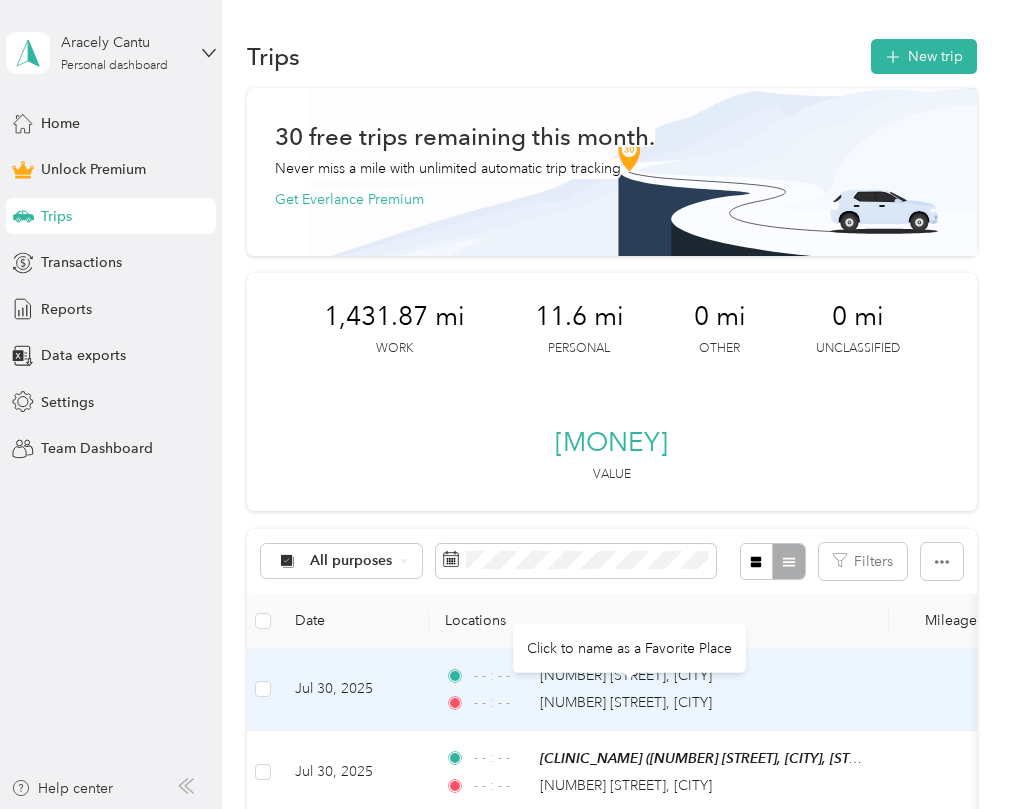 drag, startPoint x: 743, startPoint y: 702, endPoint x: 539, endPoint y: 713, distance: 204.29636 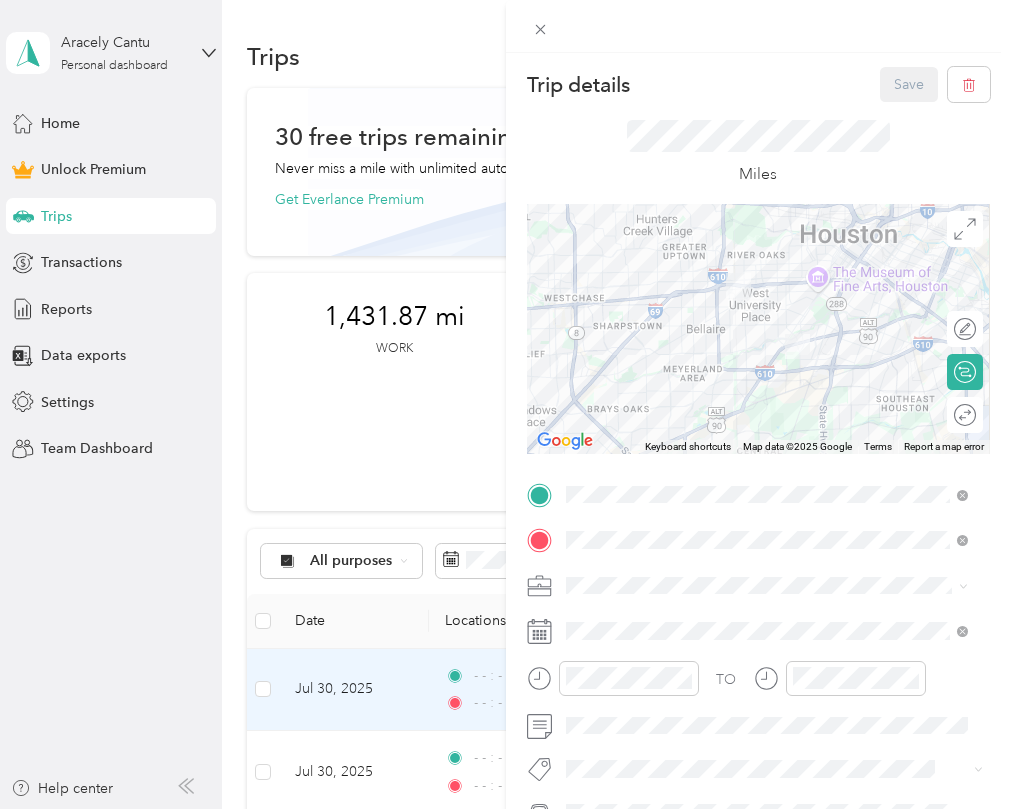 drag, startPoint x: 610, startPoint y: 707, endPoint x: 582, endPoint y: 559, distance: 150.62537 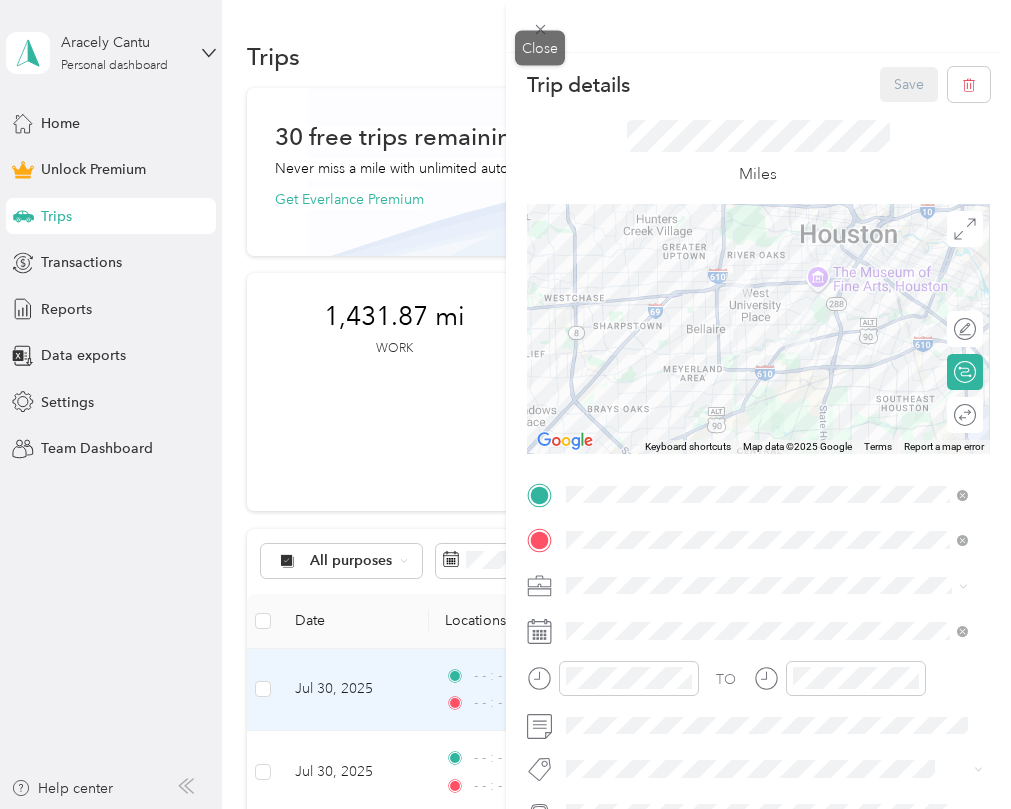 click 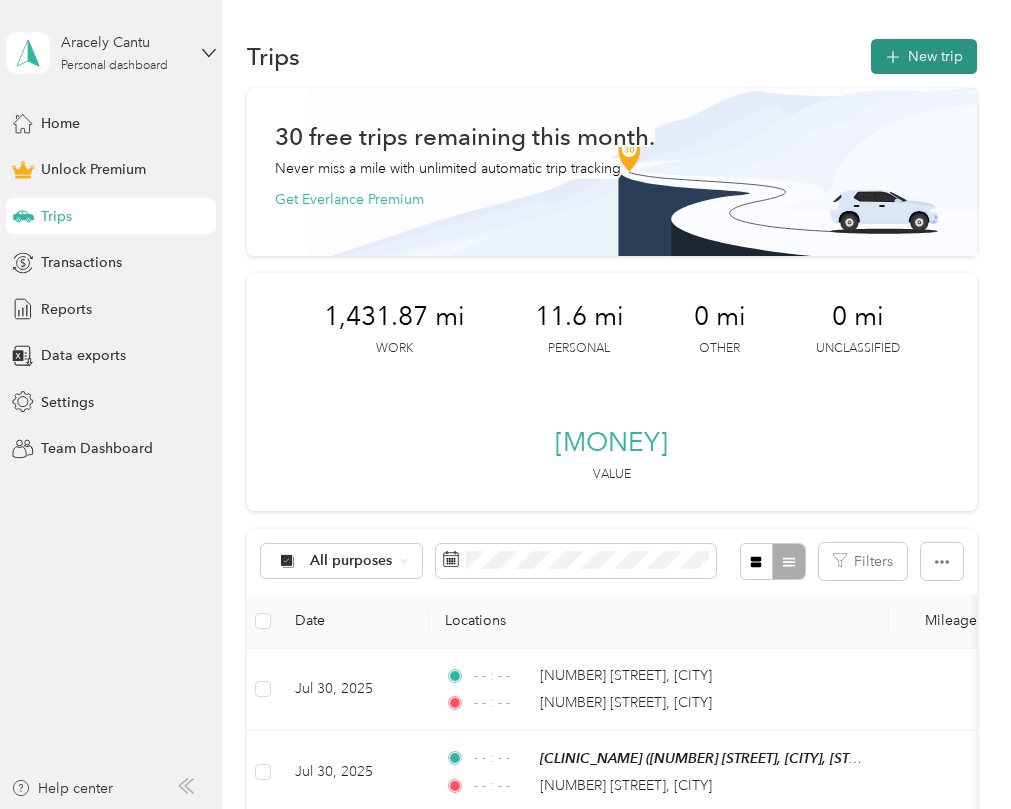 click on "New trip" at bounding box center [924, 56] 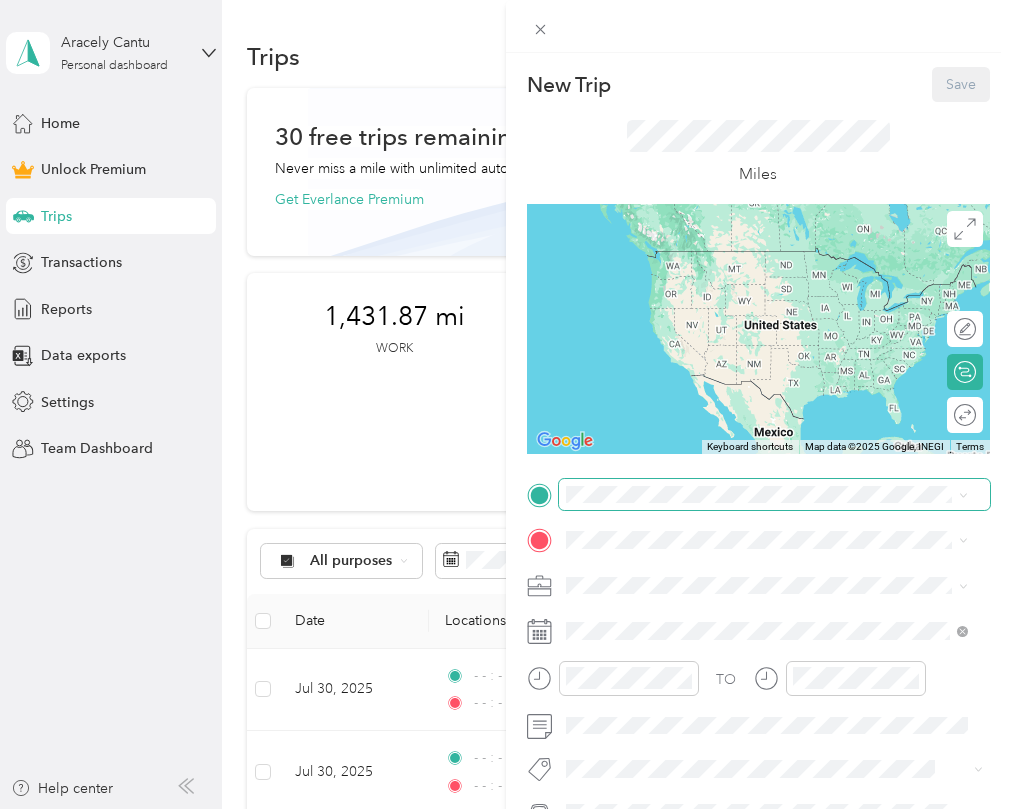 click at bounding box center [775, 495] 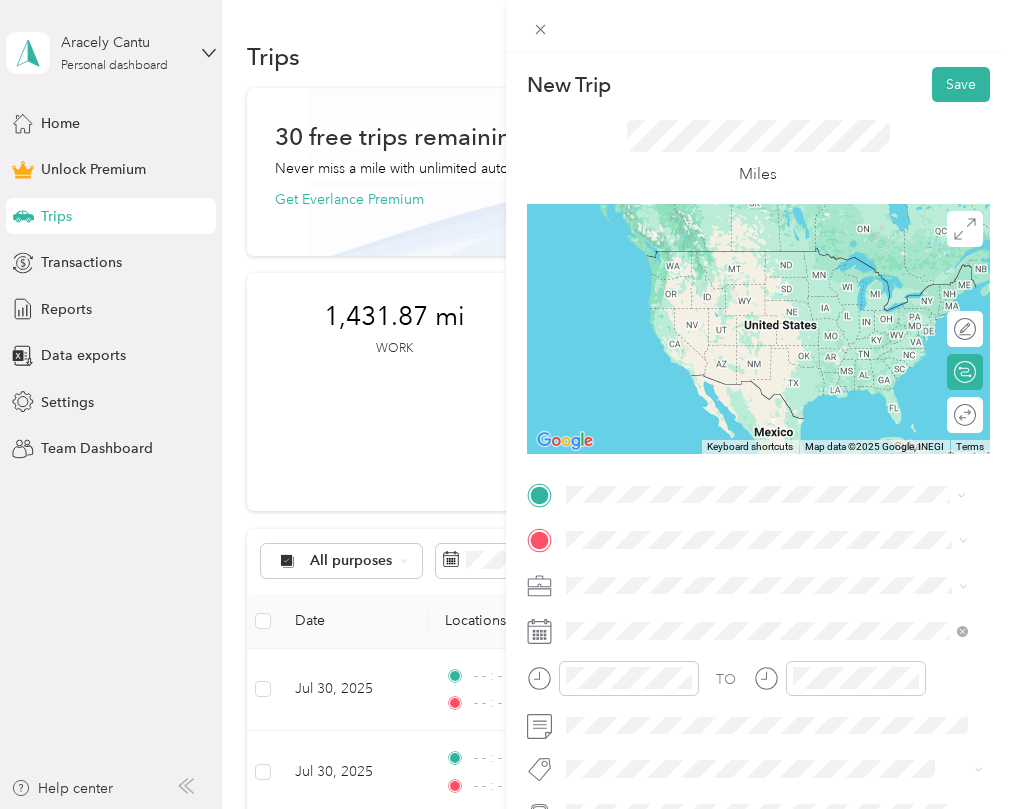 click on "[NUMBER] [STREET]
[CITY], [STATE] [POSTAL_CODE], United States" at bounding box center [751, 575] 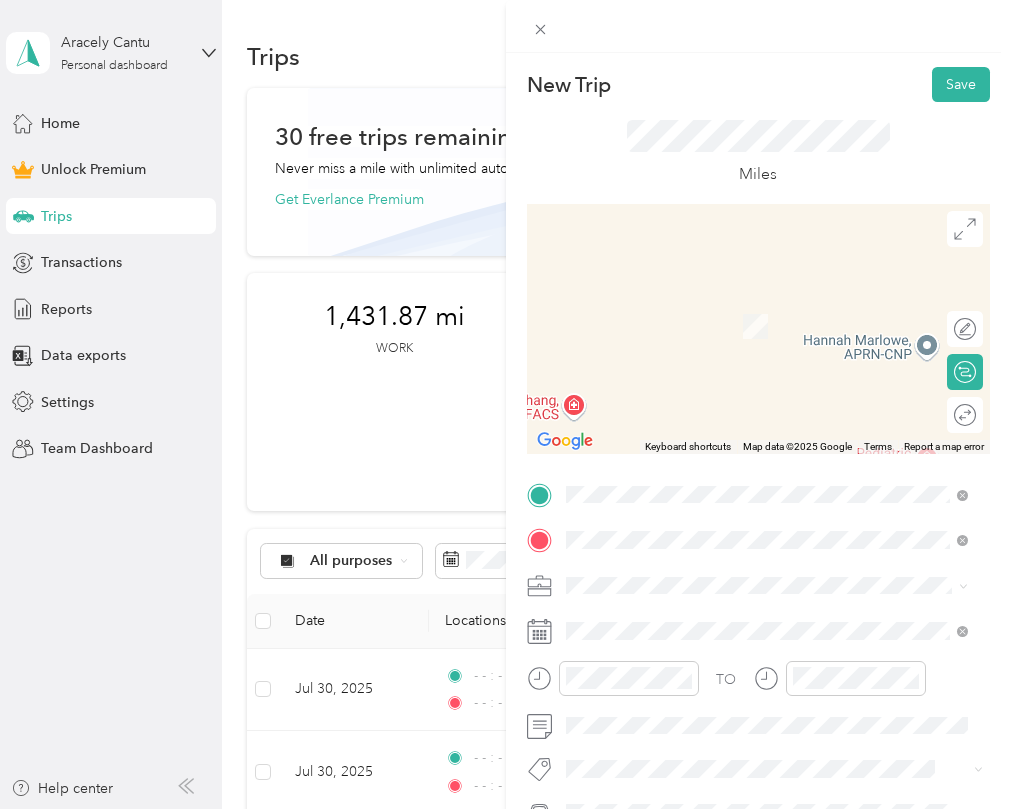 click on "[NUMBER] [STREET]
[CITY], [STATE] [POSTAL_CODE], United States" at bounding box center (751, 305) 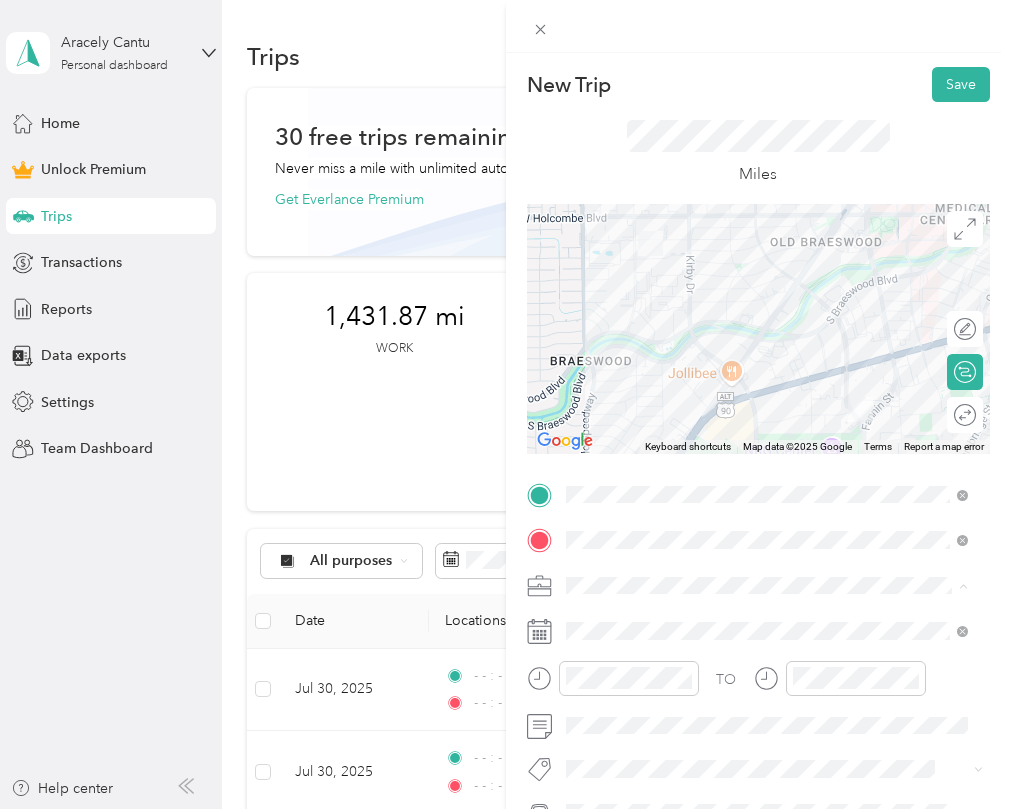 drag, startPoint x: 637, startPoint y: 335, endPoint x: 649, endPoint y: 373, distance: 39.849716 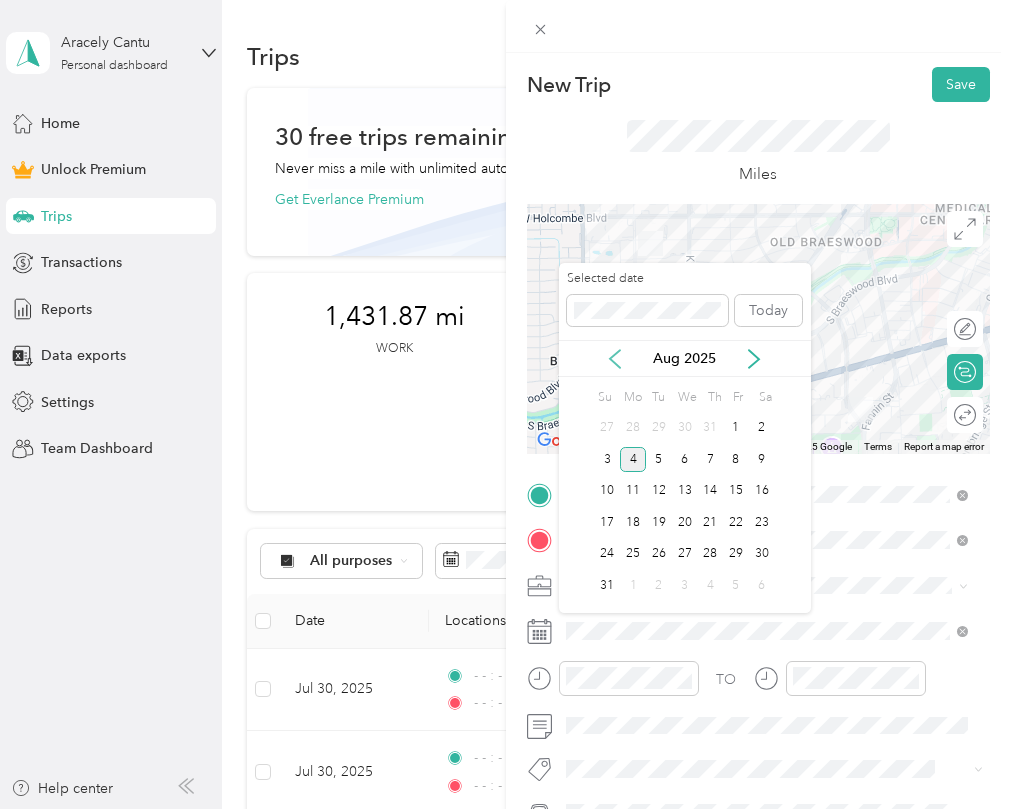 click 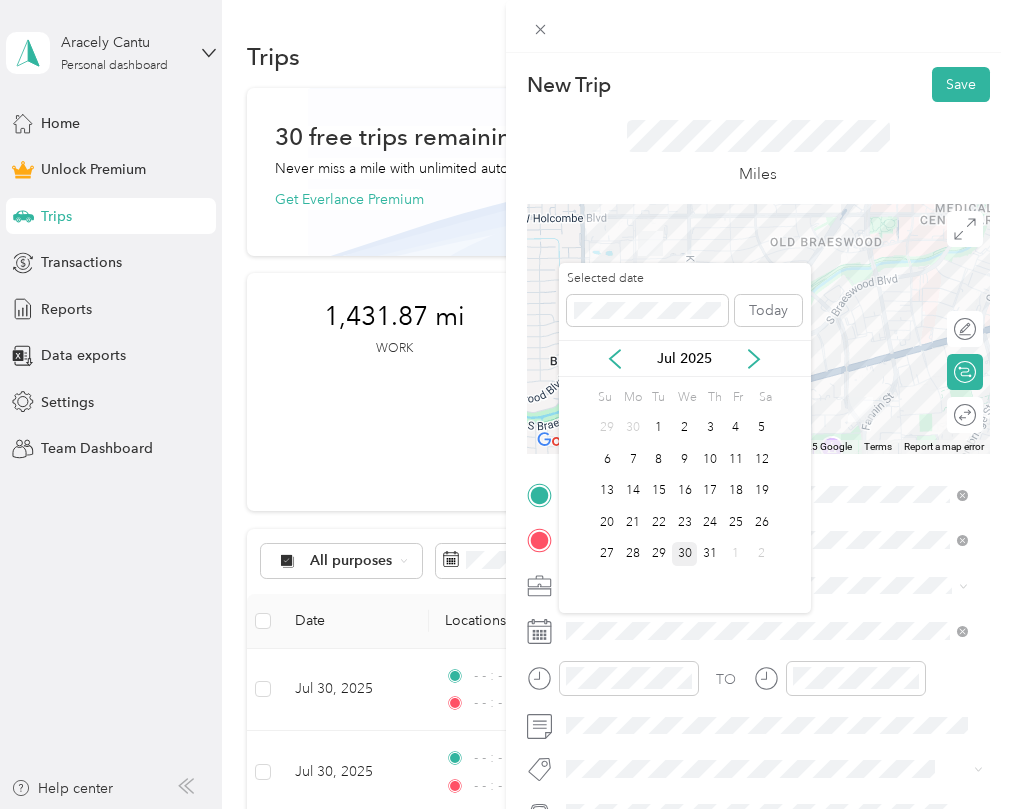 click on "30" at bounding box center (685, 554) 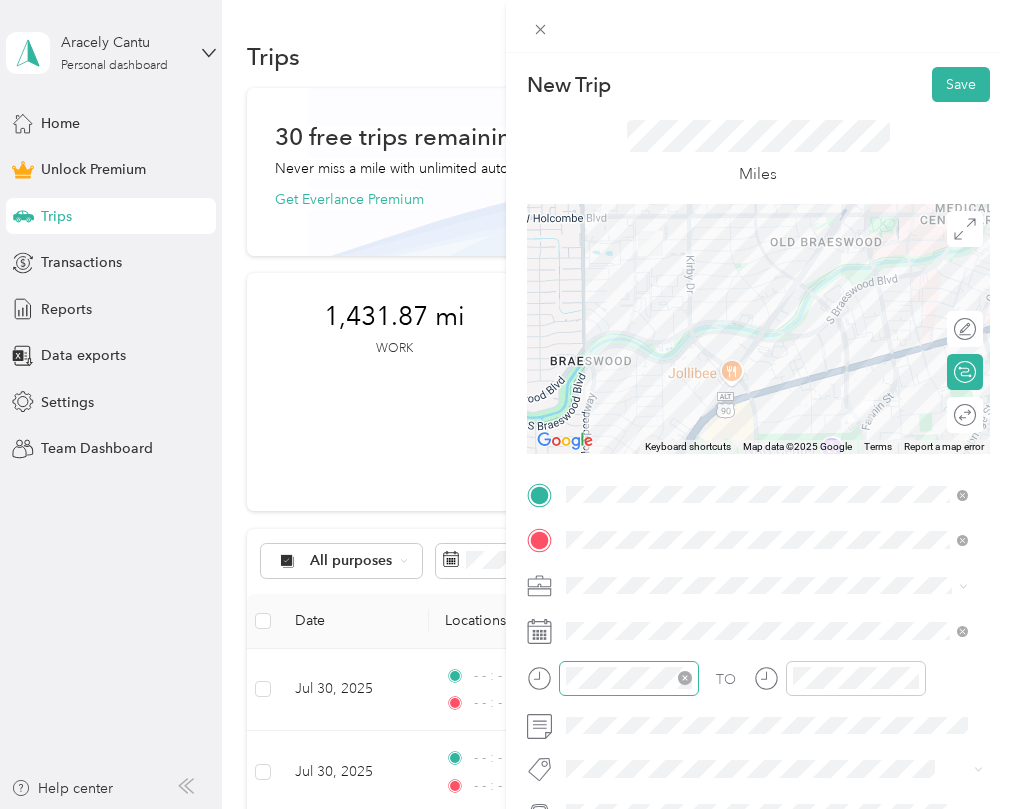 click 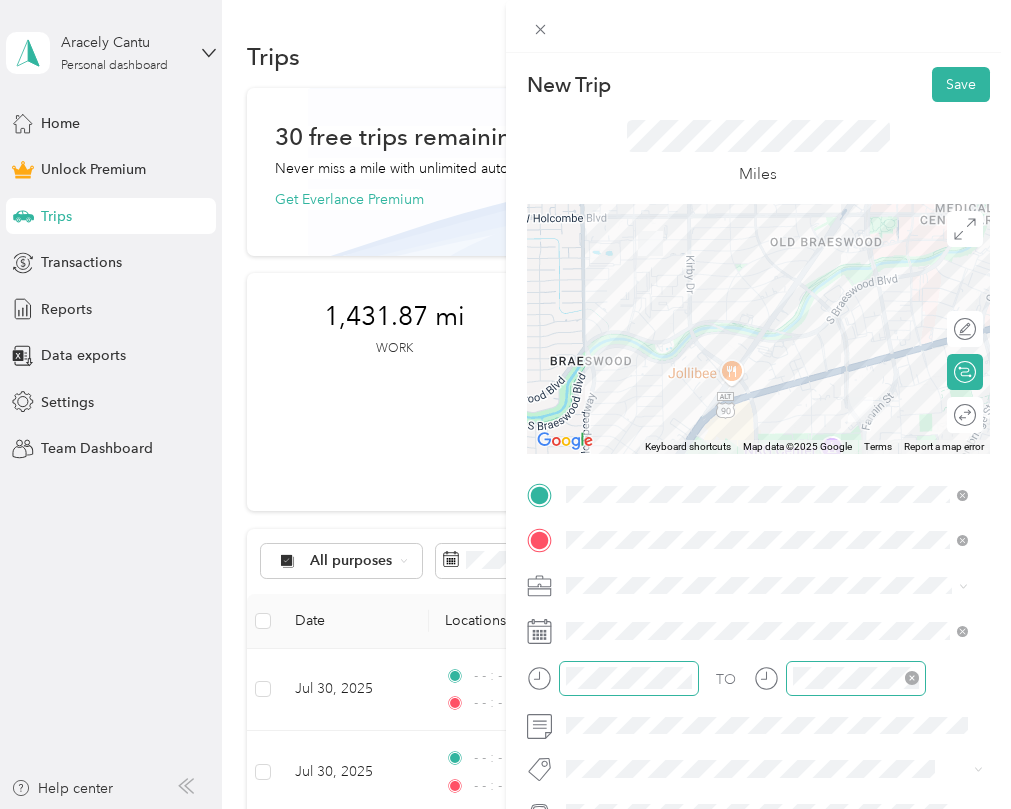 click at bounding box center (856, 678) 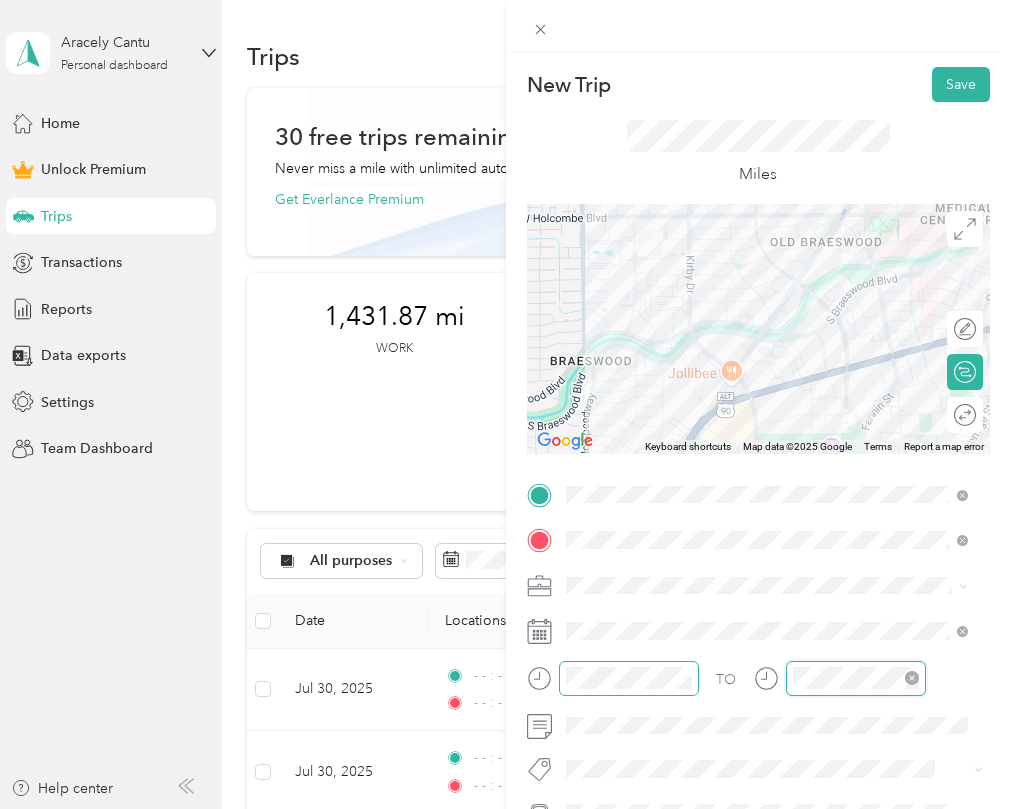 scroll, scrollTop: 120, scrollLeft: 0, axis: vertical 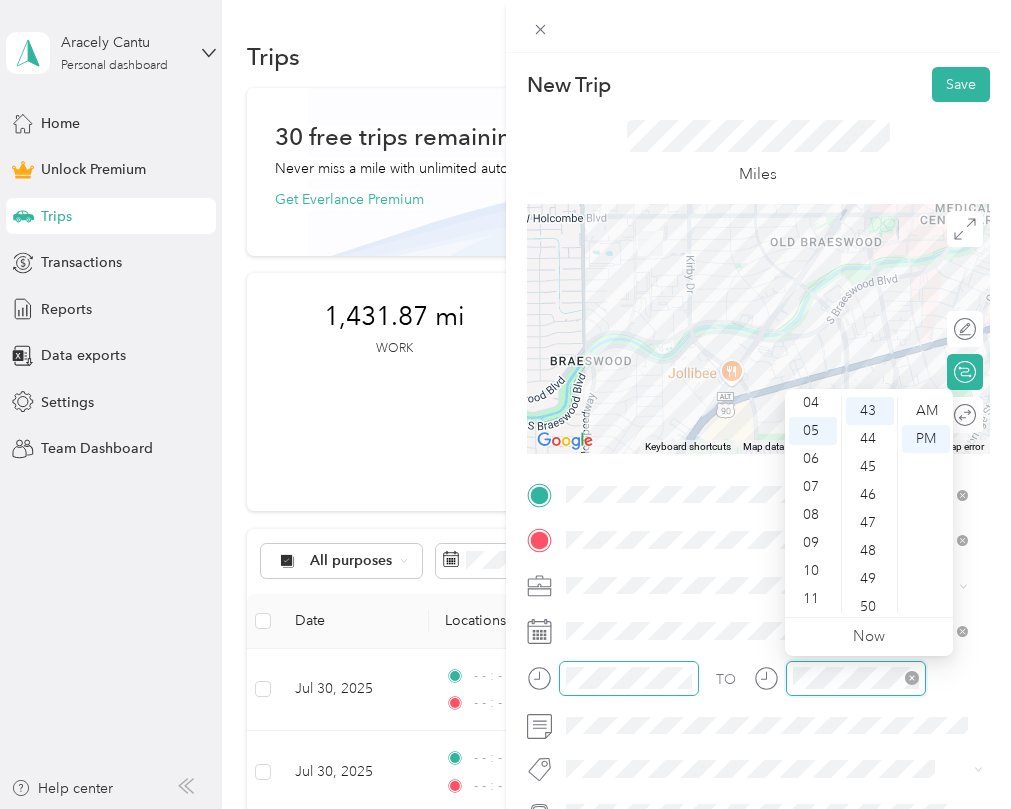 click 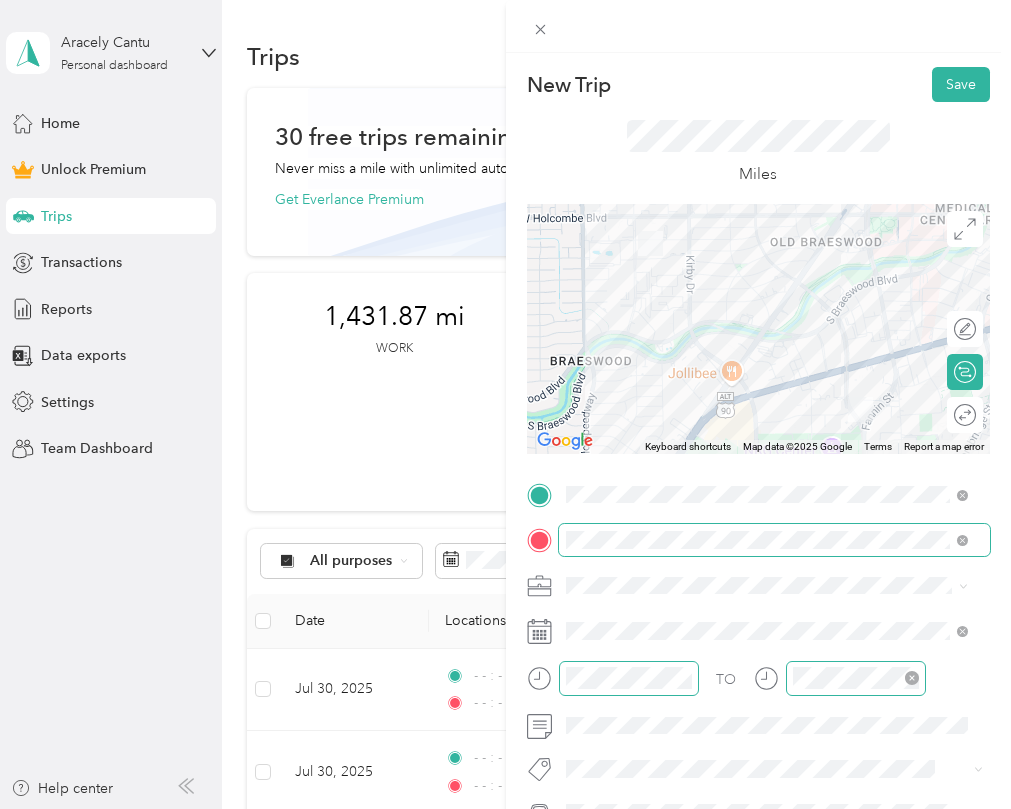 drag, startPoint x: 817, startPoint y: 530, endPoint x: 855, endPoint y: 549, distance: 42.48529 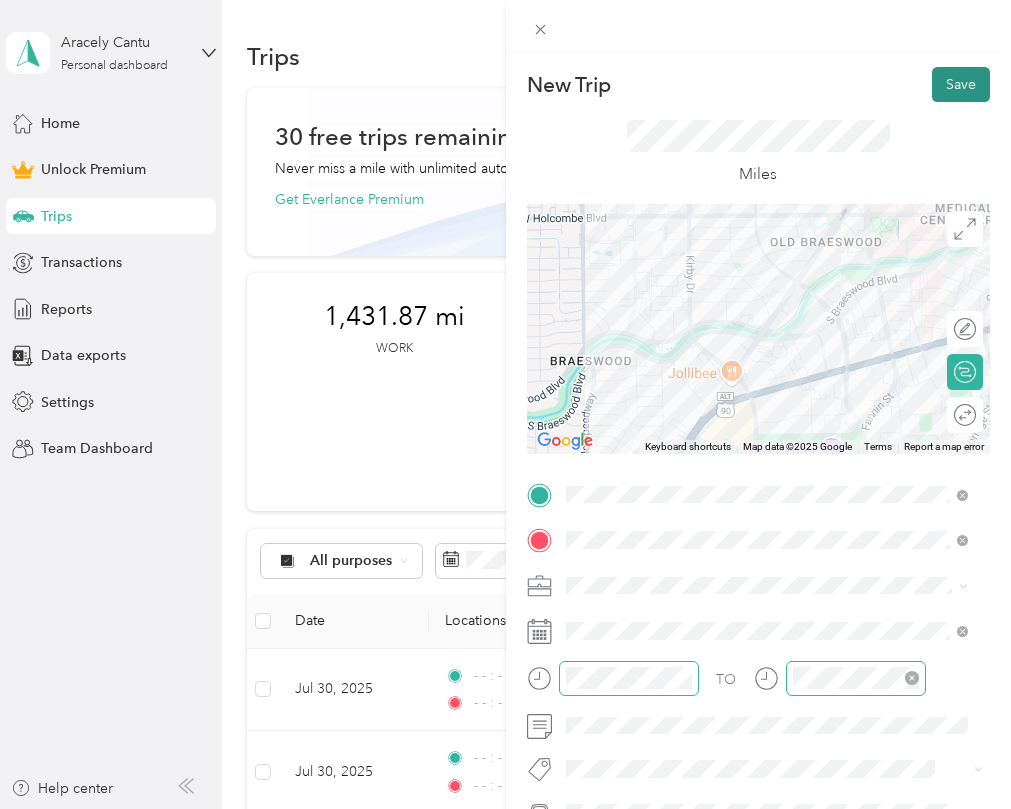 click on "Save" at bounding box center [961, 84] 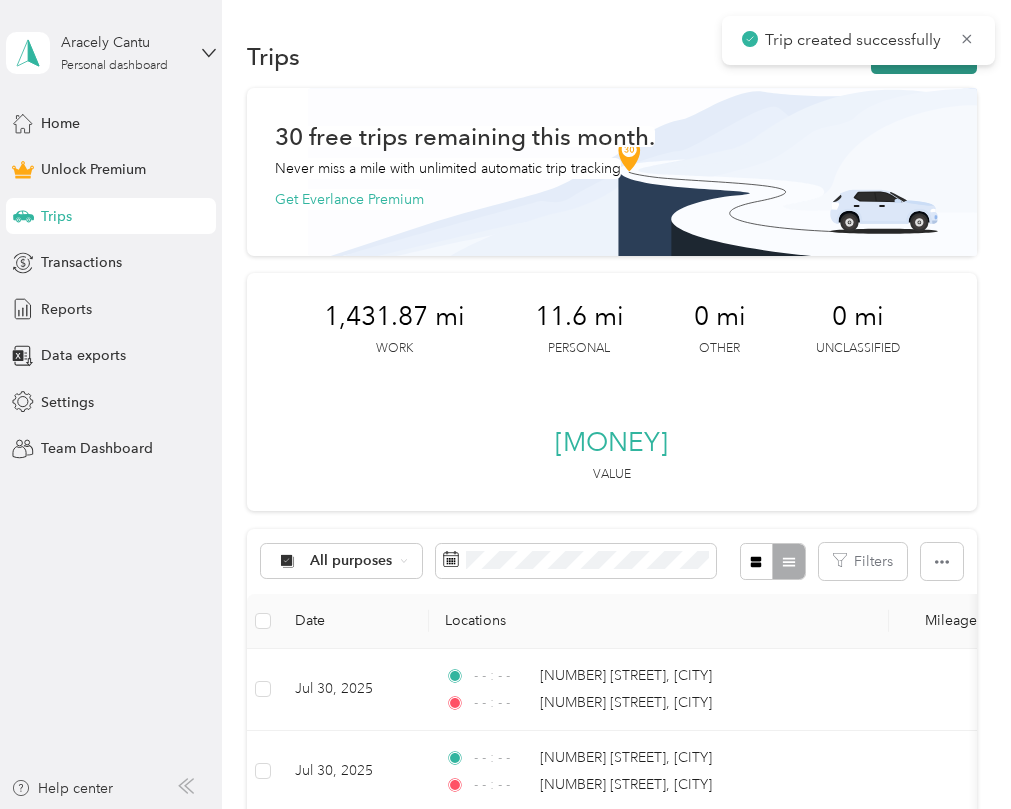 click on "New trip" at bounding box center (924, 56) 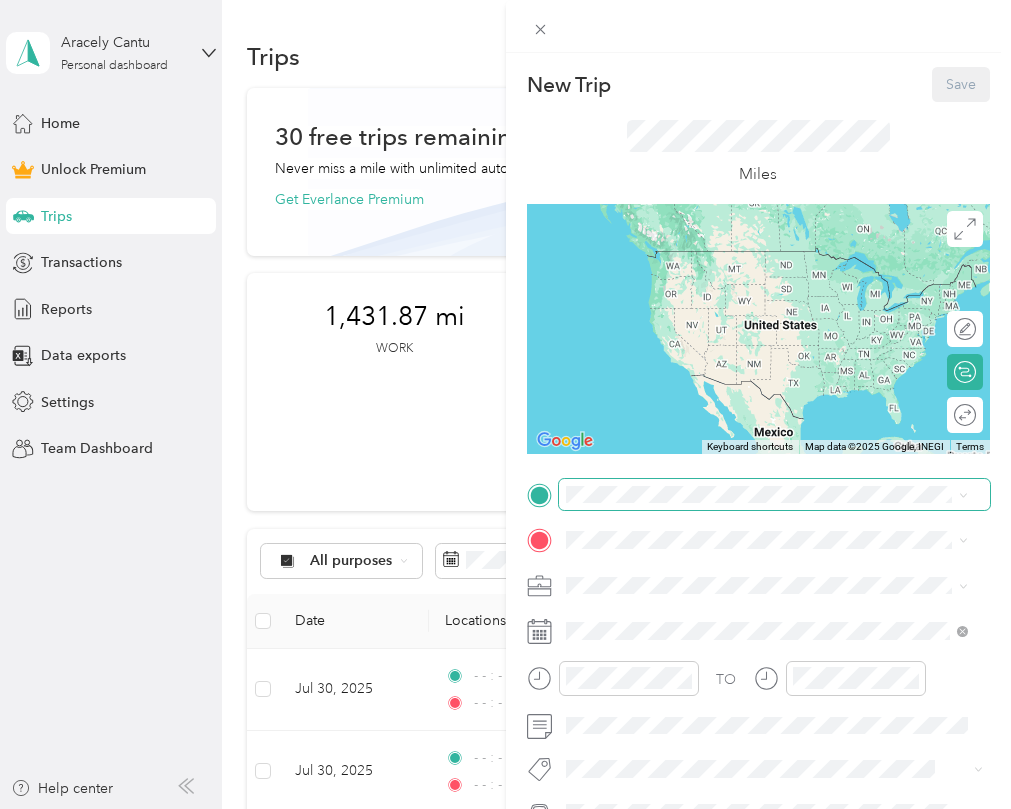 click at bounding box center [775, 495] 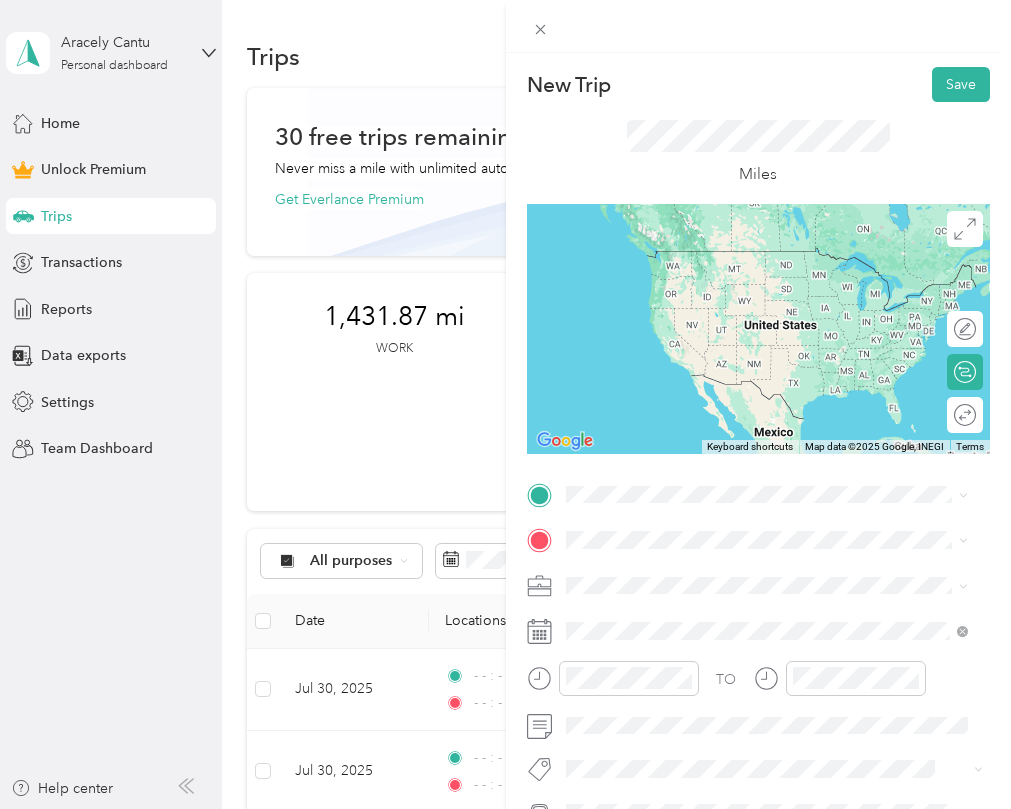 click on "[NUMBER] [STREET]
[CITY], [STATE] [POSTAL_CODE], United States" at bounding box center (751, 574) 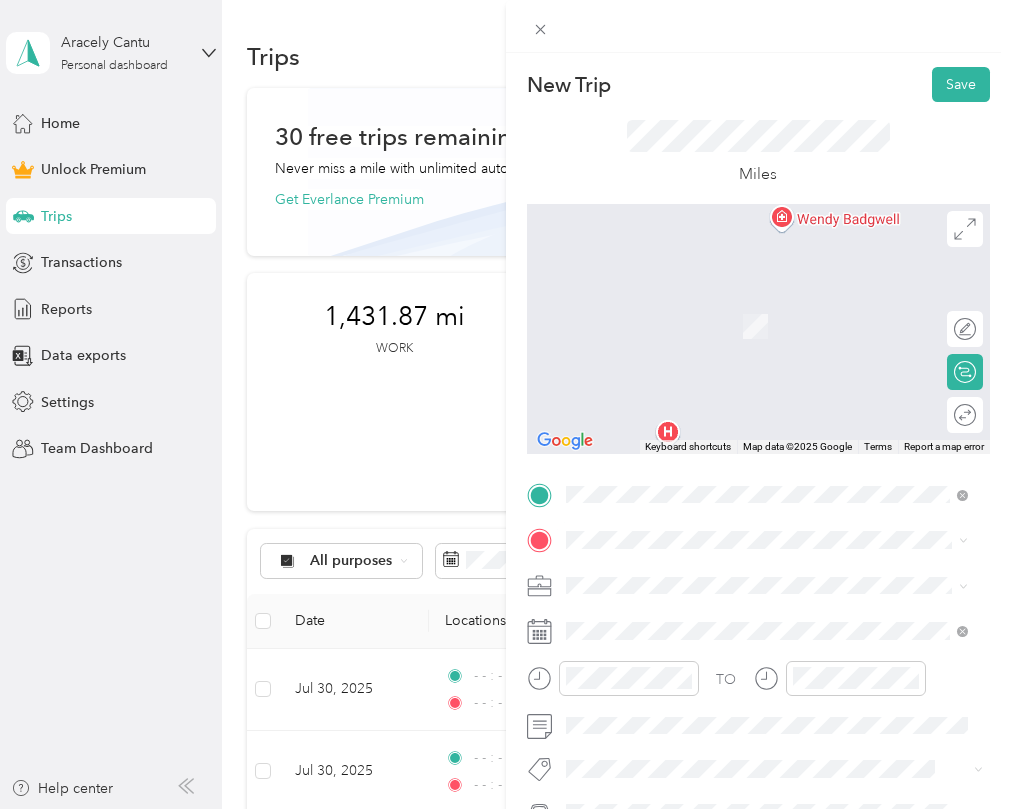 click at bounding box center [775, 586] 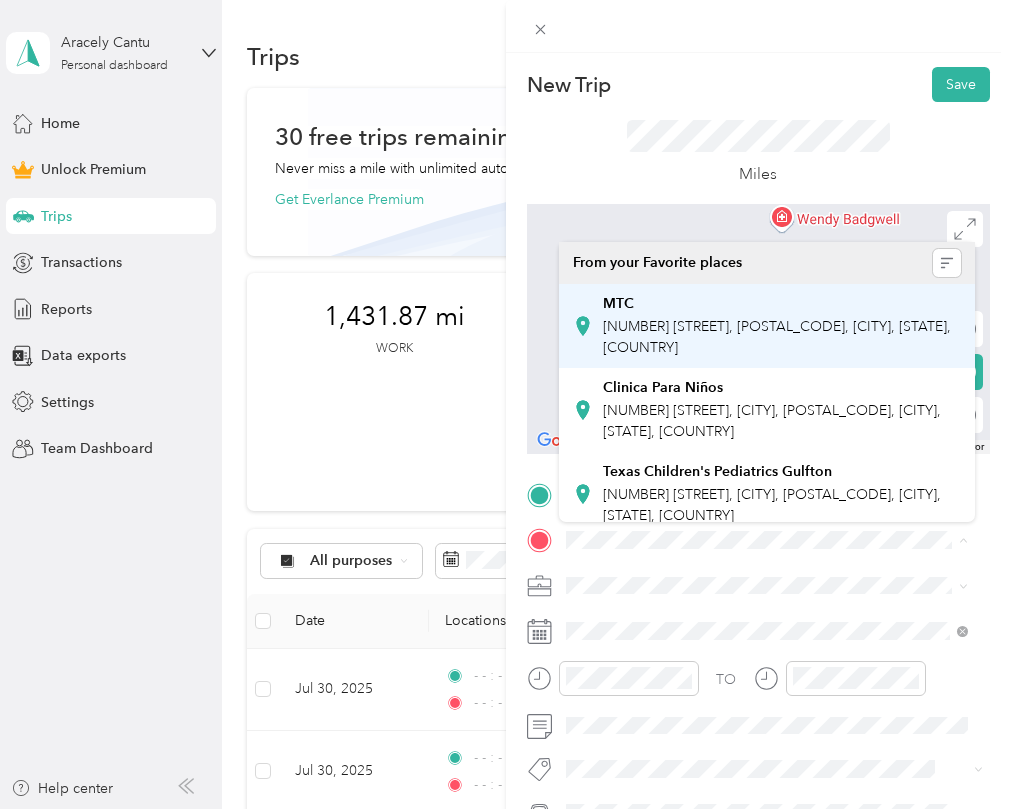 click on "[CLINIC_NAME] [NUMBER] [STREET], [POSTAL_CODE], [CITY], [STATE], [COUNTRY]" at bounding box center (782, 326) 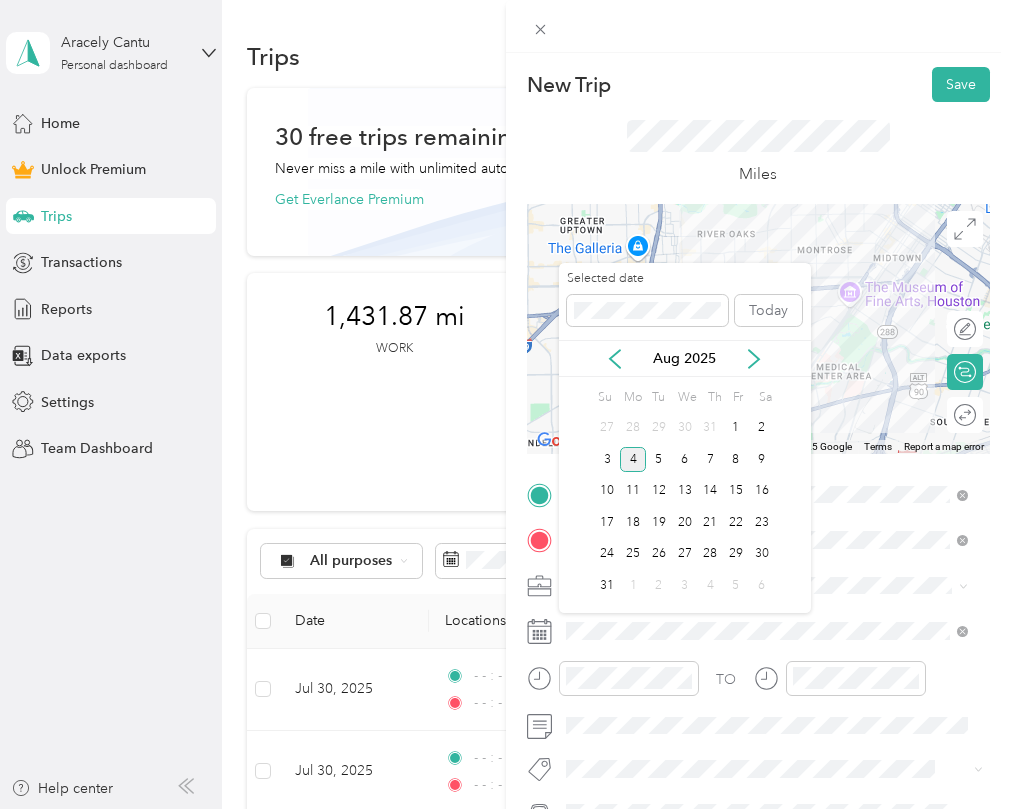 click on "Aug 2025" at bounding box center [685, 358] 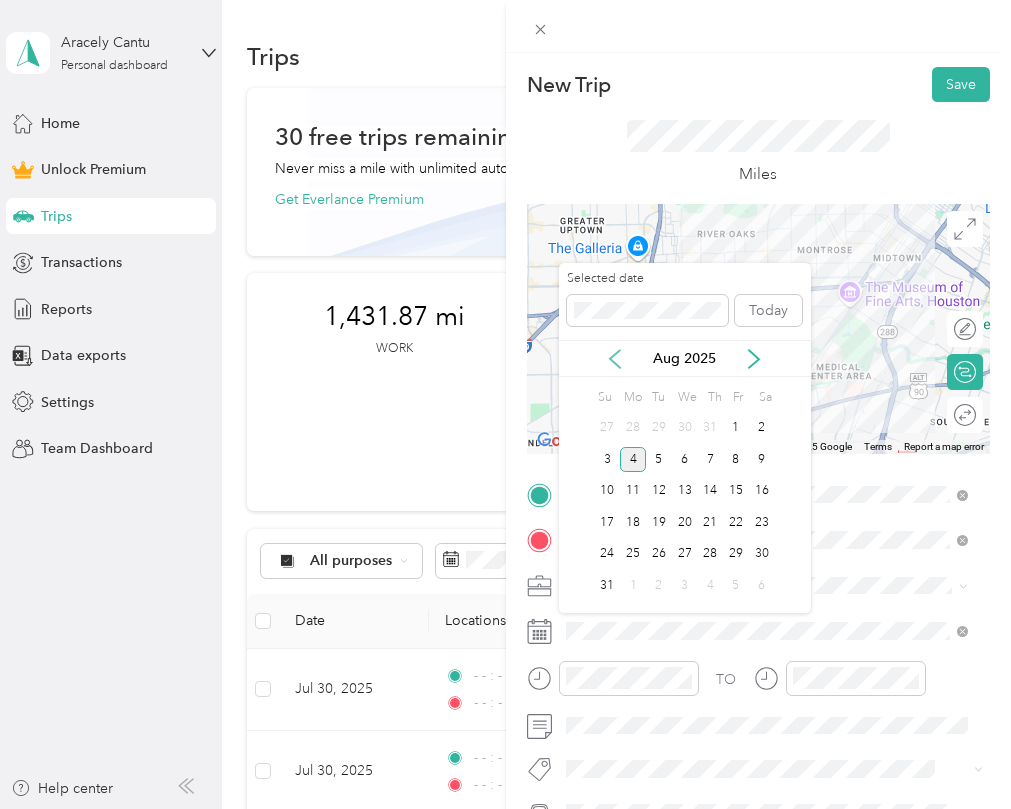 click 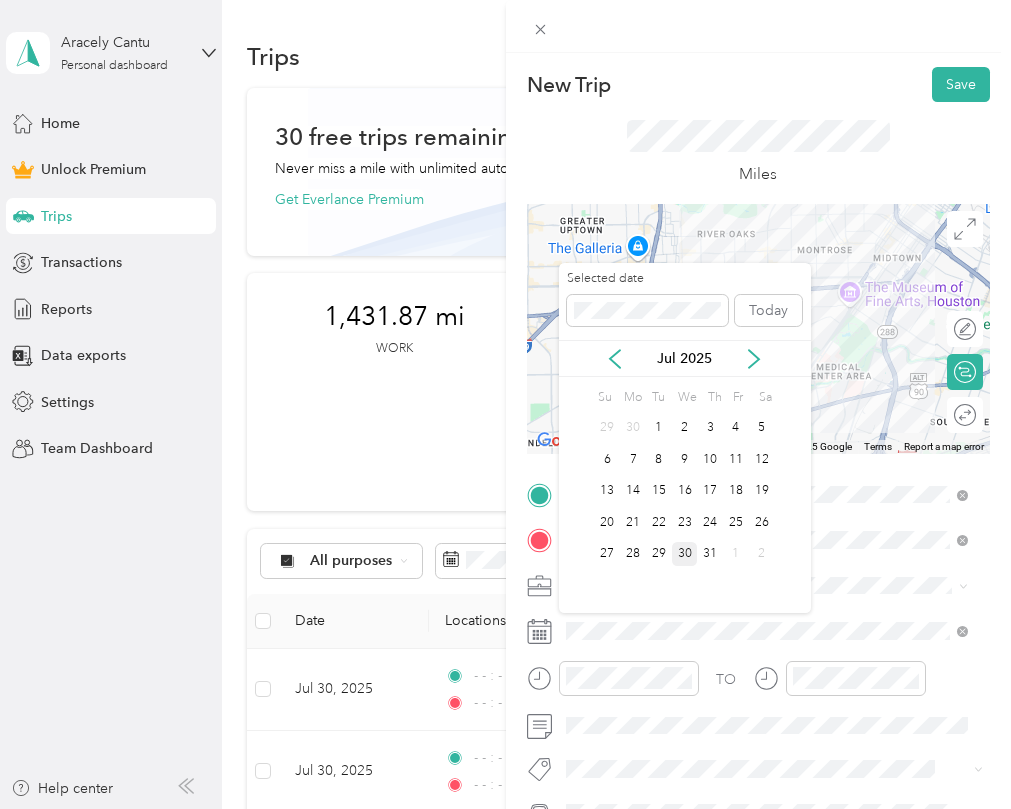 click on "30" at bounding box center (685, 554) 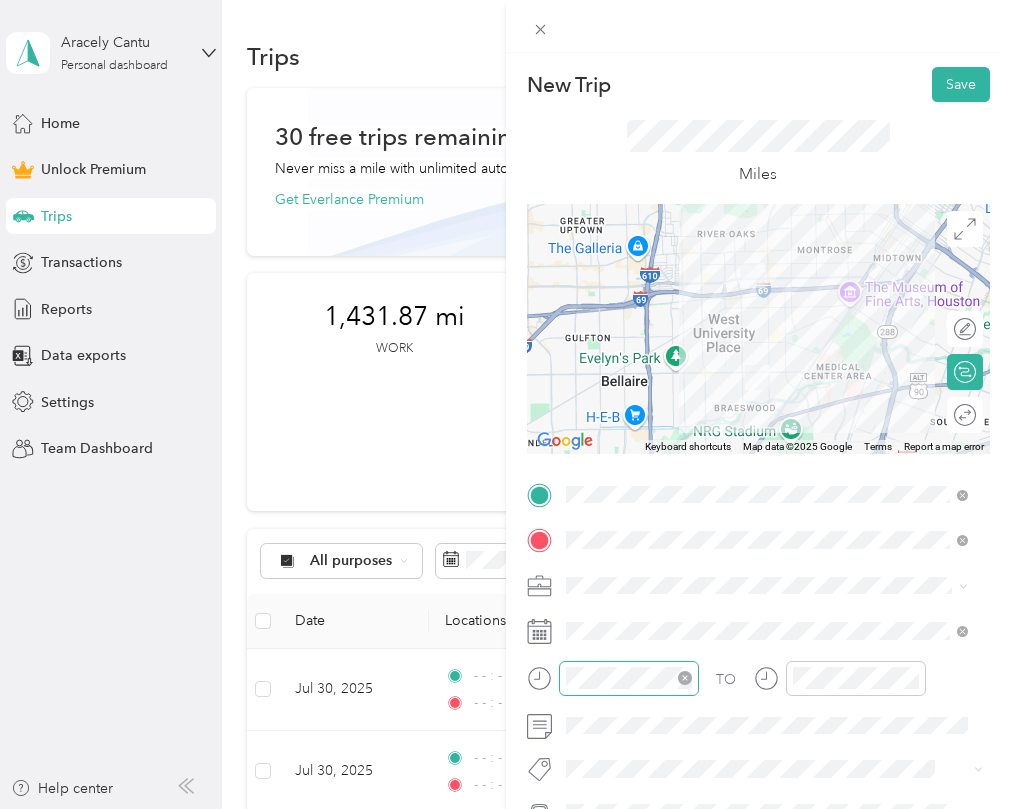 click 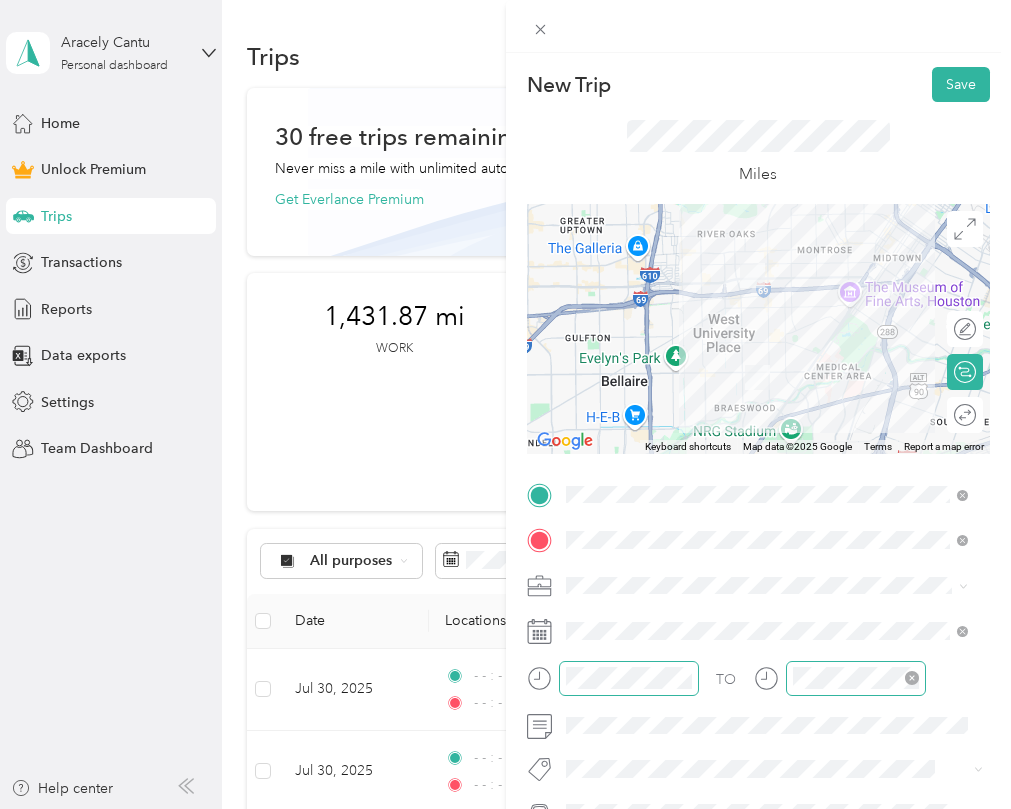 click 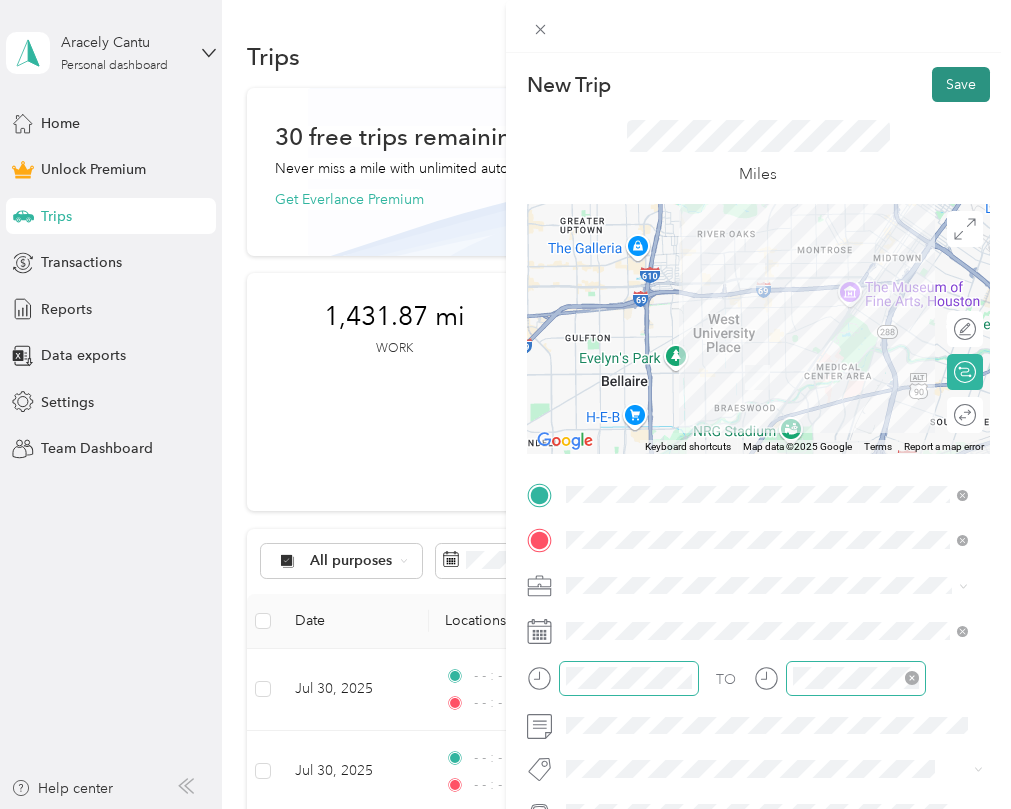 click on "Save" at bounding box center [961, 84] 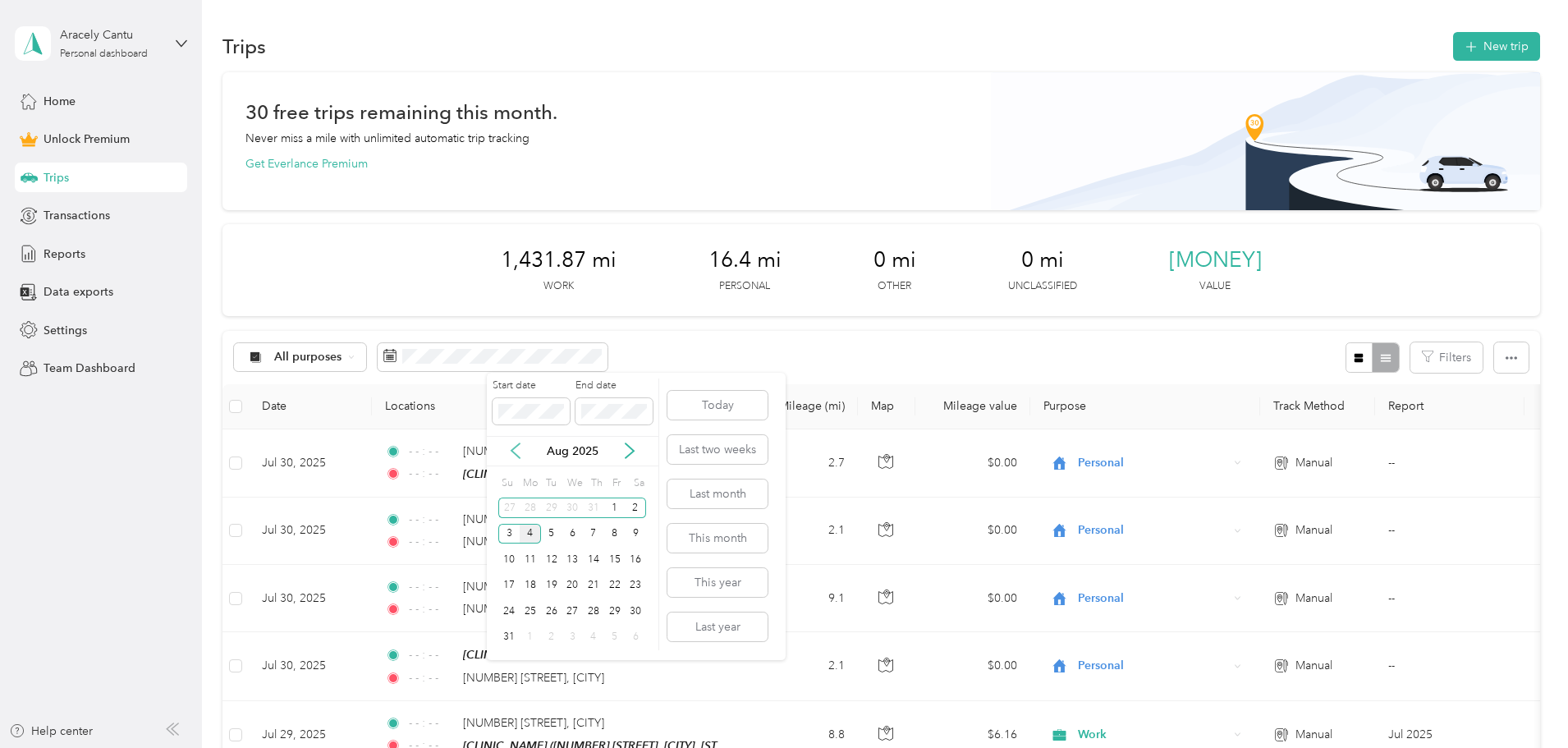 click 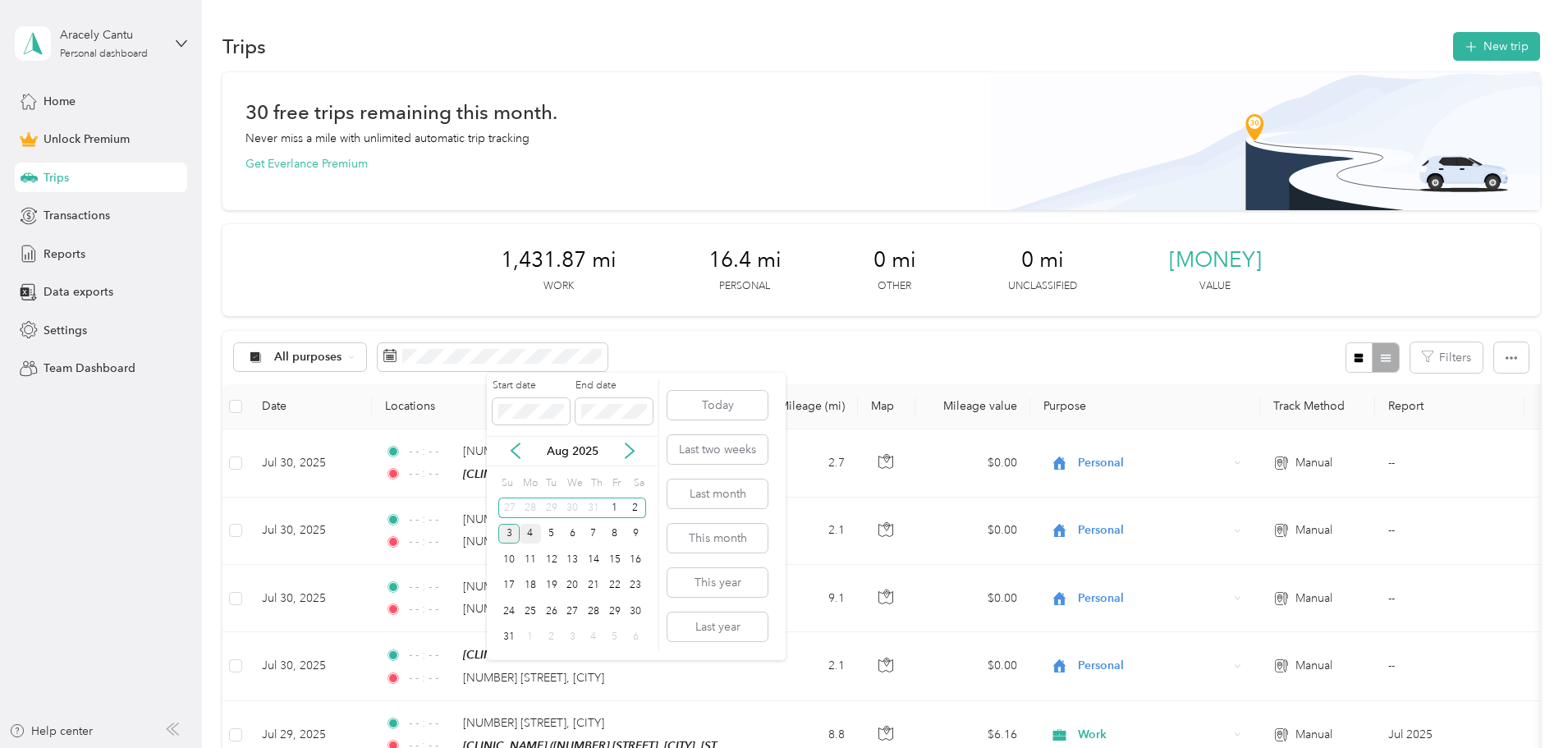 click on "3" at bounding box center (509, 534) 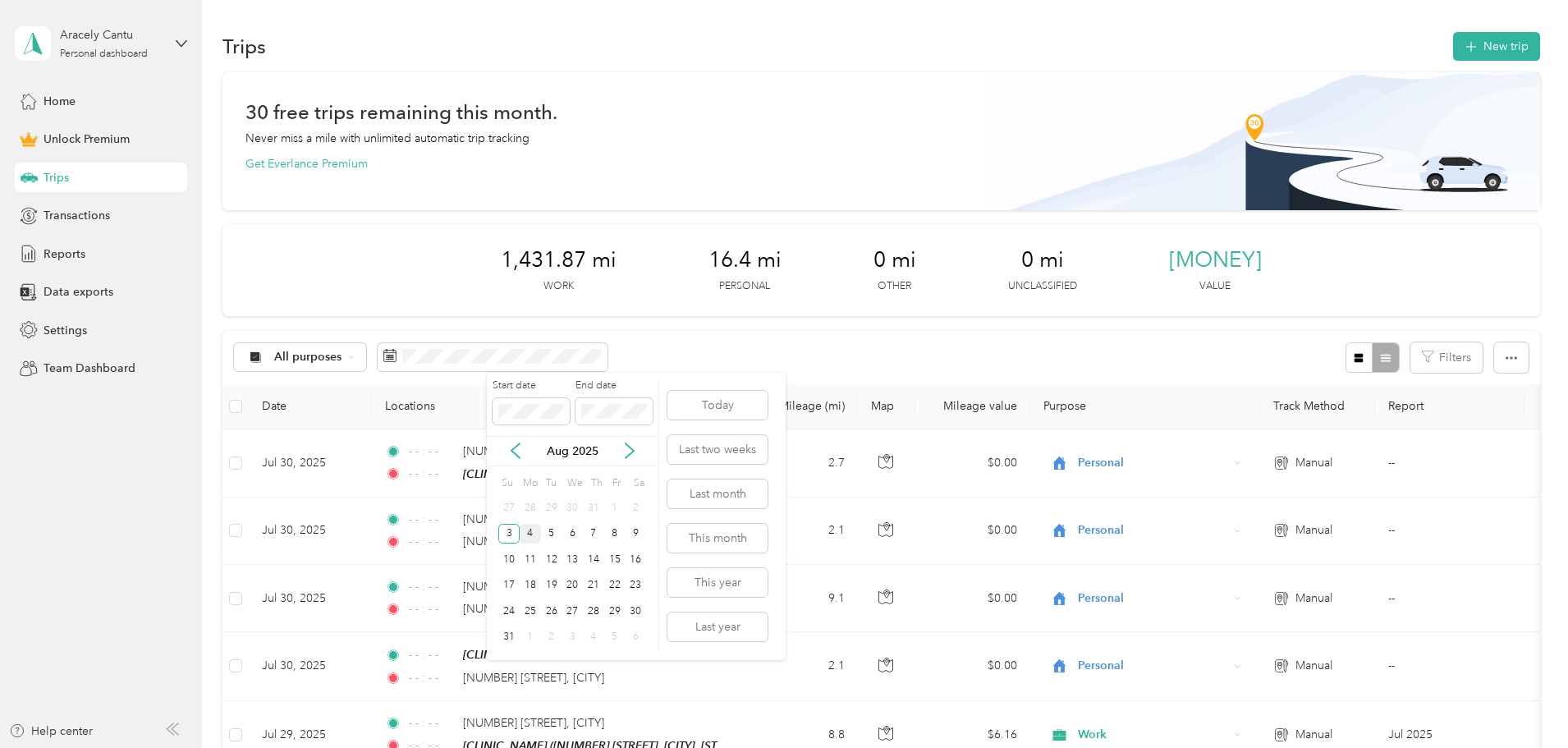 click on "Aug 2025" at bounding box center [572, 451] 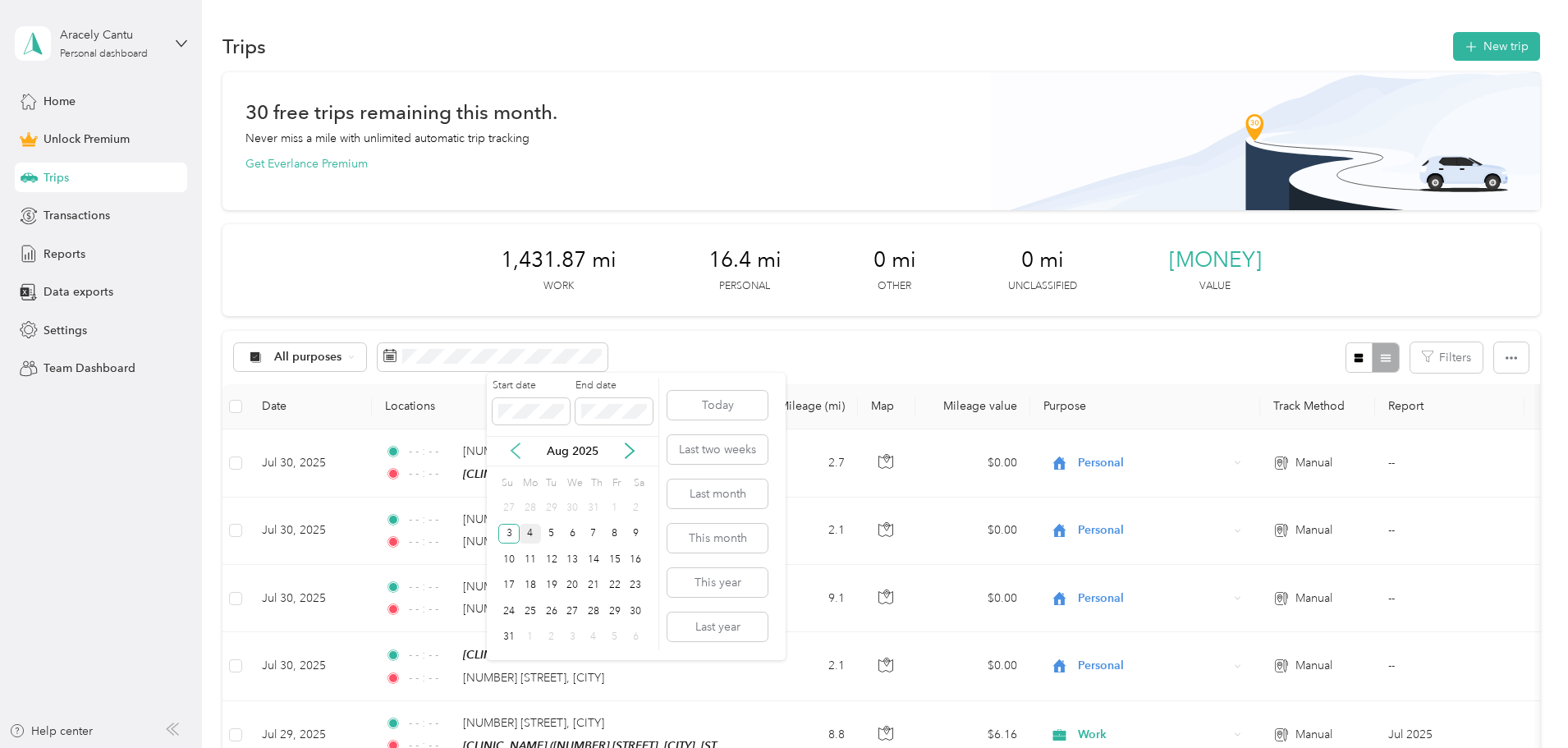 click 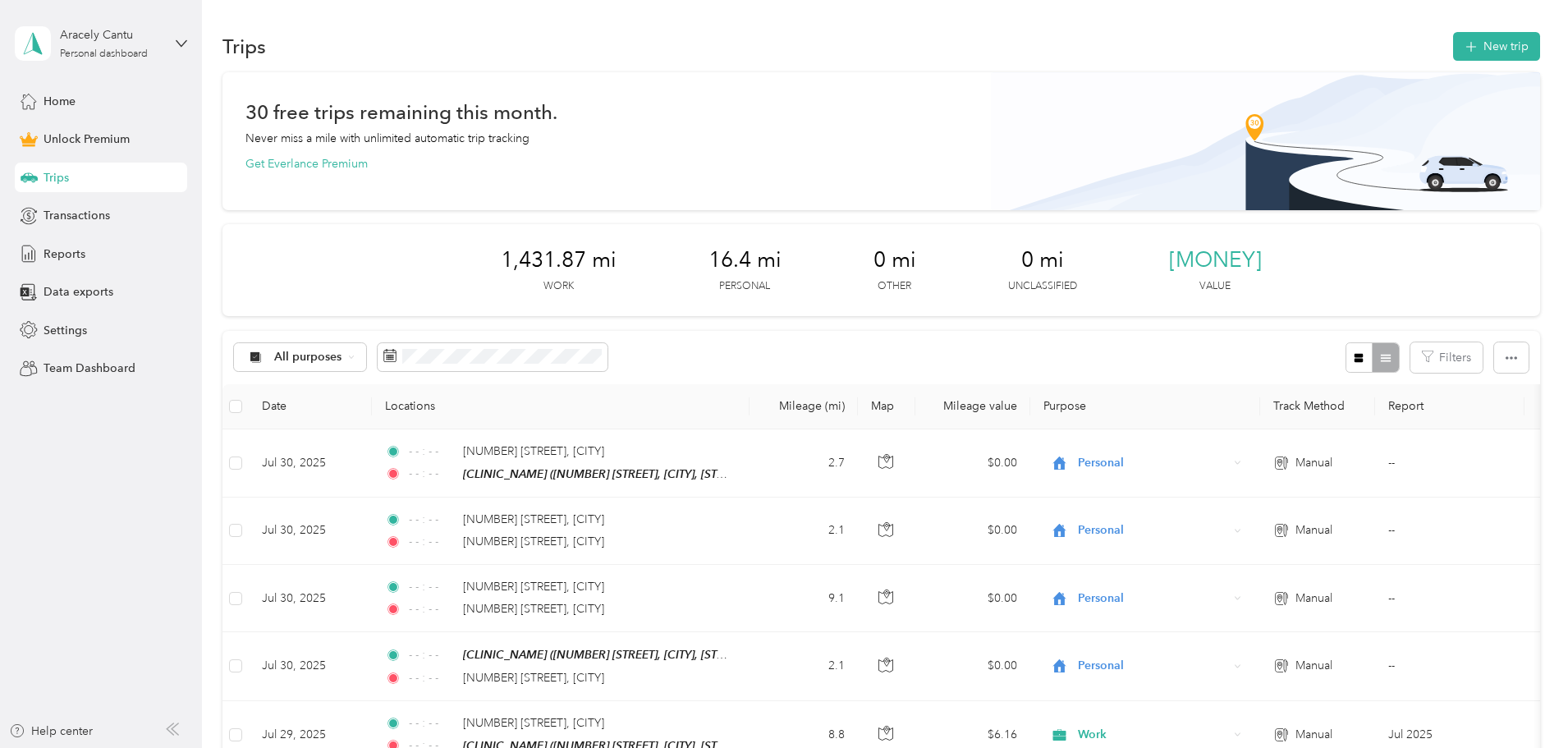 click on "All purposes Filters" at bounding box center (881, 357) 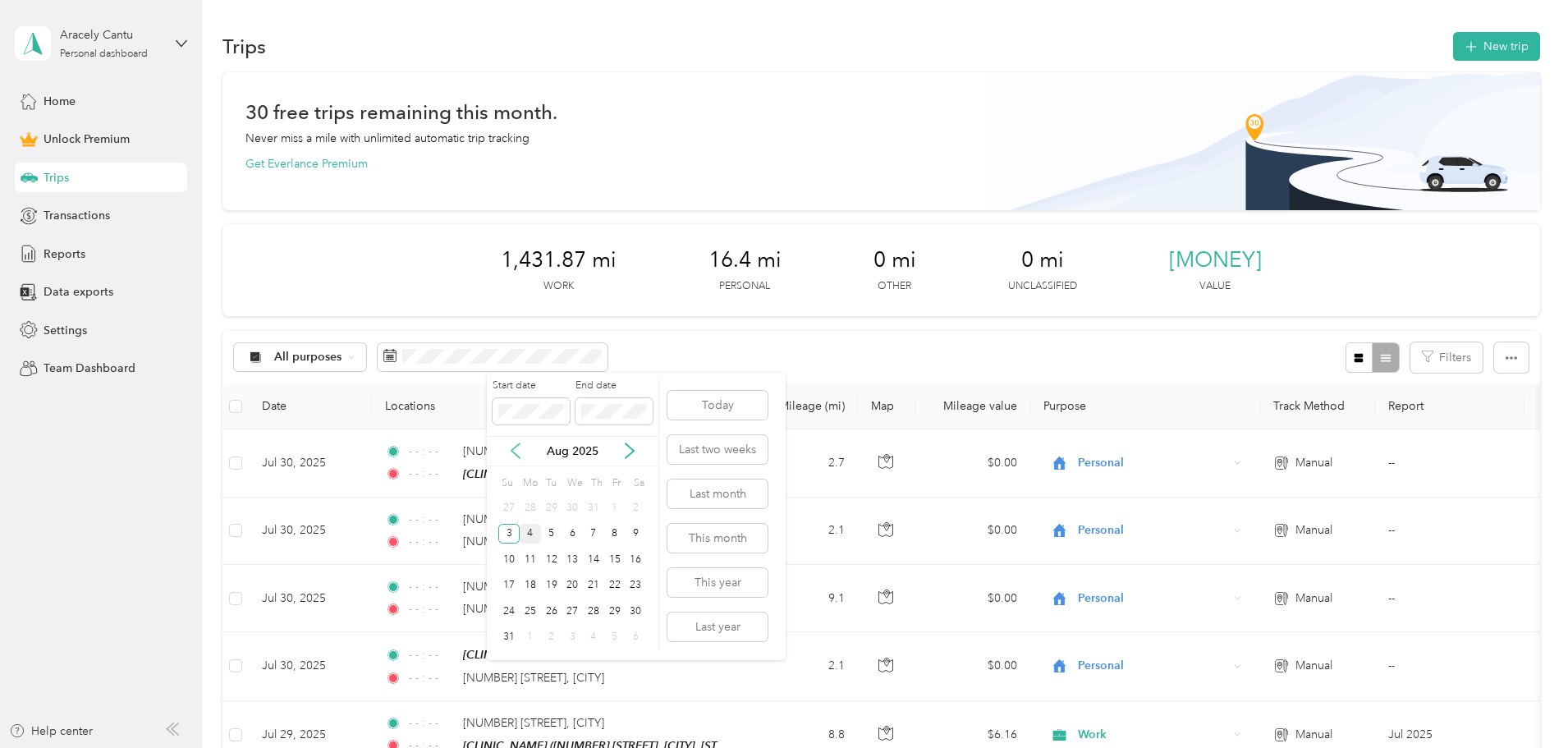 click 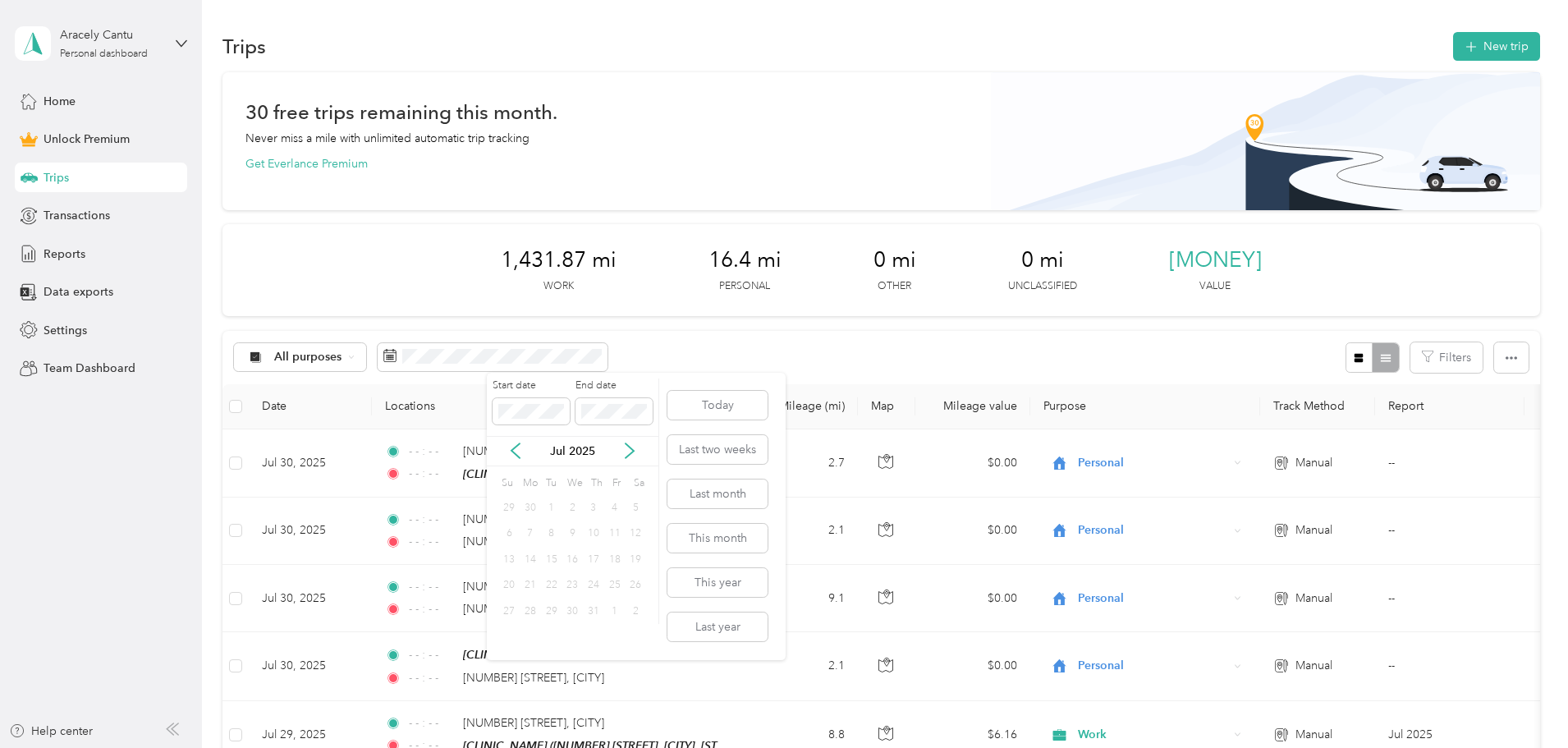 click on "28" at bounding box center [530, 611] 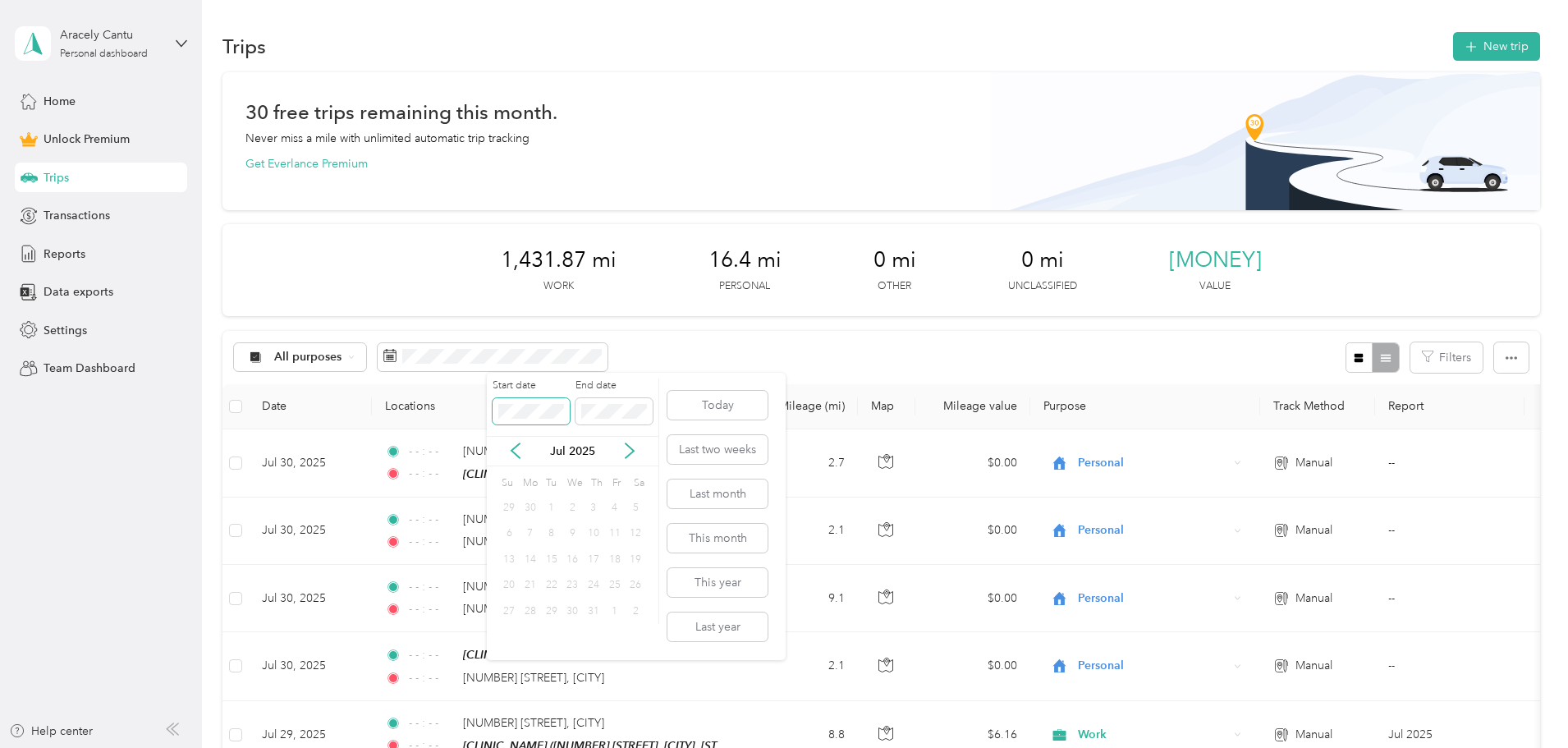 click at bounding box center (531, 411) 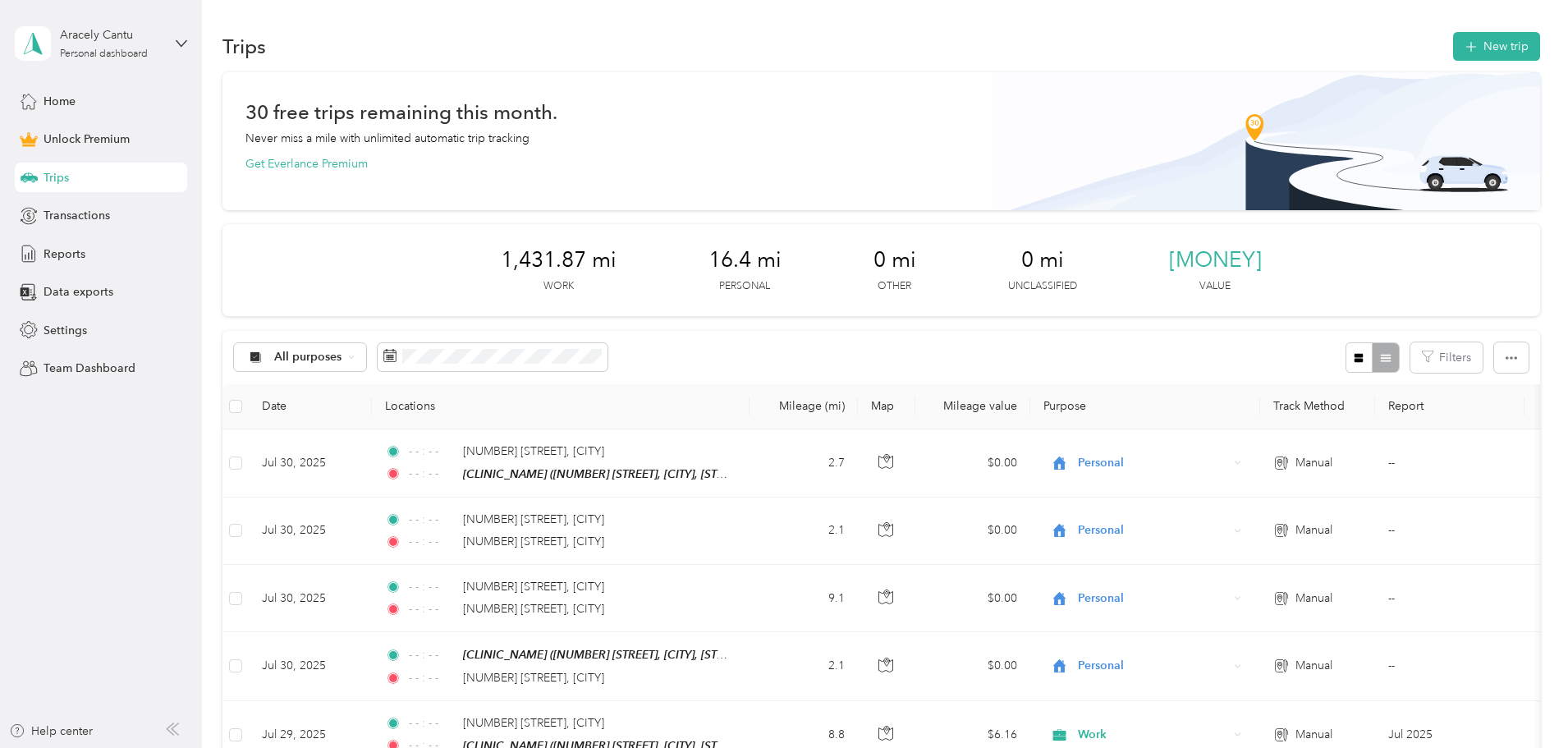click on "[NUMBER] [DATE] - - : - - [NUMBER] [STREET], [CITY] - - : - - [CLINIC_NAME] ([NUMBER] [STREET], [CITY], [STATE]) [NUMBER] [MONEY] [PURPOSE] [METHOD] -- [DATE] - - : - - [NUMBER] [STREET], [CITY] - - : - - [CLINIC_NAME] ([NUMBER] [STREET], [CITY], [STATE]) [NUMBER] [MONEY] [PURPOSE] [METHOD] -- [DATE] - - : - - [NUMBER] [STREET], [CITY] - - : - - [NUMBER] [STREET], [CITY] [NUMBER] [MONEY] [PURPOSE] [METHOD] -- [DATE] - - : - - [CLINIC_NAME] ([NUMBER] [STREET], [CITY], [STATE]) - - : - - [NUMBER] [STREET], [CITY] [NUMBER] [MONEY] [PURPOSE] [METHOD] -- [DATE] - - : - - [NUMBER] [STREET], [CITY] - - : - - [CLINIC_NAME] ([NUMBER] [STREET], [CITY], [STATE]) [NUMBER] [MONEY] [PURPOSE] [METHOD]" at bounding box center [881, 1133] 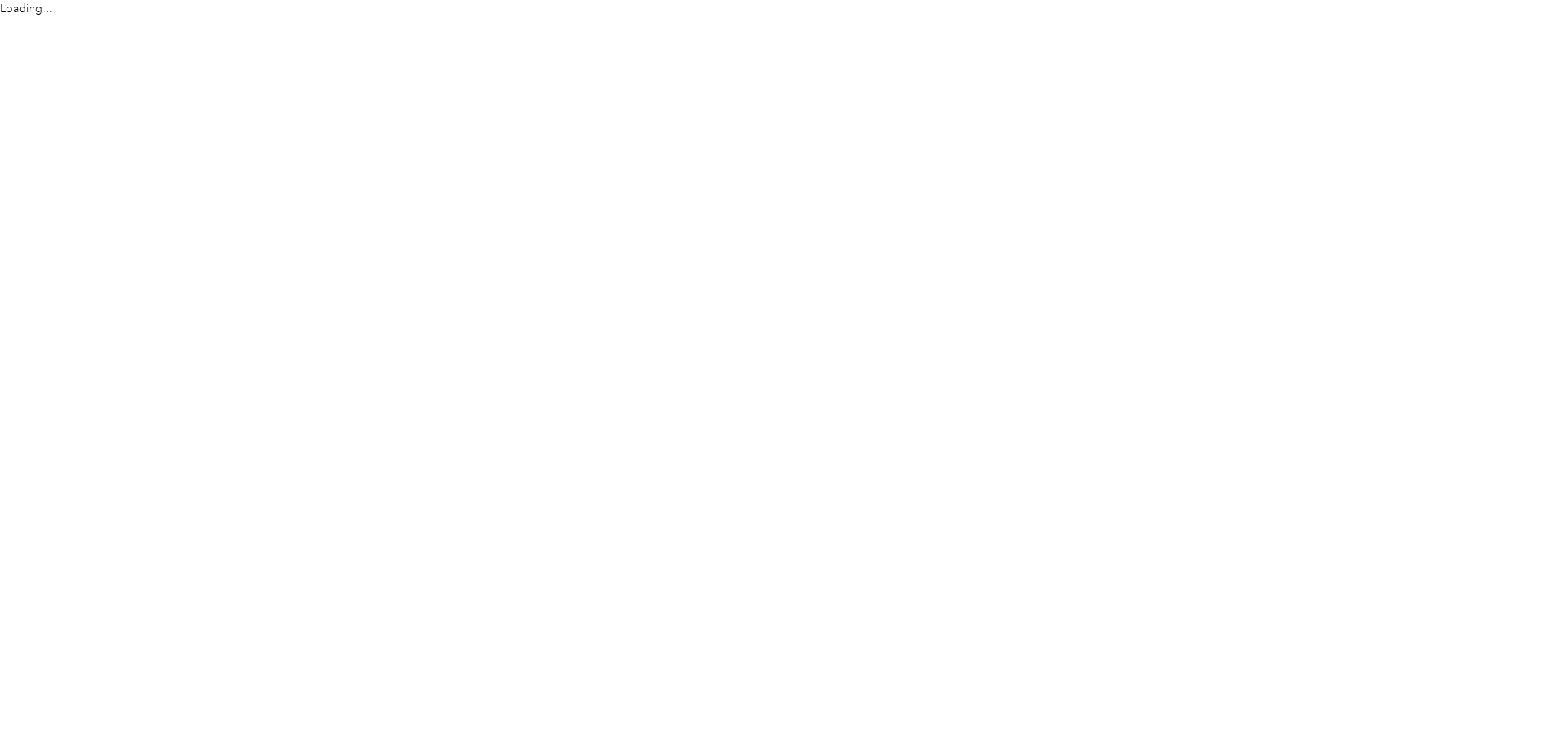 scroll, scrollTop: 0, scrollLeft: 0, axis: both 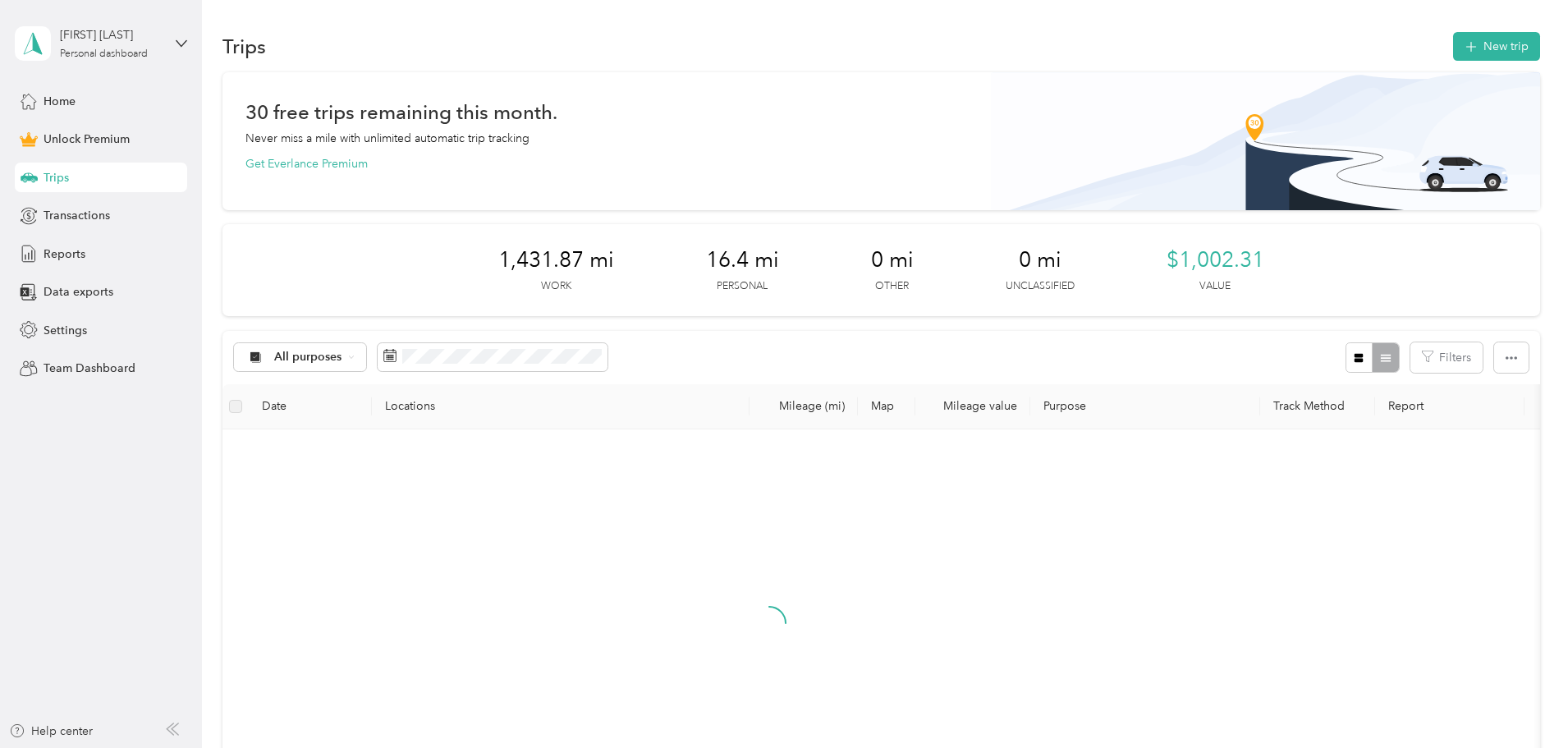 click on "All purposes Filters" at bounding box center (881, 357) 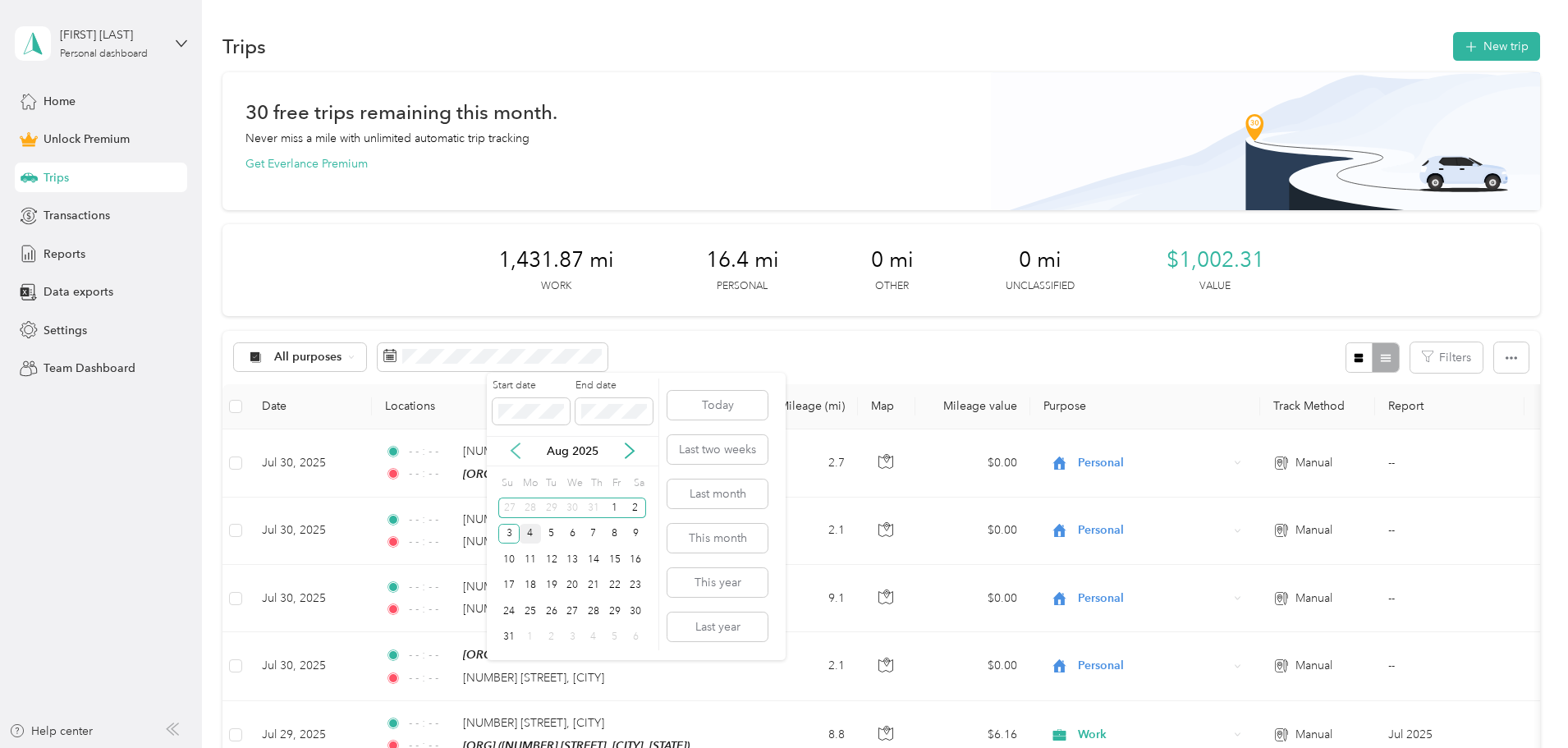 click 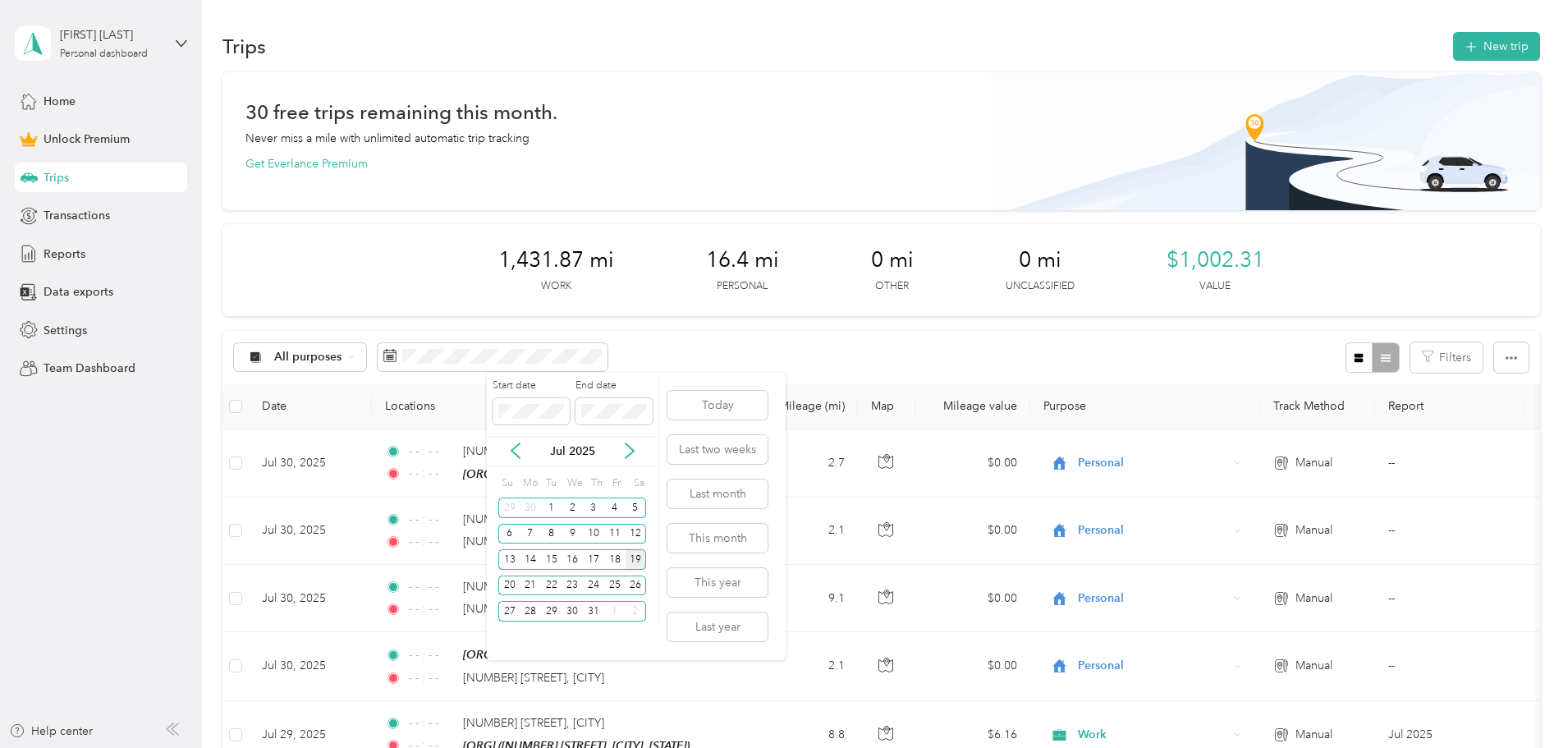 click on "19" at bounding box center [636, 559] 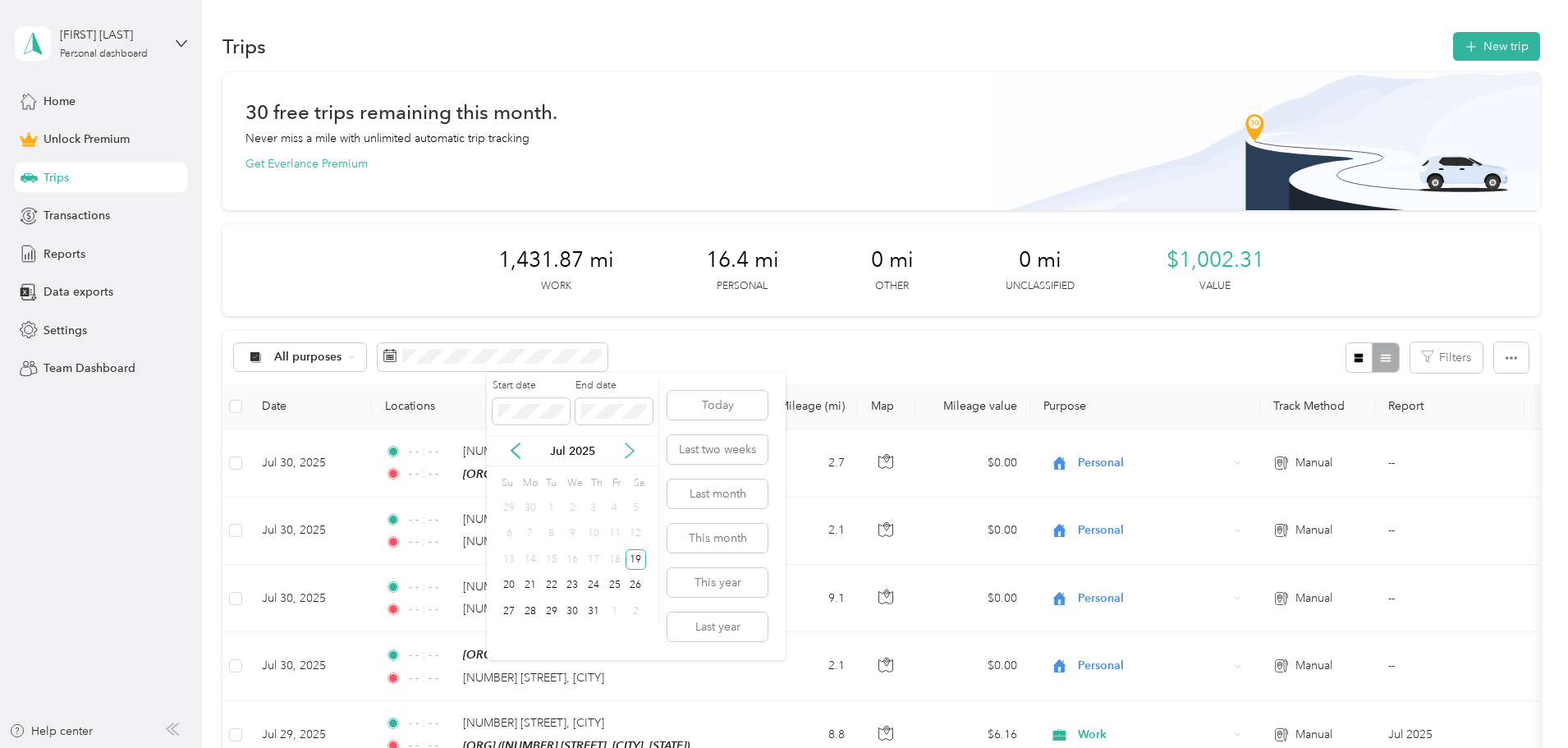 click 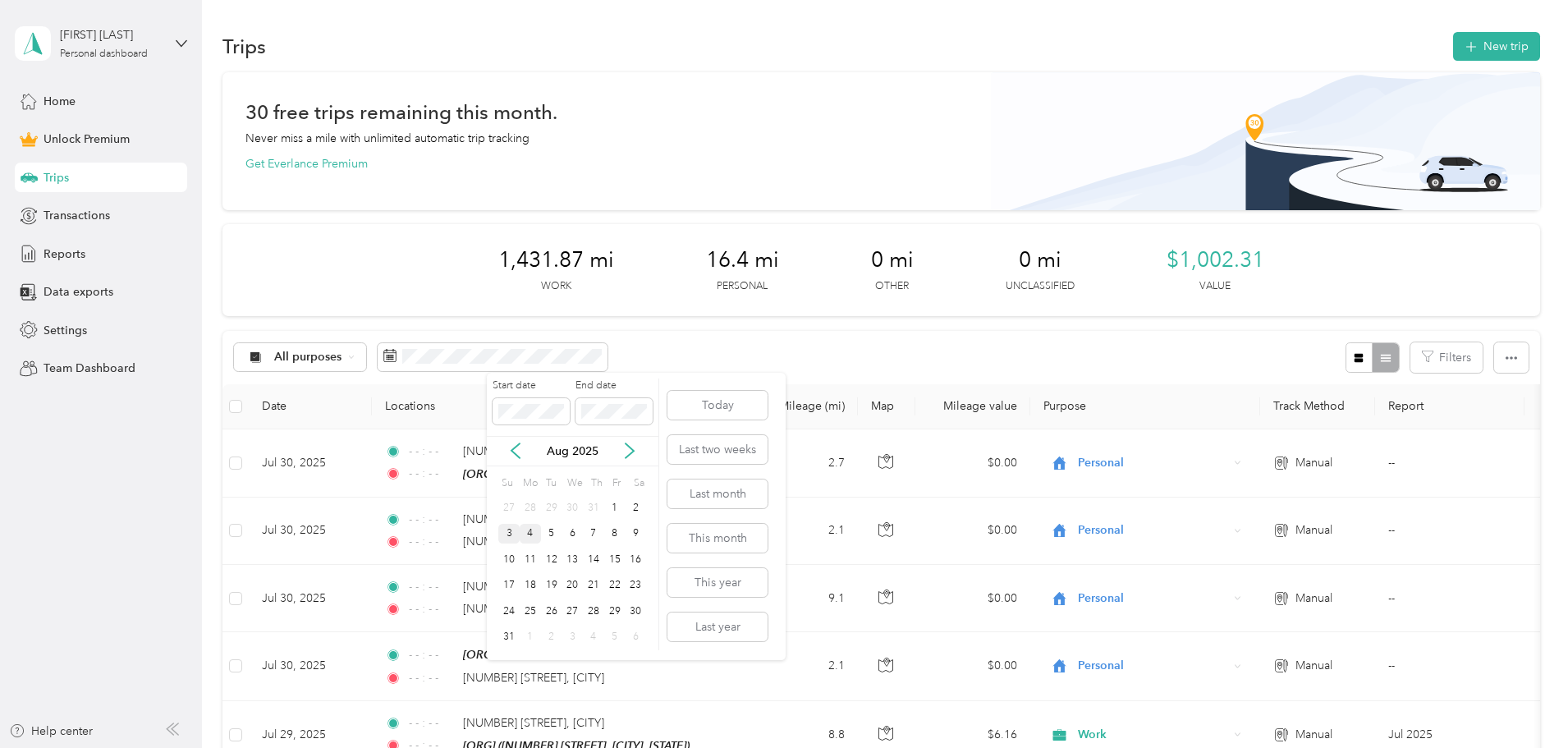 click on "3" at bounding box center [509, 534] 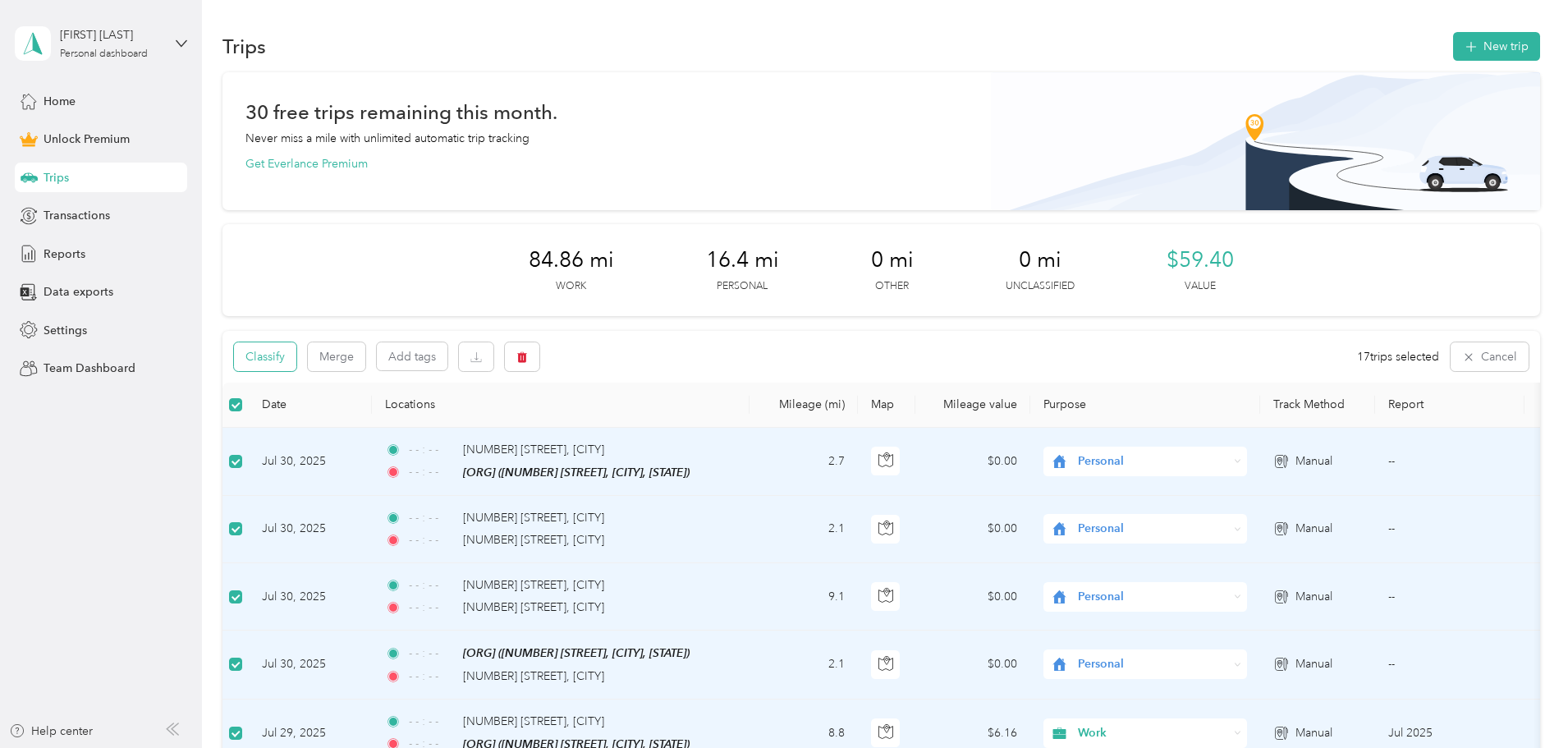 click on "Classify" at bounding box center (265, 356) 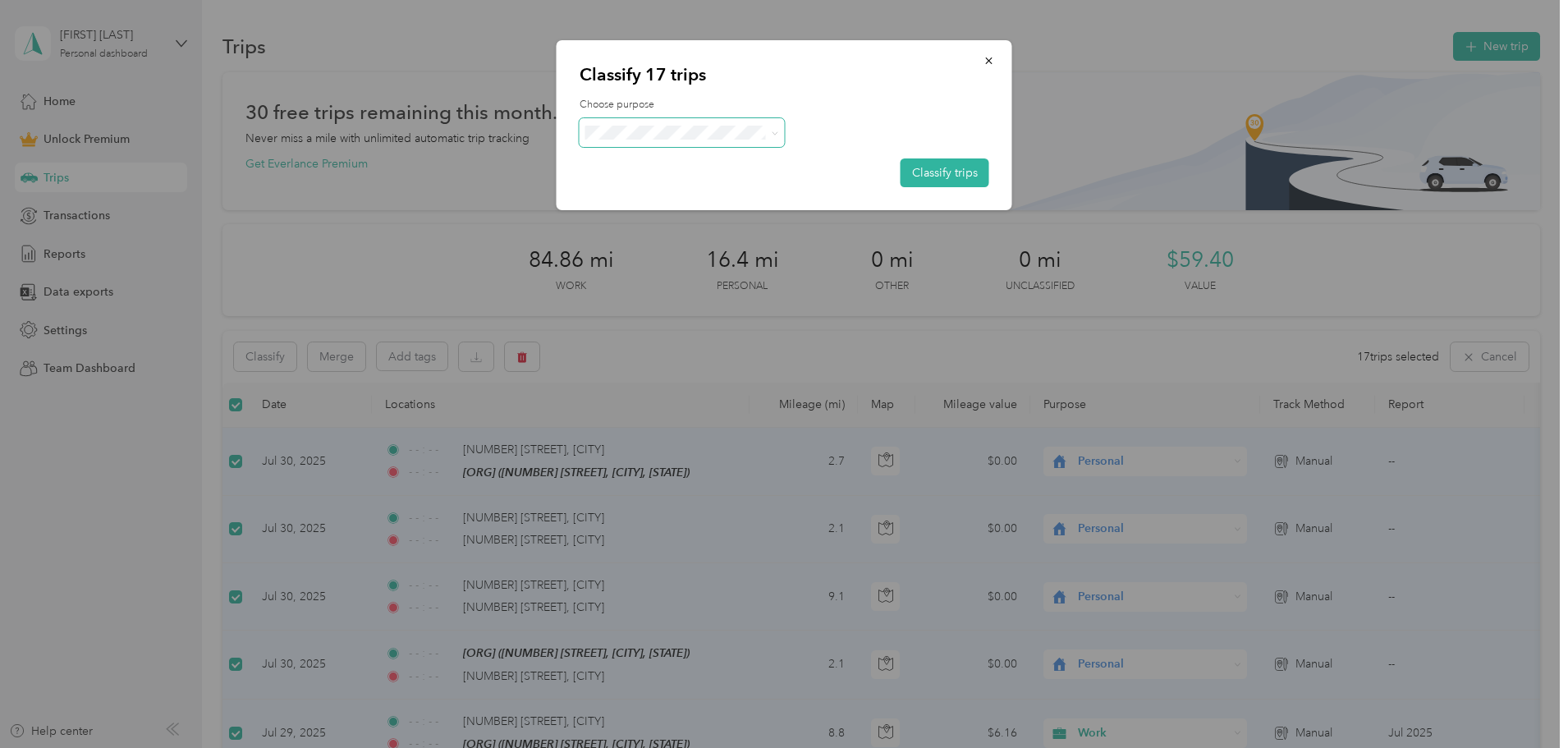 click at bounding box center [682, 132] 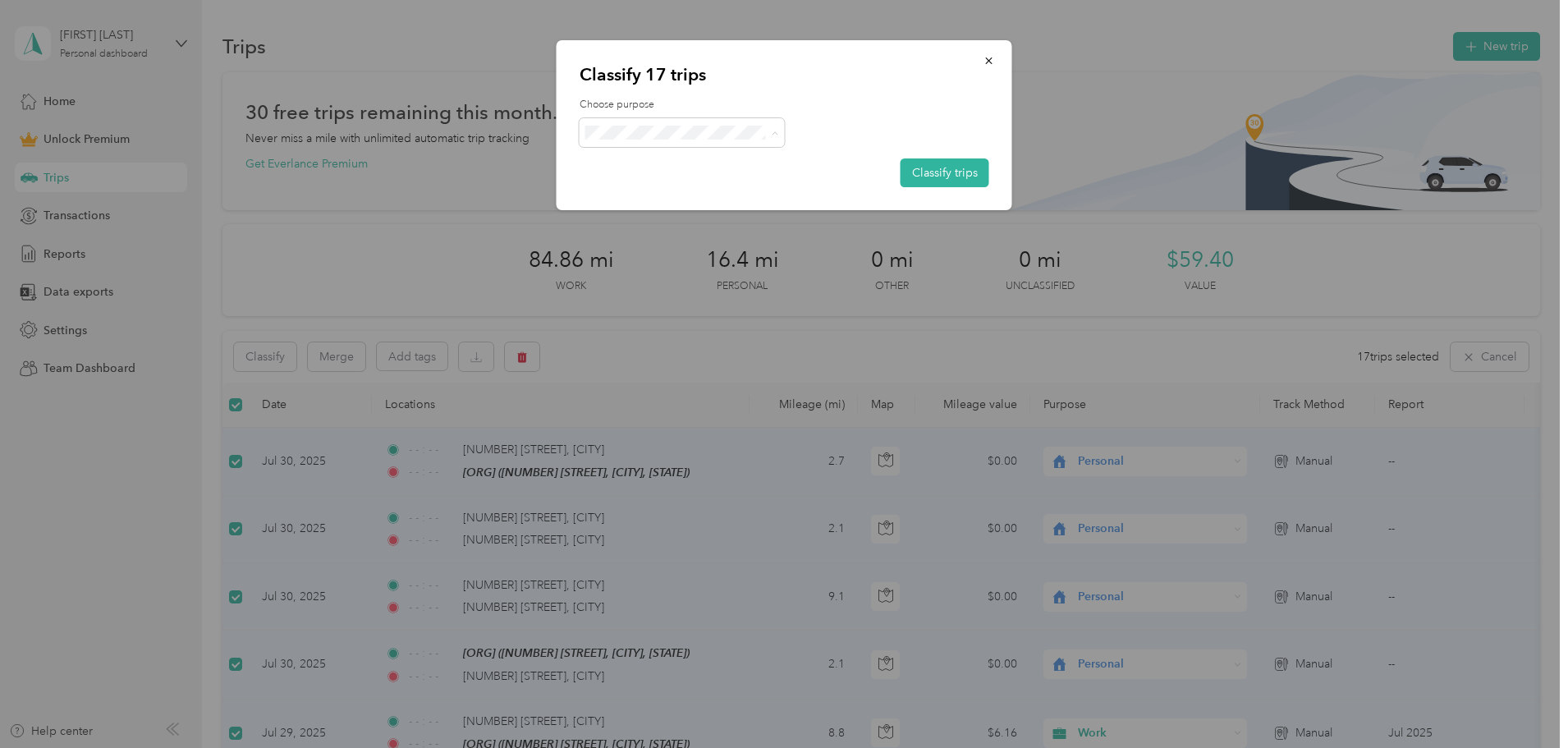 click on "Work" at bounding box center (696, 163) 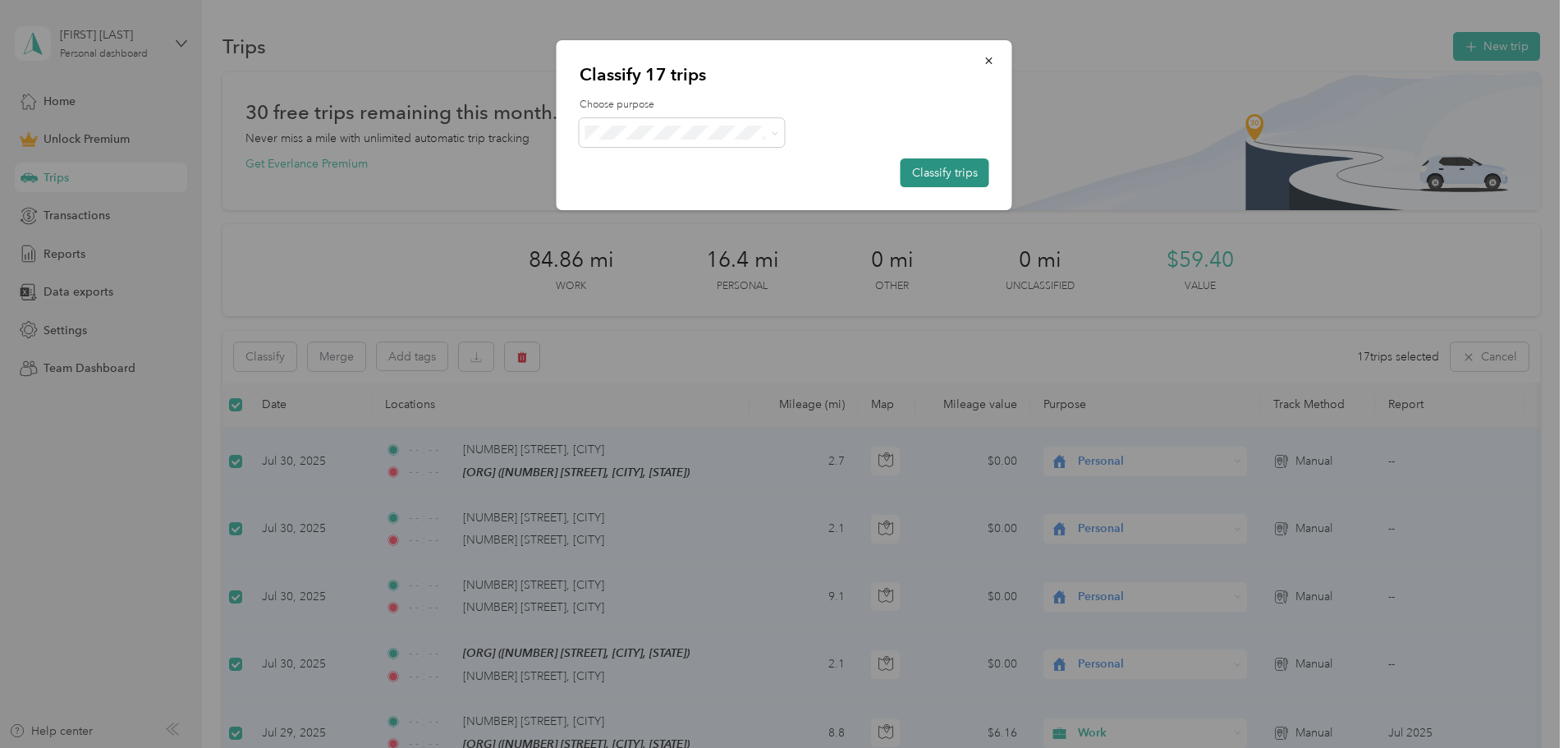 click on "Classify trips" at bounding box center [945, 172] 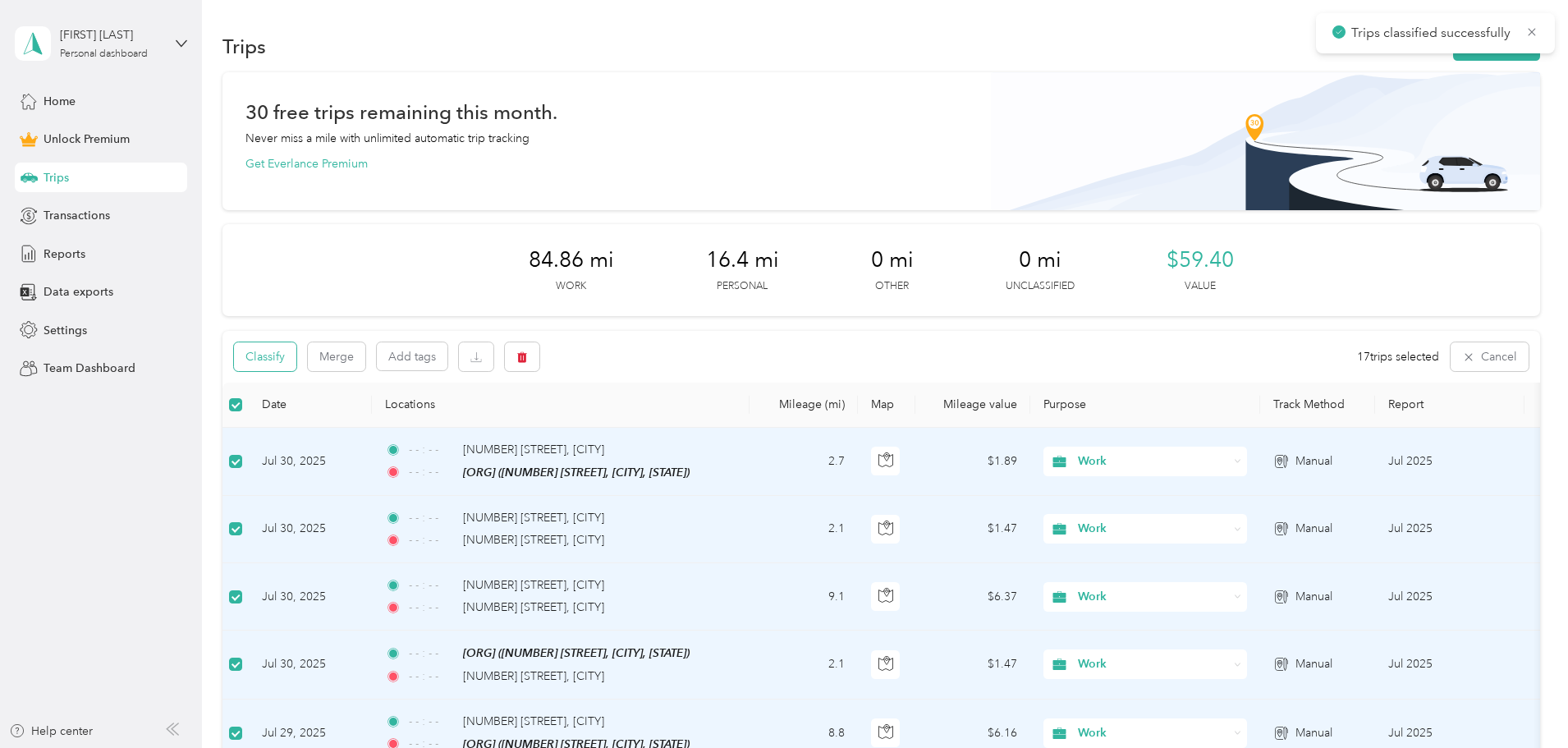 click on "Classify" at bounding box center (265, 356) 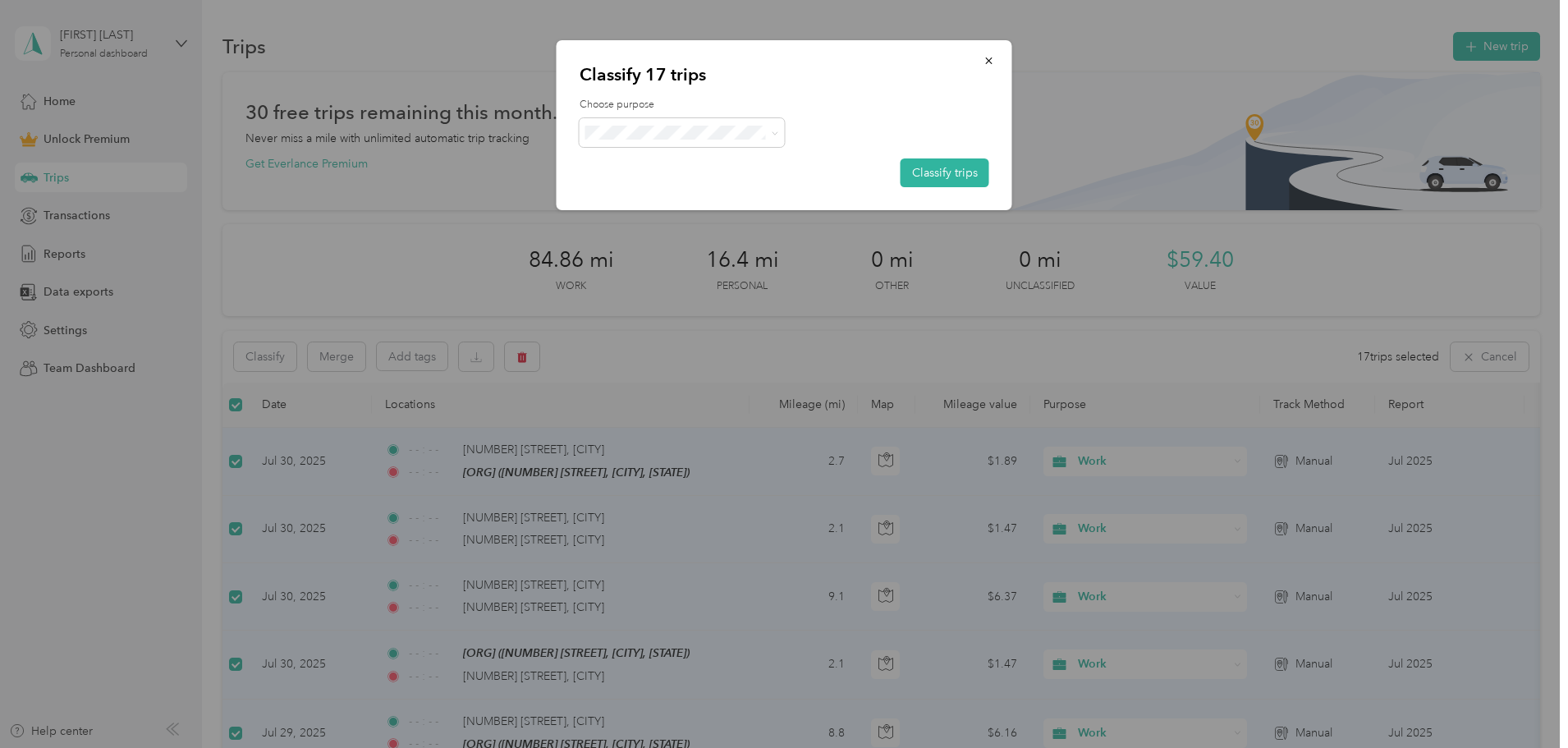 click on "Choose purpose Classify trips" at bounding box center [784, 142] 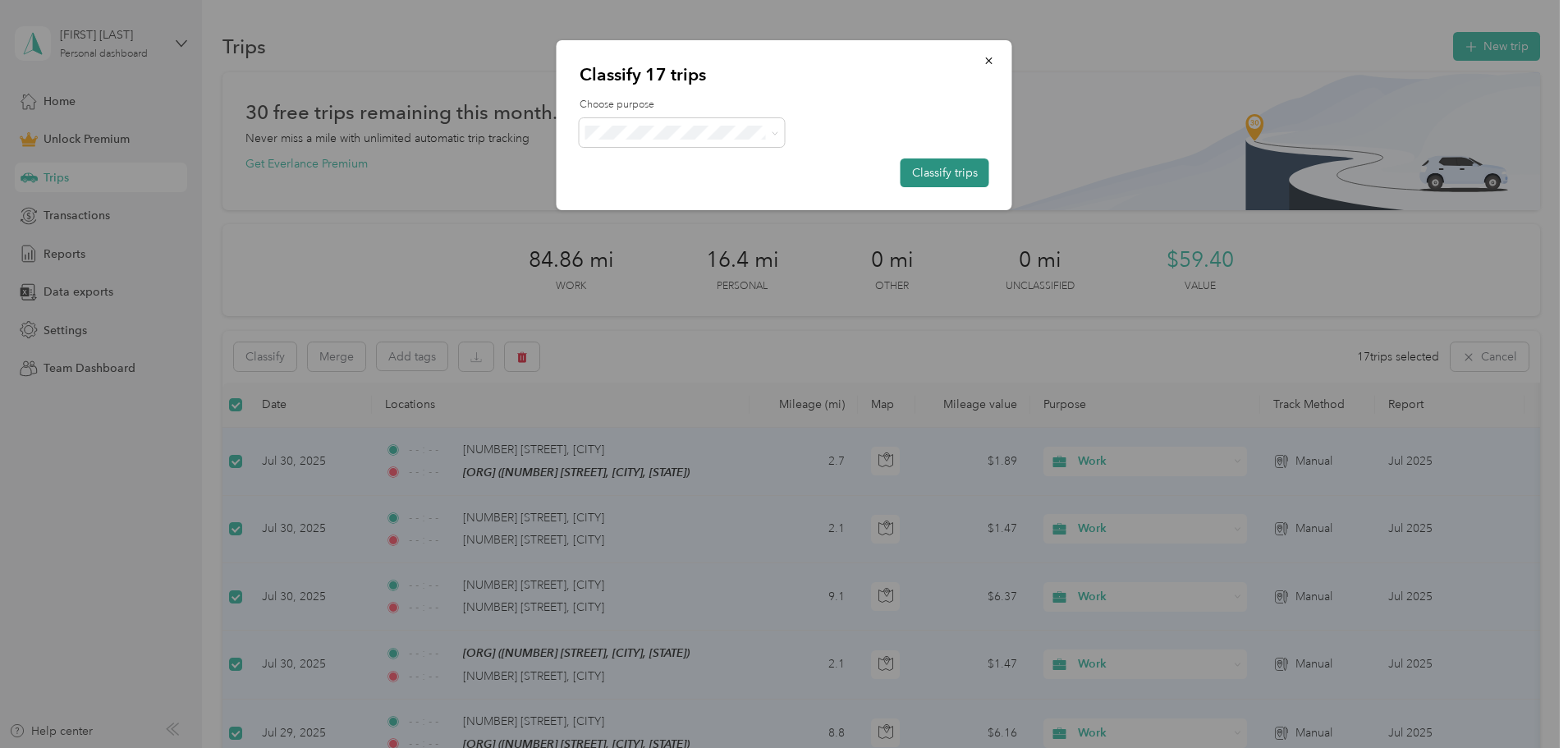 click on "Classify trips" at bounding box center [945, 172] 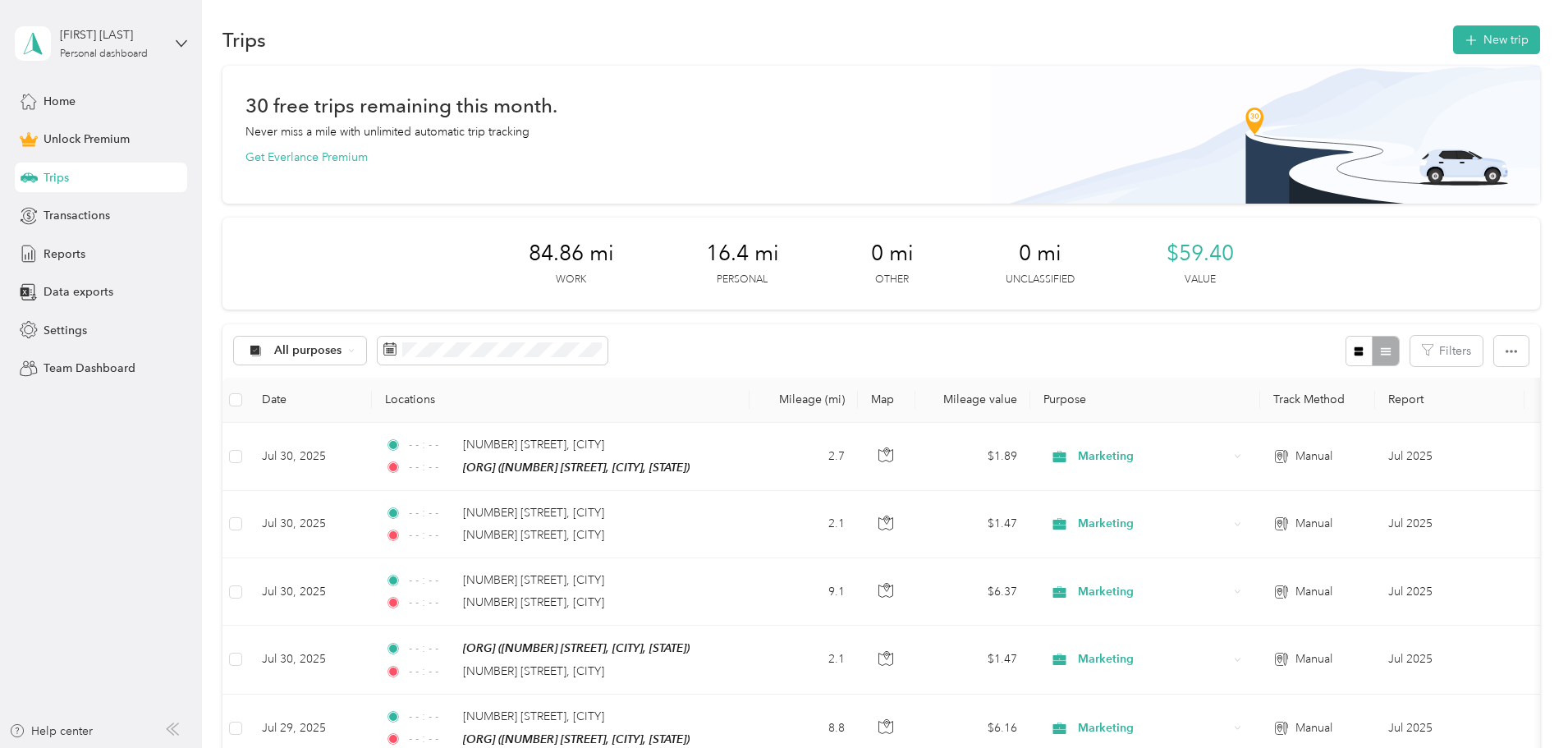 scroll, scrollTop: 0, scrollLeft: 0, axis: both 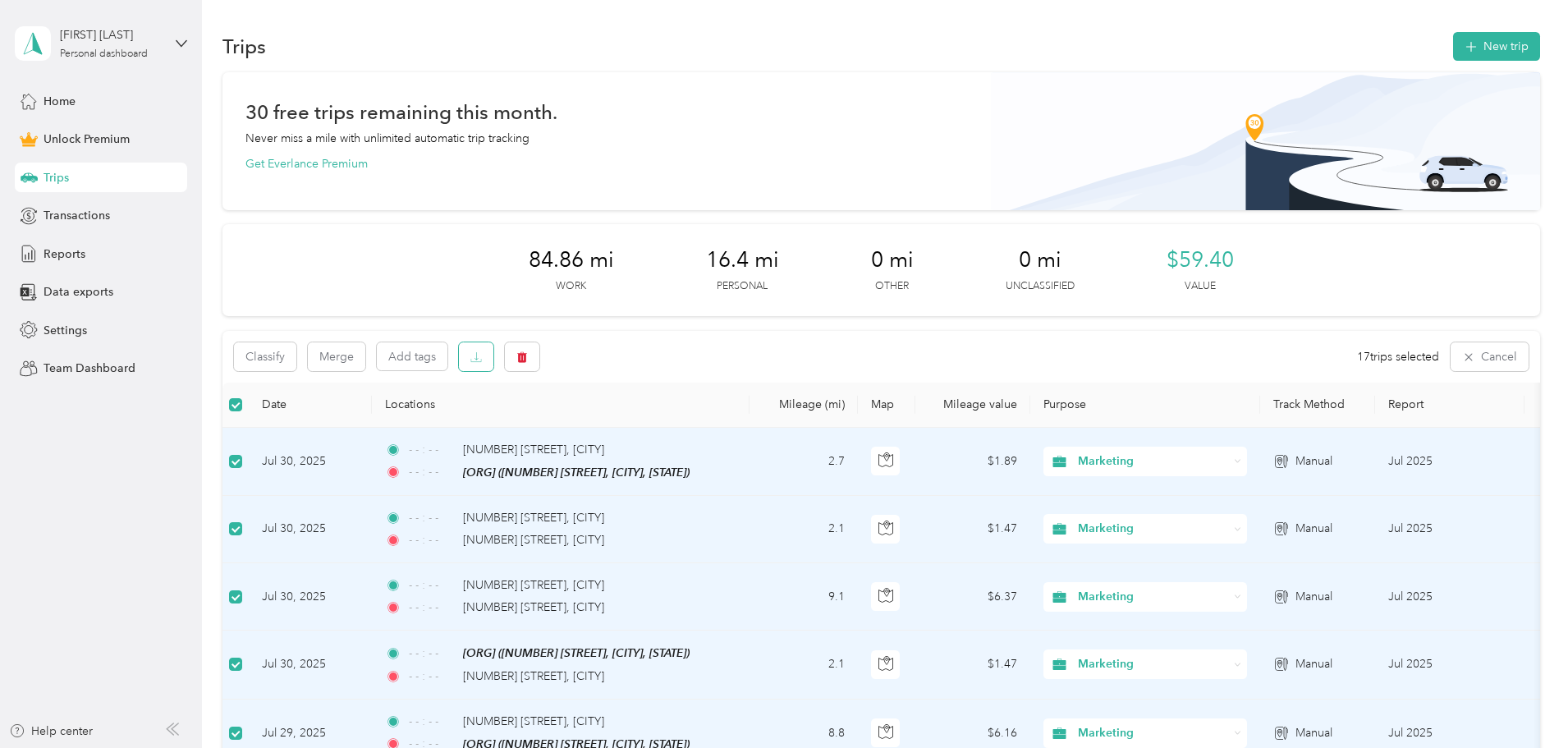 click at bounding box center (476, 356) 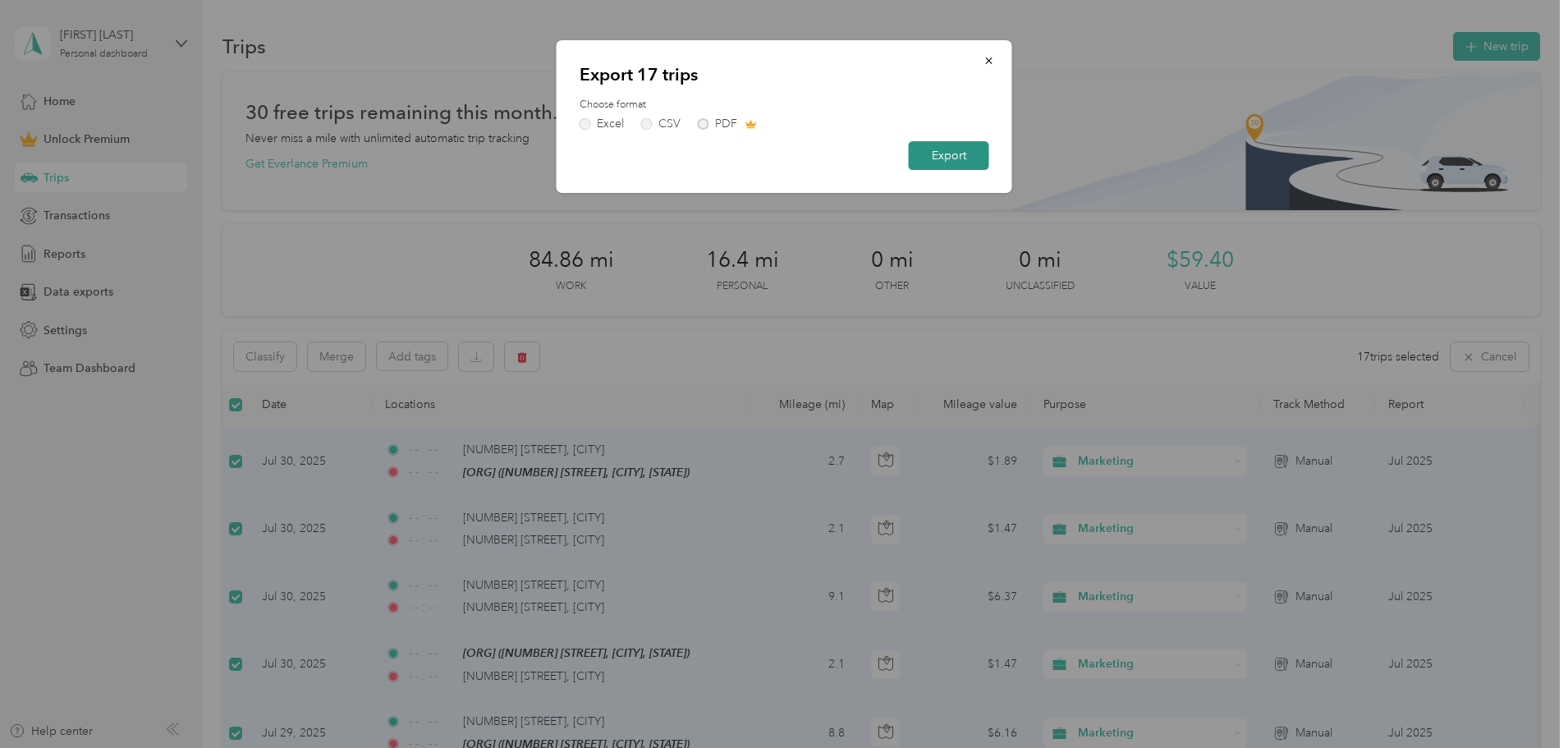 click on "Export" at bounding box center [949, 155] 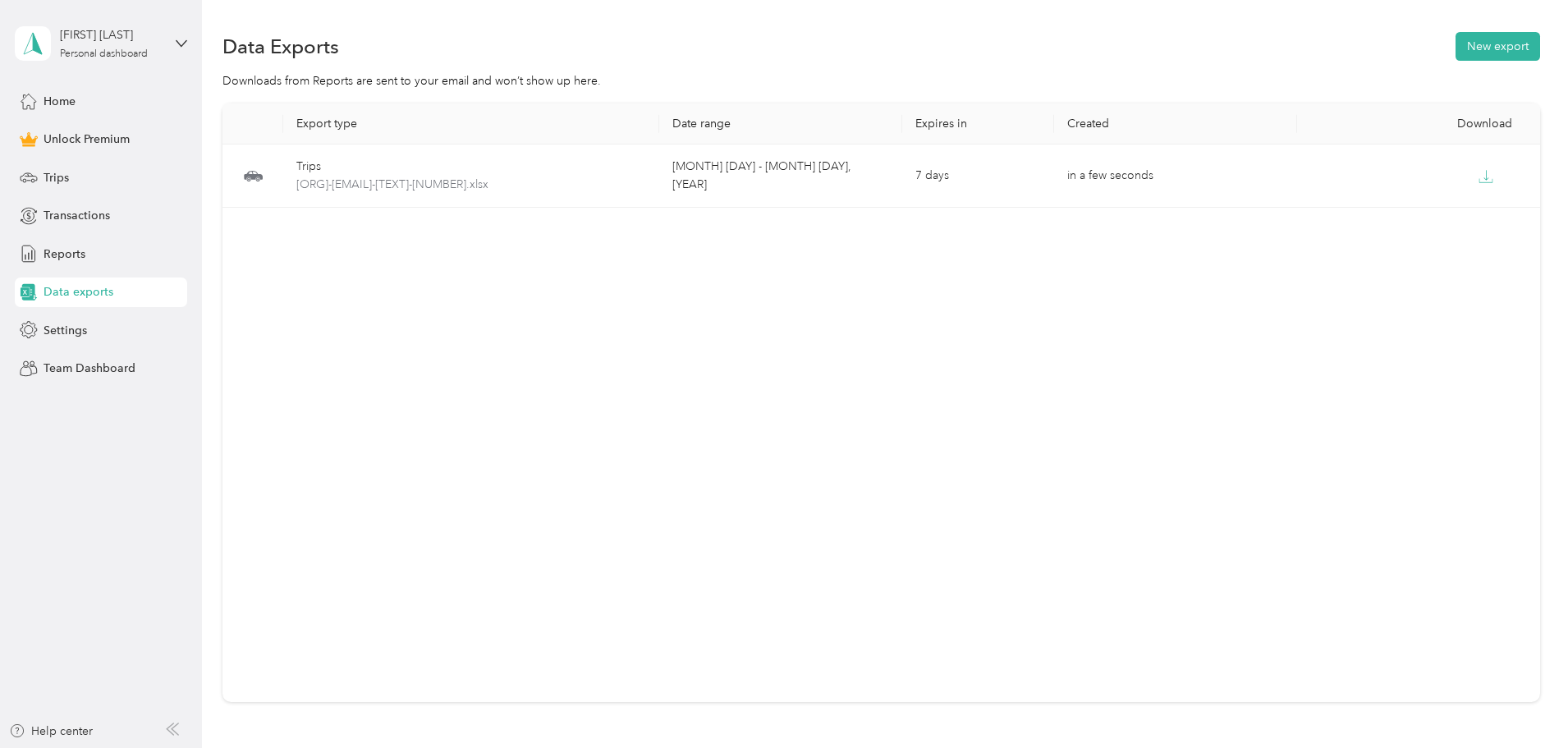 click on "Export type Date range Expires in Created Download             Trips aracely-momentumtherapycenter.com-trips-selected-17.xlsx Jan 1 - Aug 4, 2025 7 days in a few seconds" at bounding box center [881, 402] 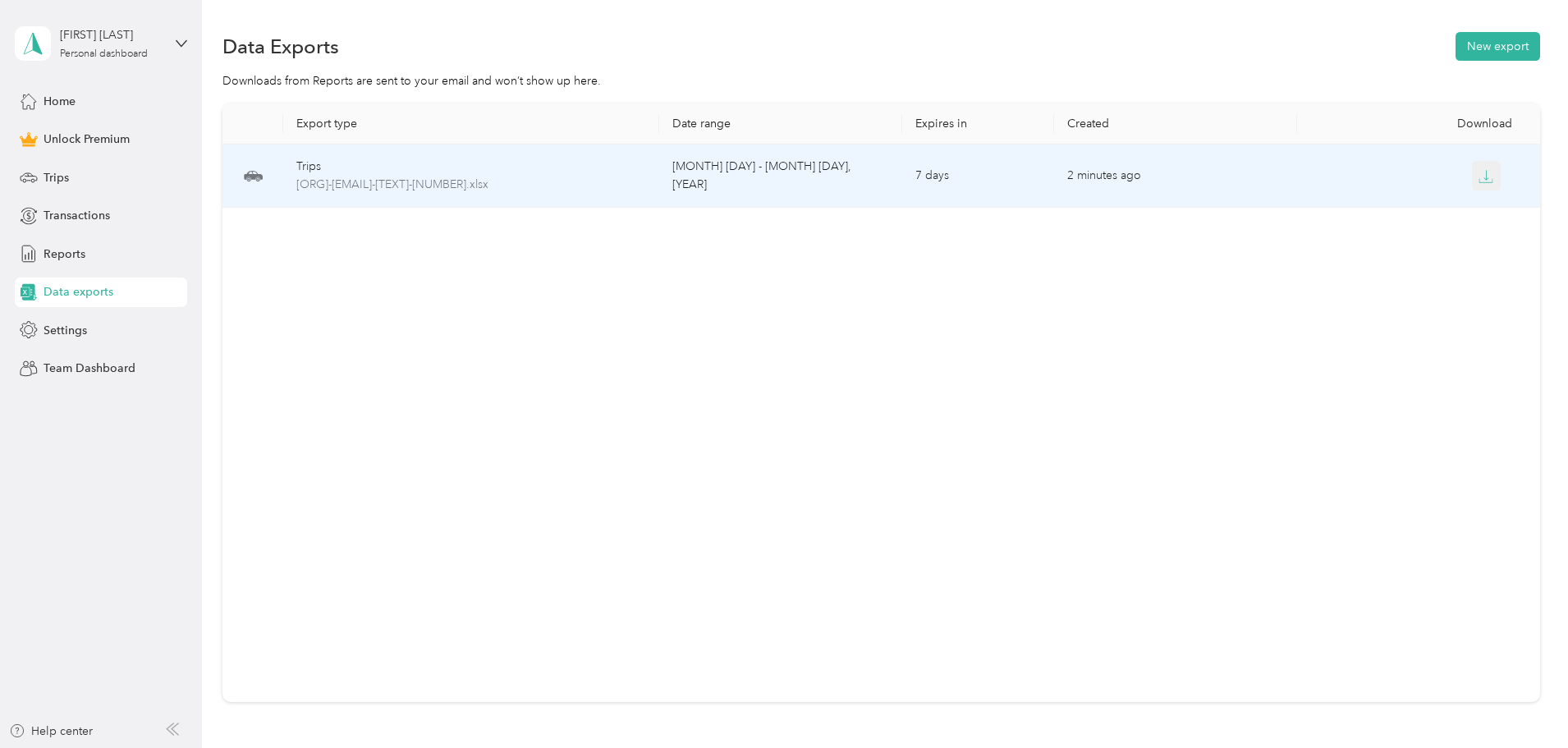 click 